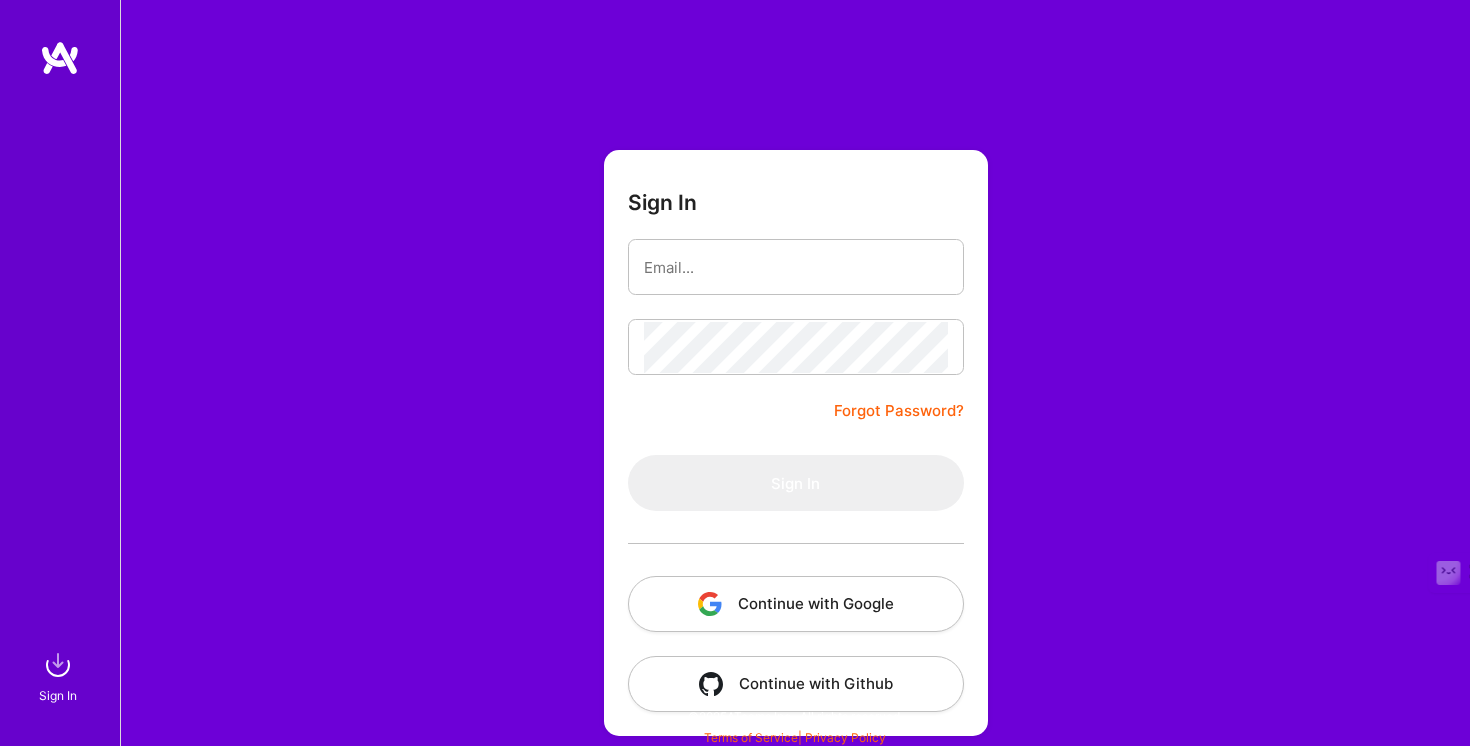 scroll, scrollTop: 0, scrollLeft: 0, axis: both 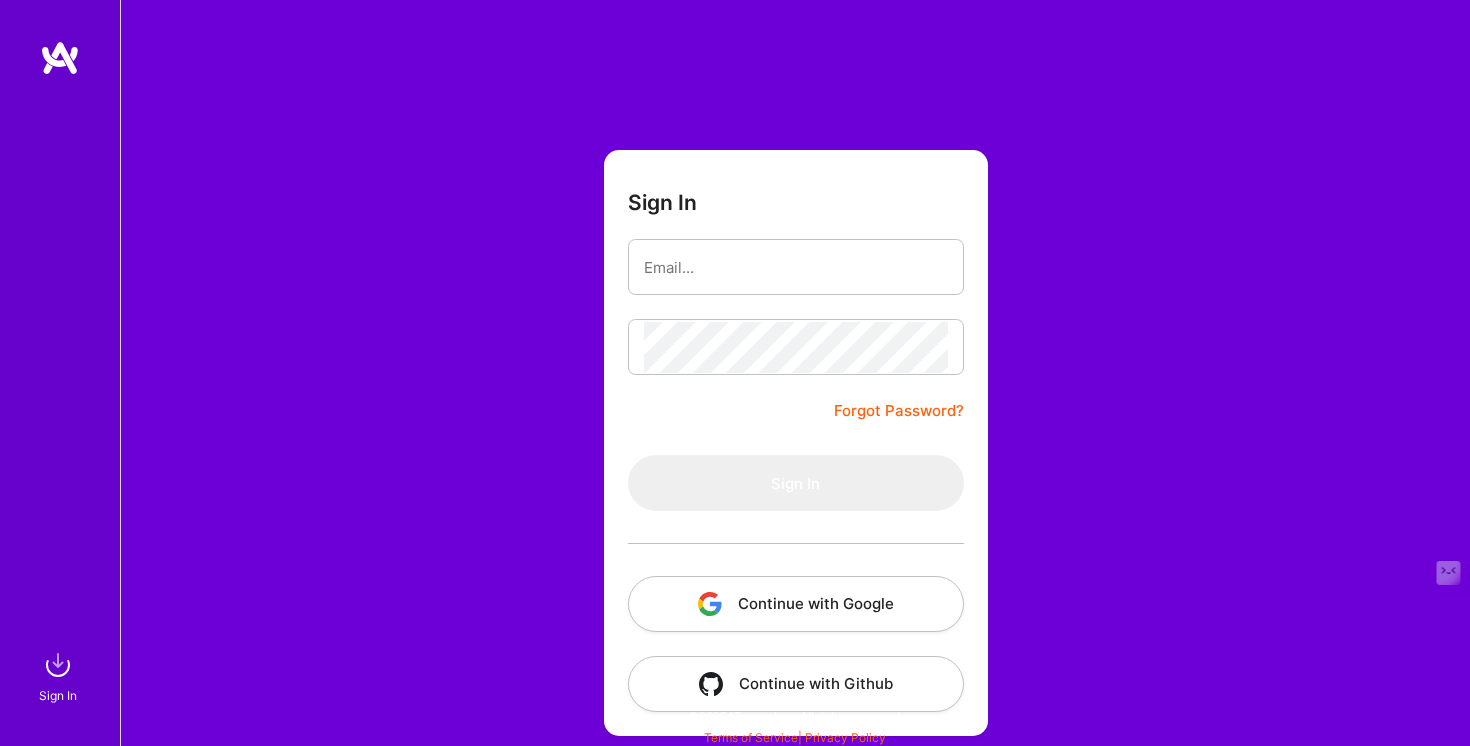 click on "Continue with Google" at bounding box center (796, 604) 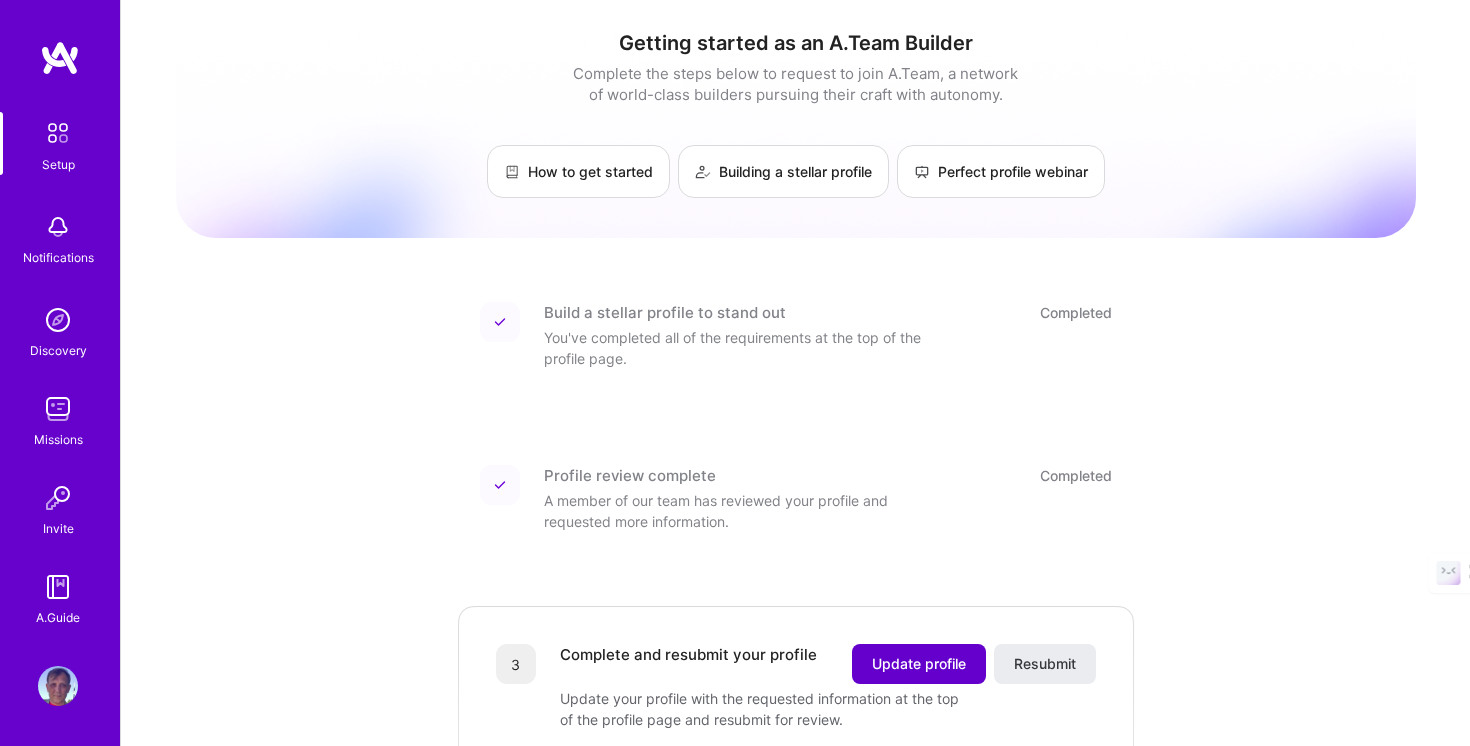 click on "Update profile" at bounding box center (919, 664) 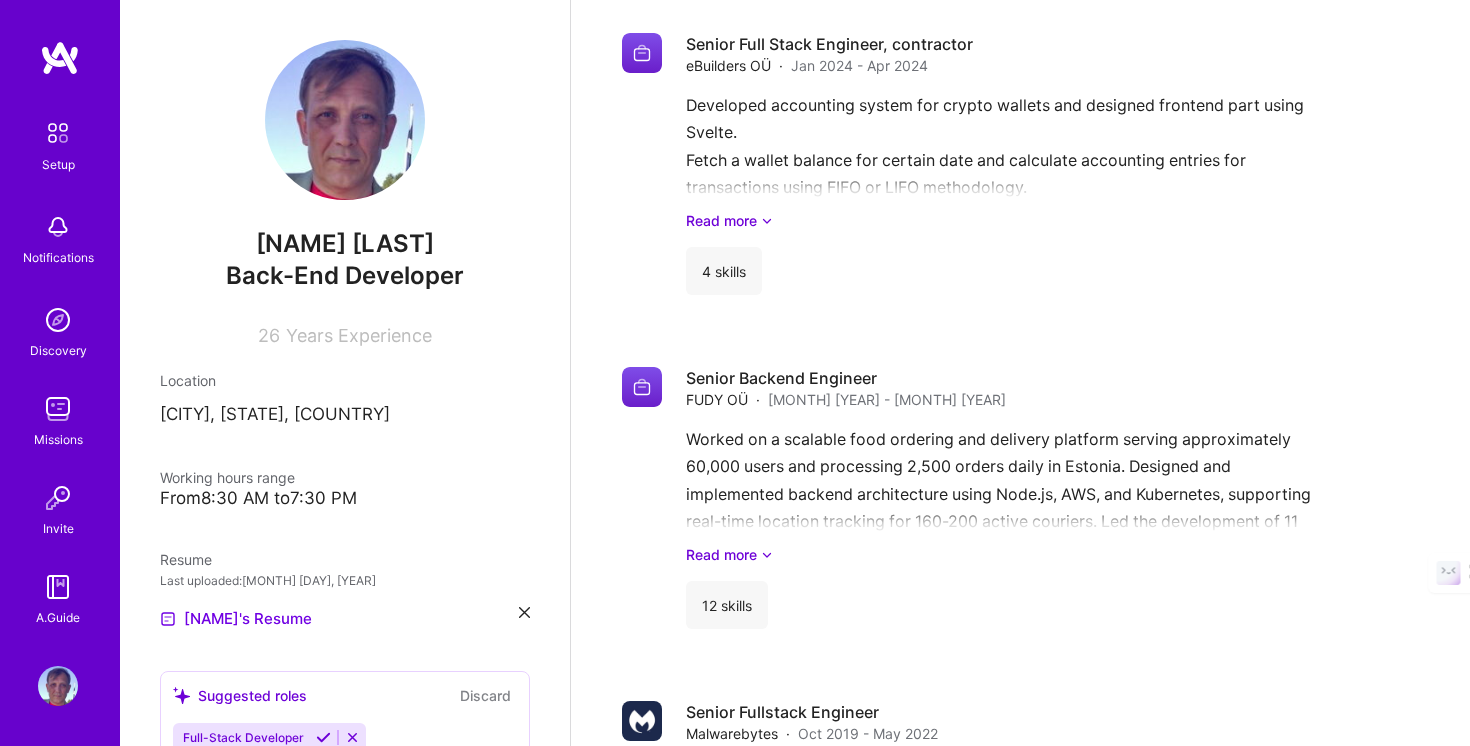 scroll, scrollTop: 2752, scrollLeft: 0, axis: vertical 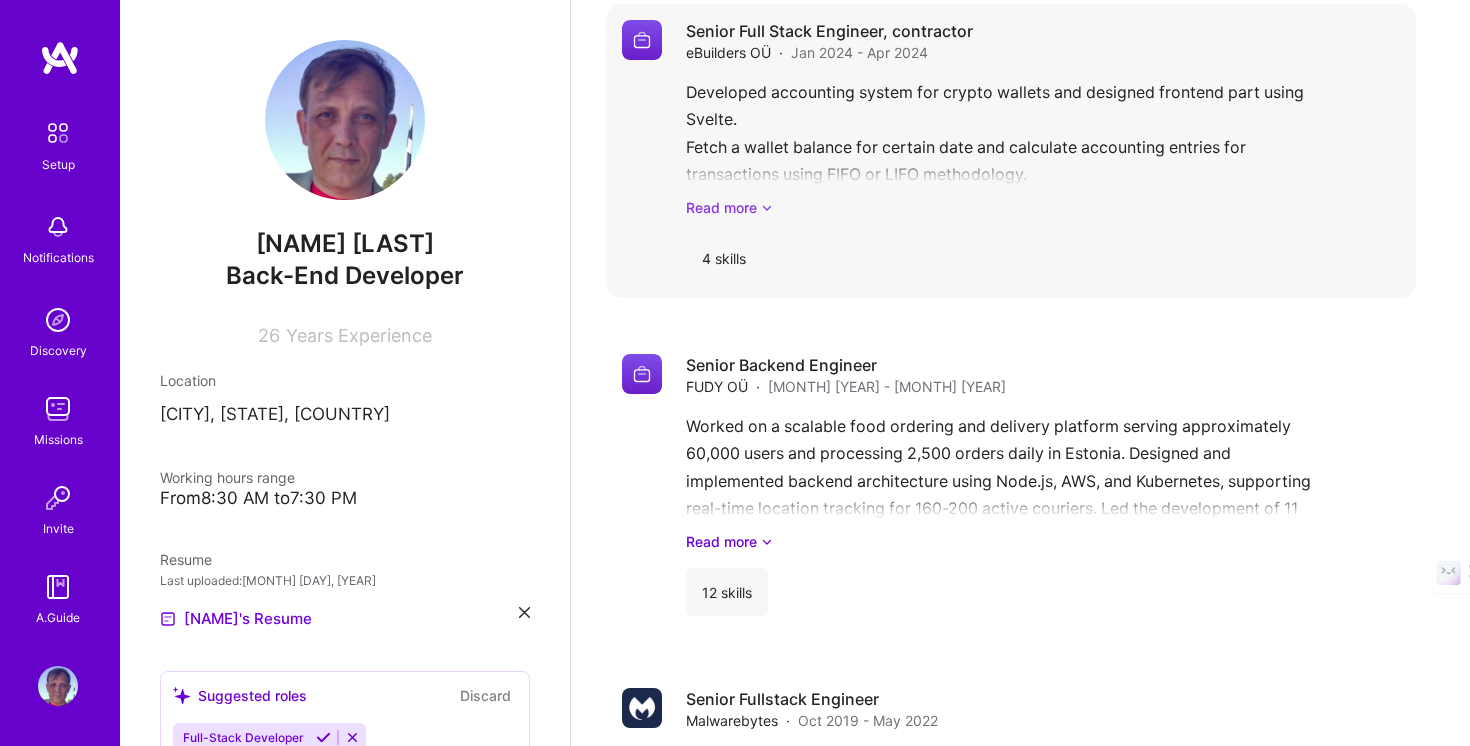 click at bounding box center (767, 207) 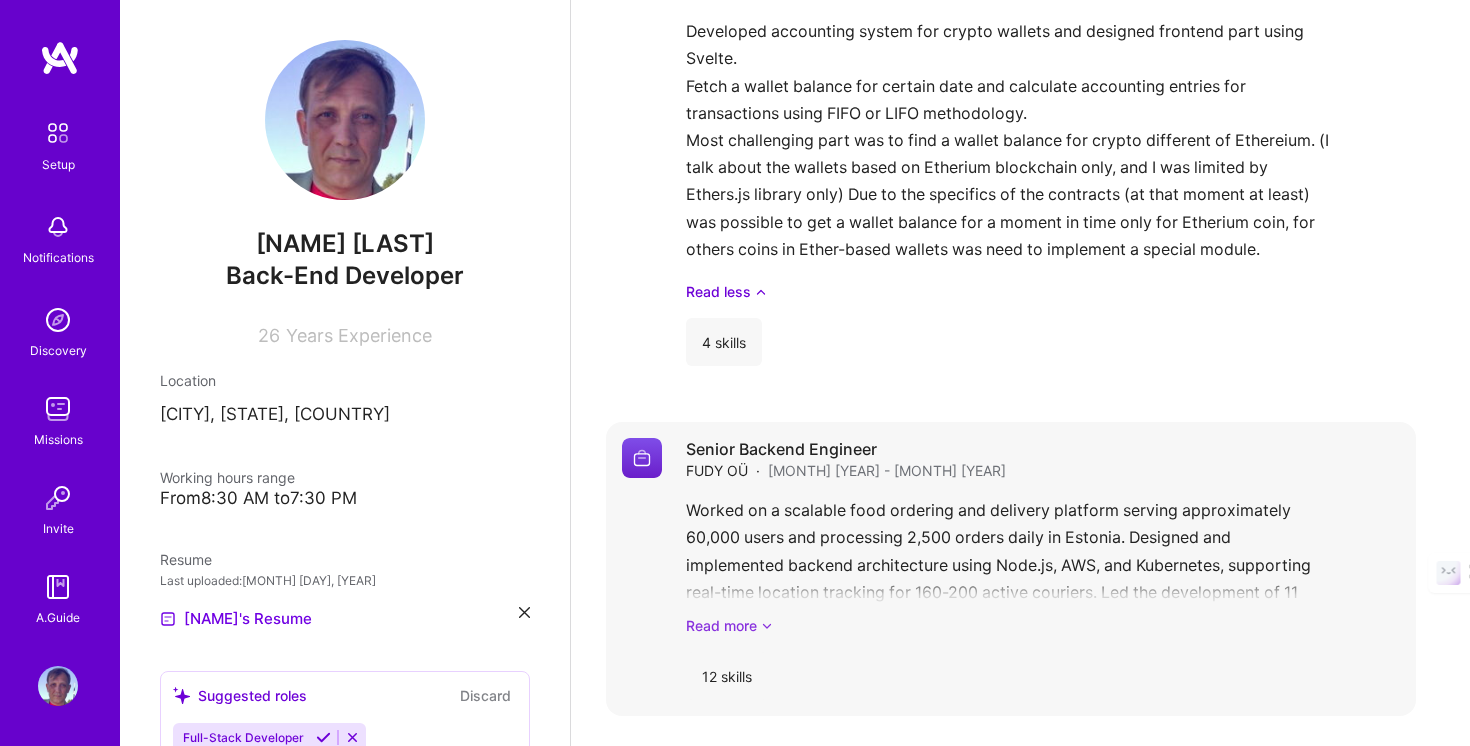 click at bounding box center [767, 625] 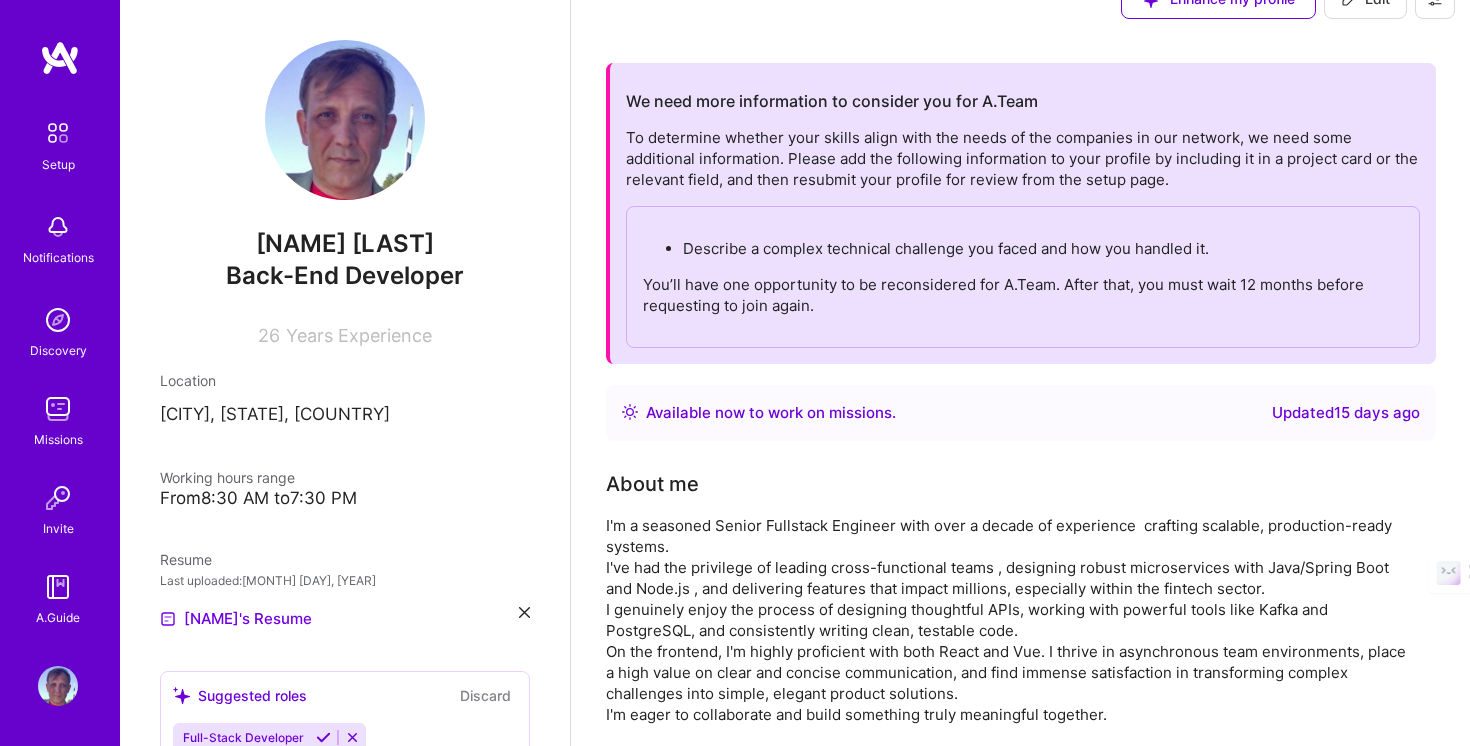 scroll, scrollTop: 45, scrollLeft: 0, axis: vertical 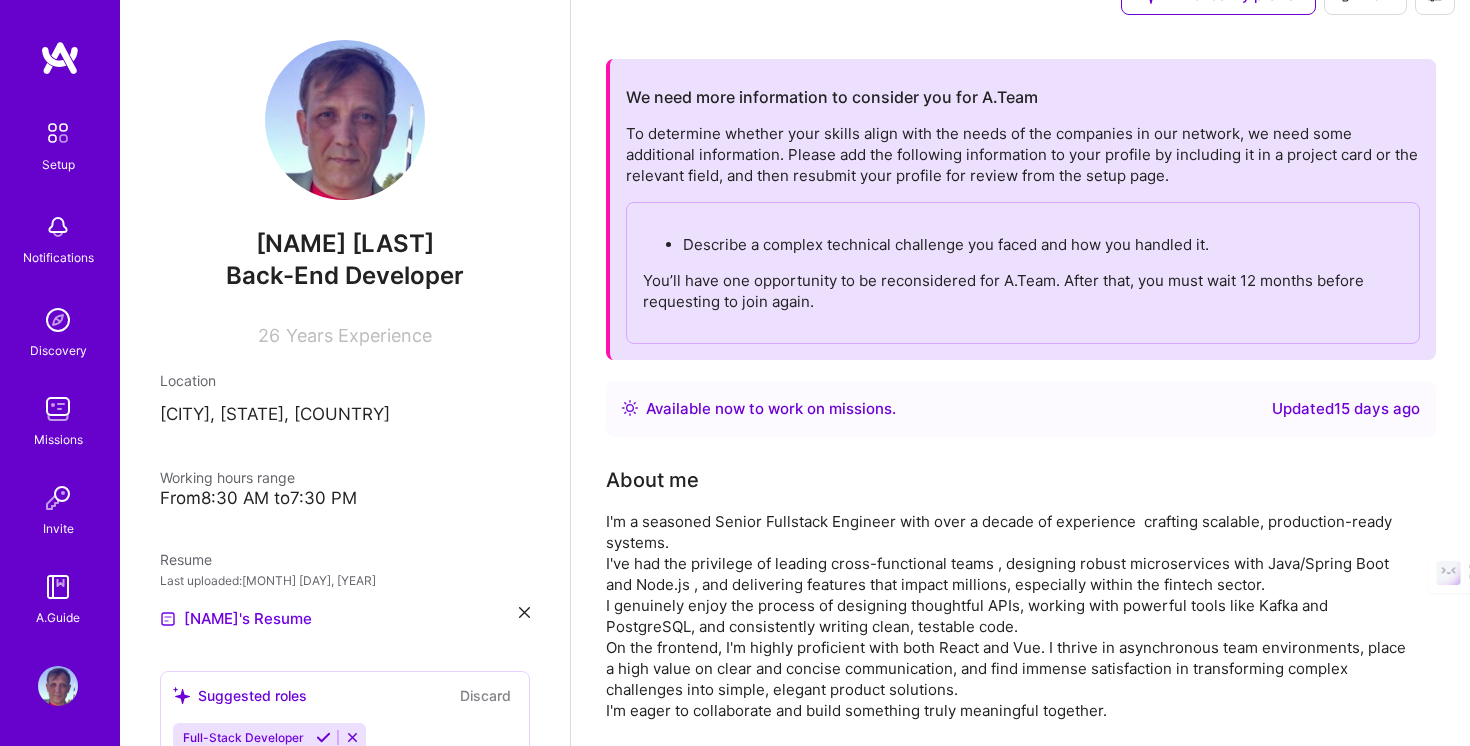click on "Describe a complex technical challenge you faced and how you handled it. You’ll have one opportunity to be reconsidered for A.Team. After that, you must wait 12 months before requesting to join again." at bounding box center [1023, 273] 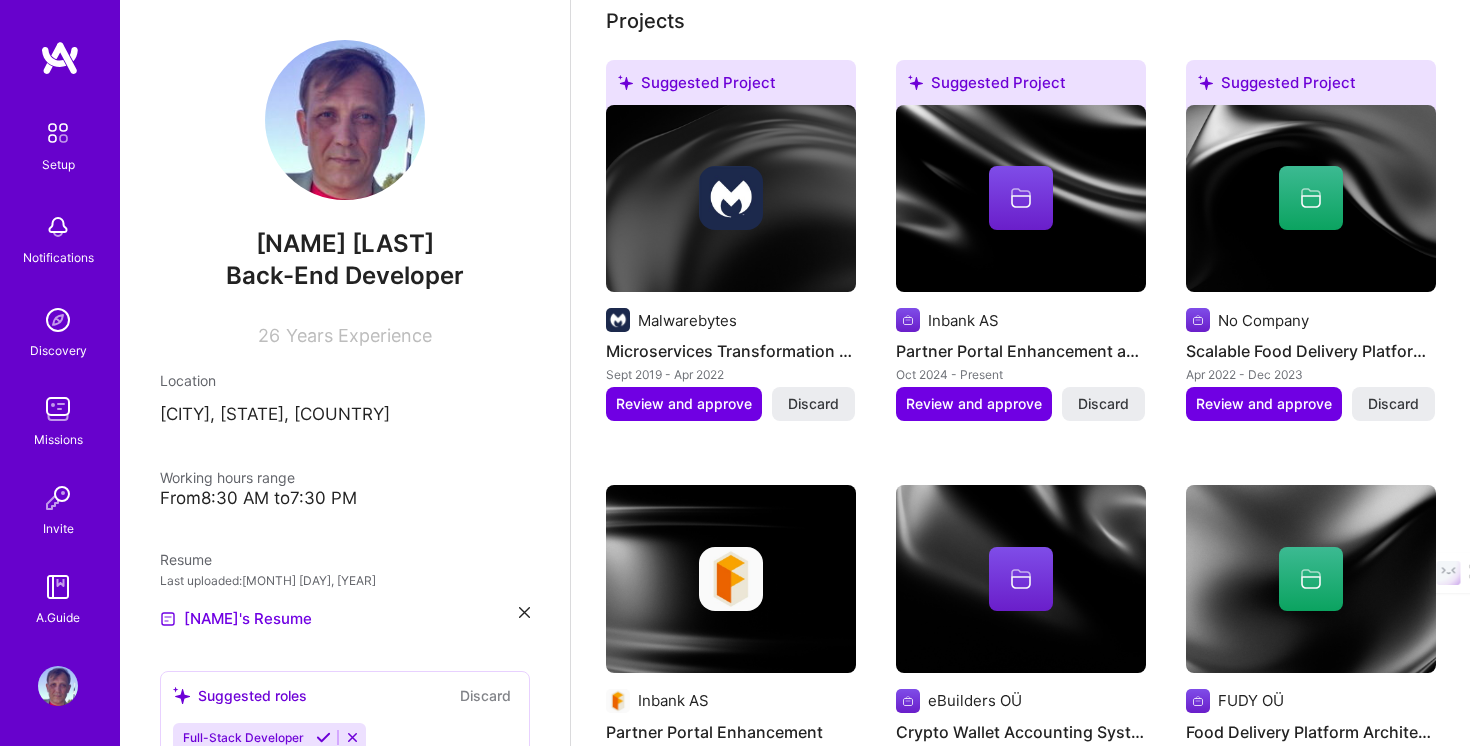 scroll, scrollTop: 851, scrollLeft: 0, axis: vertical 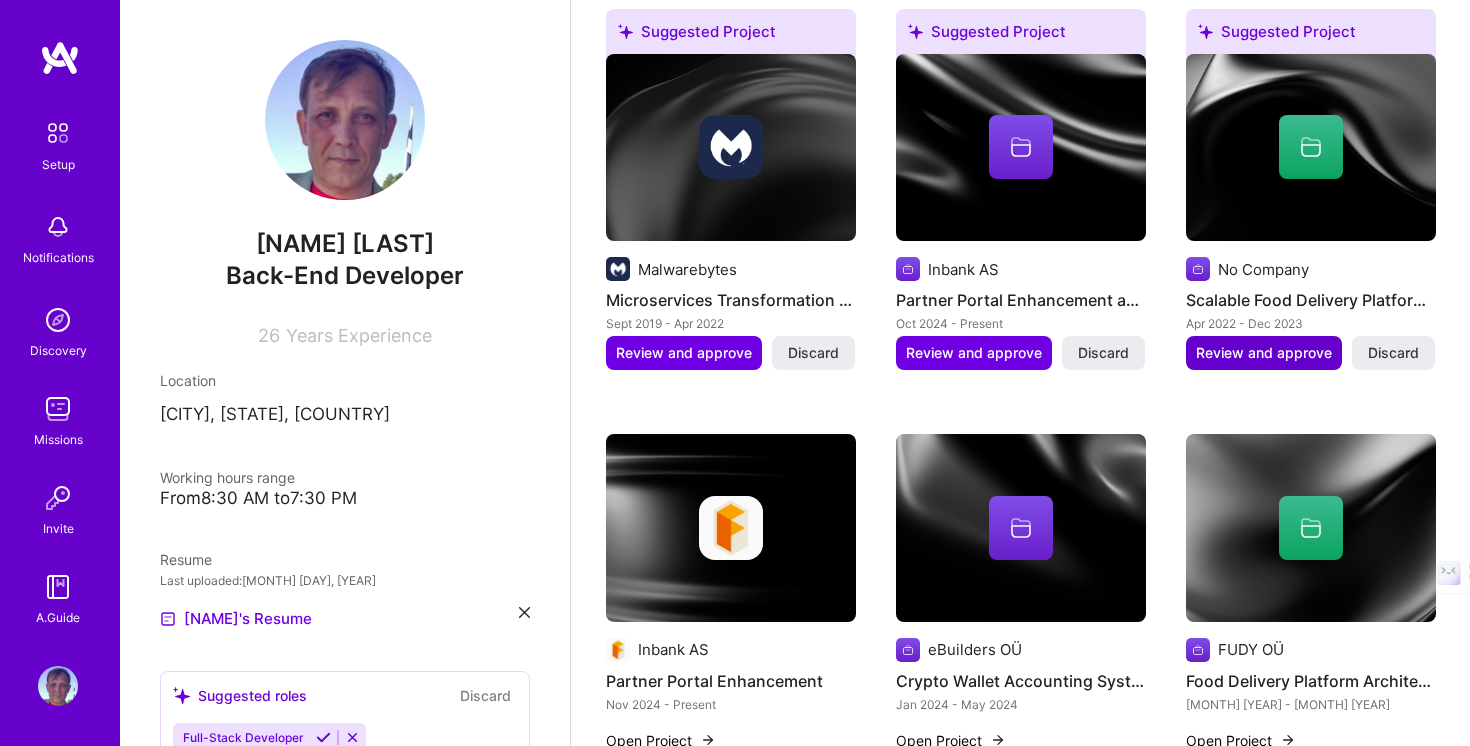 click on "Review and approve" at bounding box center [1264, 353] 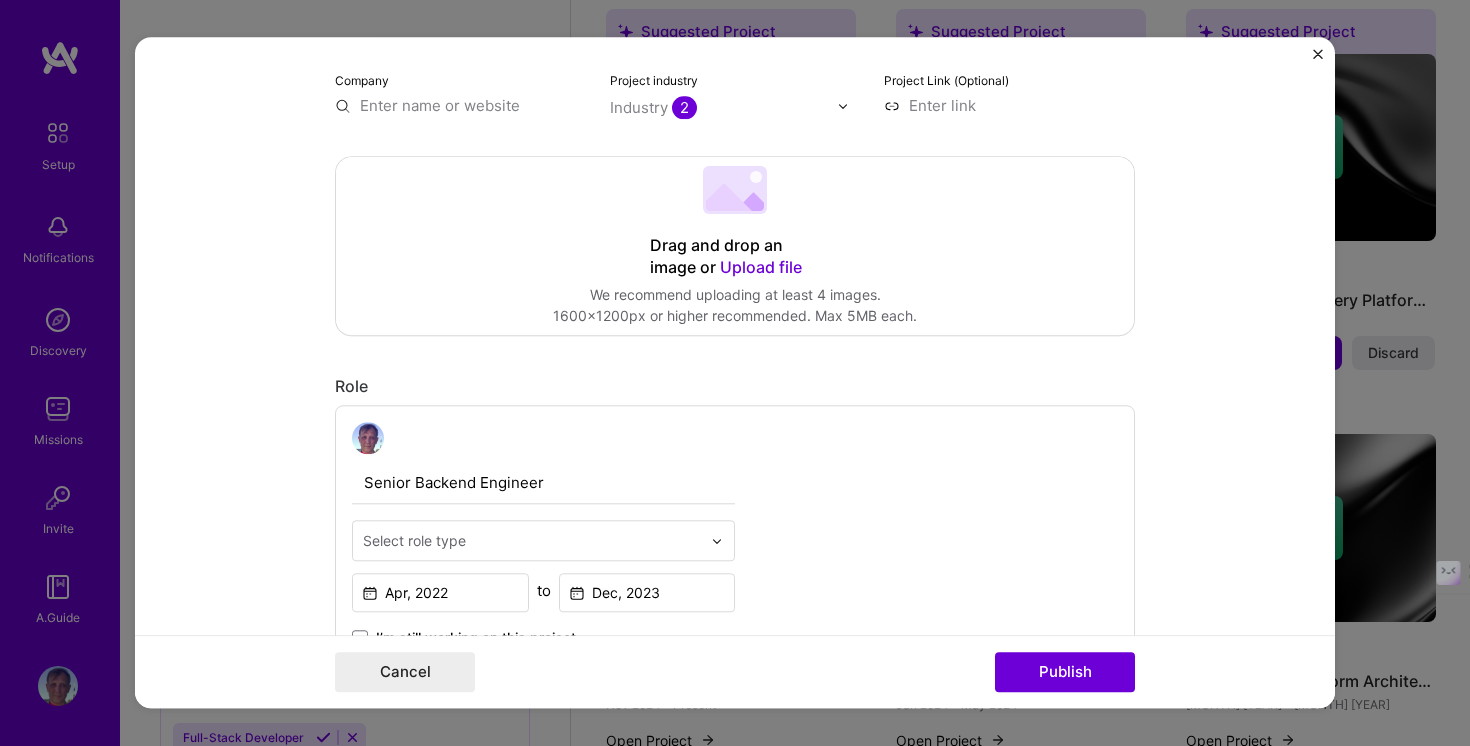 scroll, scrollTop: 333, scrollLeft: 0, axis: vertical 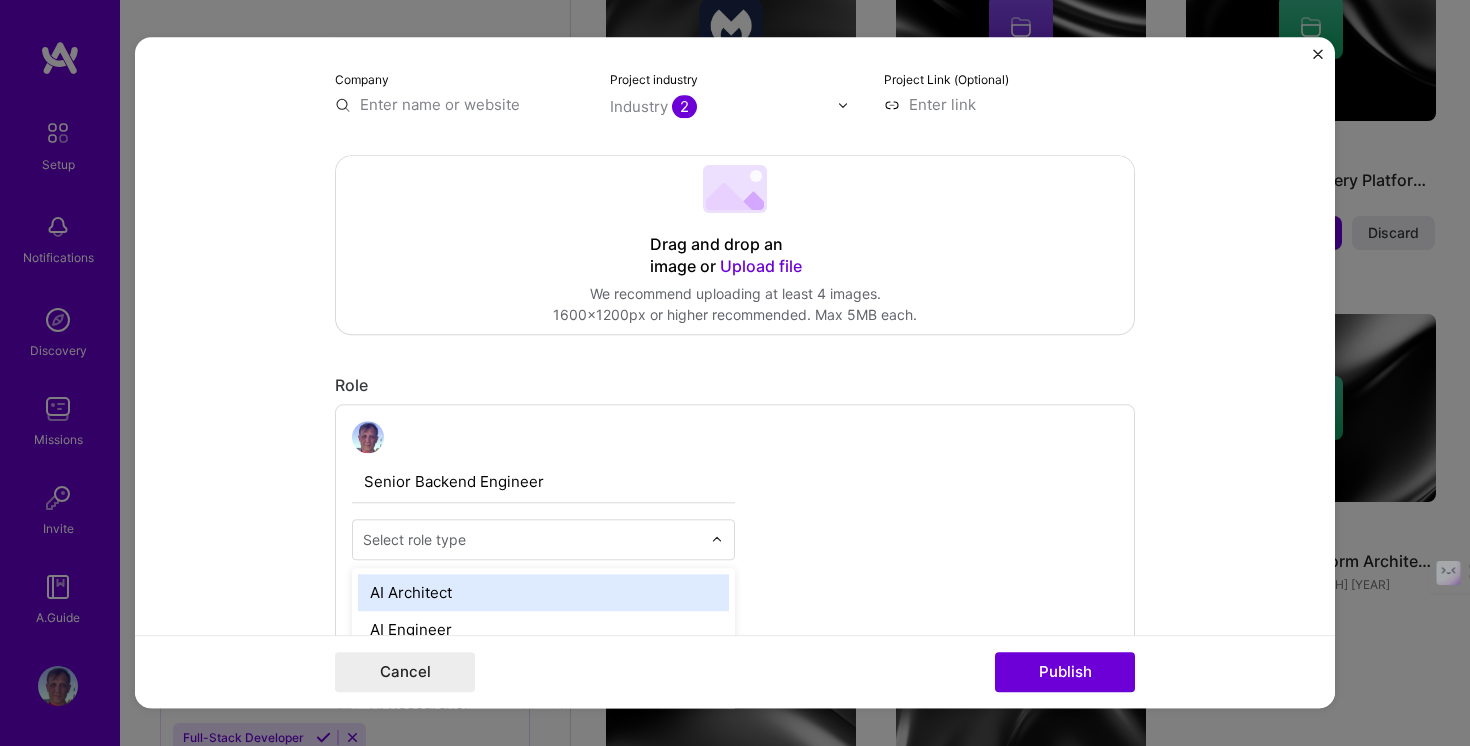 click at bounding box center [532, 539] 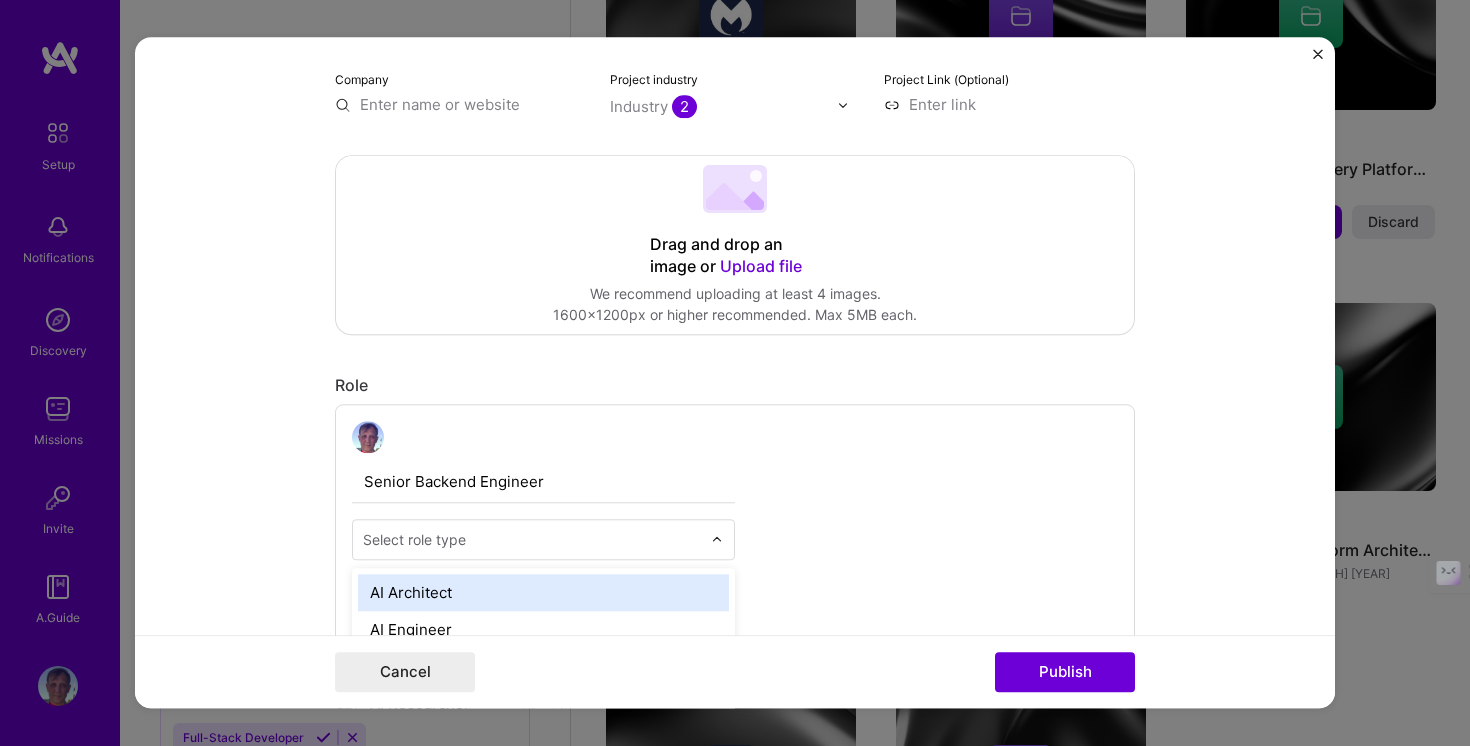 click on "Senior Backend Engineer option AI Architect focused, 1 of [NUMBER]. [NUMBER] results available. Use Up and Down to choose options, press Enter to select the currently focused option, press Escape to exit the menu, press Tab to select the option and exit the menu. Select role type AI Architect AI Engineer AI Product Manager AI Researcher Algorithms Engineer Analytics Engineer Android Developer Art Director Automation Developer Back-End Developer Blockchain Developer Brand Designer Brand Expert Business Development Chief Technology Officer (CTO) Chief of Staff Cloud Expert Community Manager Content Writer Copywriter Data Analyst Data Architect Data Engineer Data Scientist Deep Learning Engineer Dev Evangelist Dev Experience DevOps Engineer Embedded Engineer Engineering Manager Financial Advisory Consultant Front-End Developer Full-Stack Developer Game Designer Game Developer Graphics Designer Growth Marketer Human Resource Consultant IT Consultant Industrial Designer Law Expert ML Engineer MLOps Management Consultant" at bounding box center (735, 534) 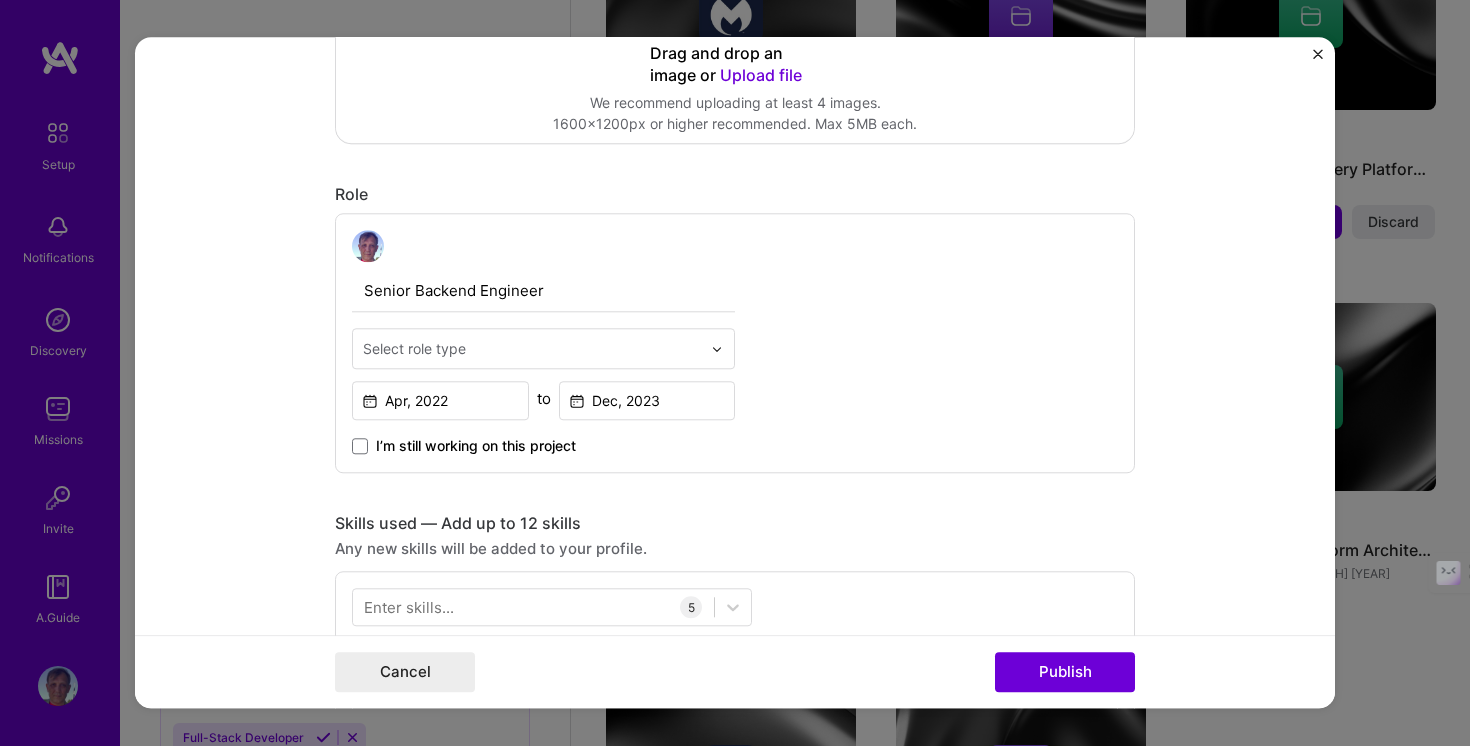scroll, scrollTop: 538, scrollLeft: 0, axis: vertical 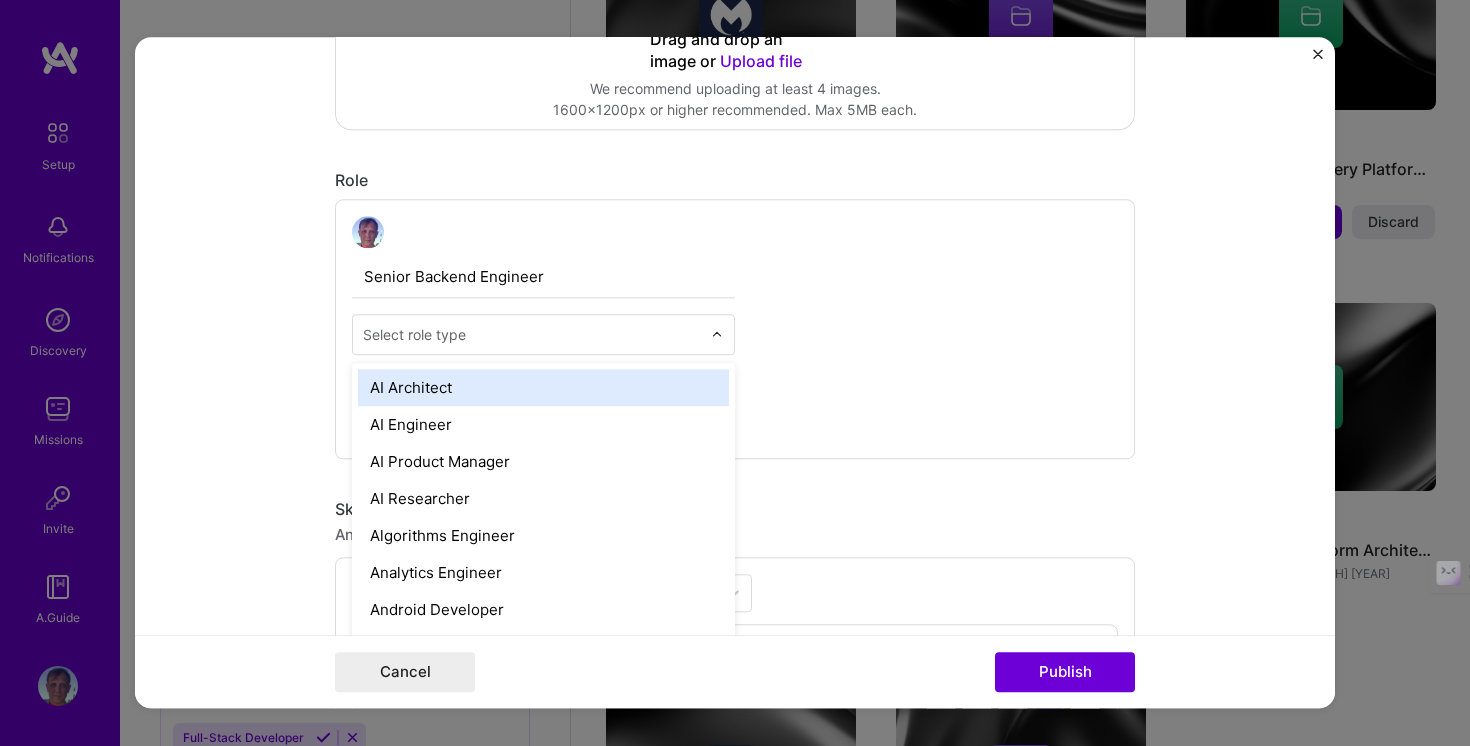 click on "Select role type" at bounding box center (532, 334) 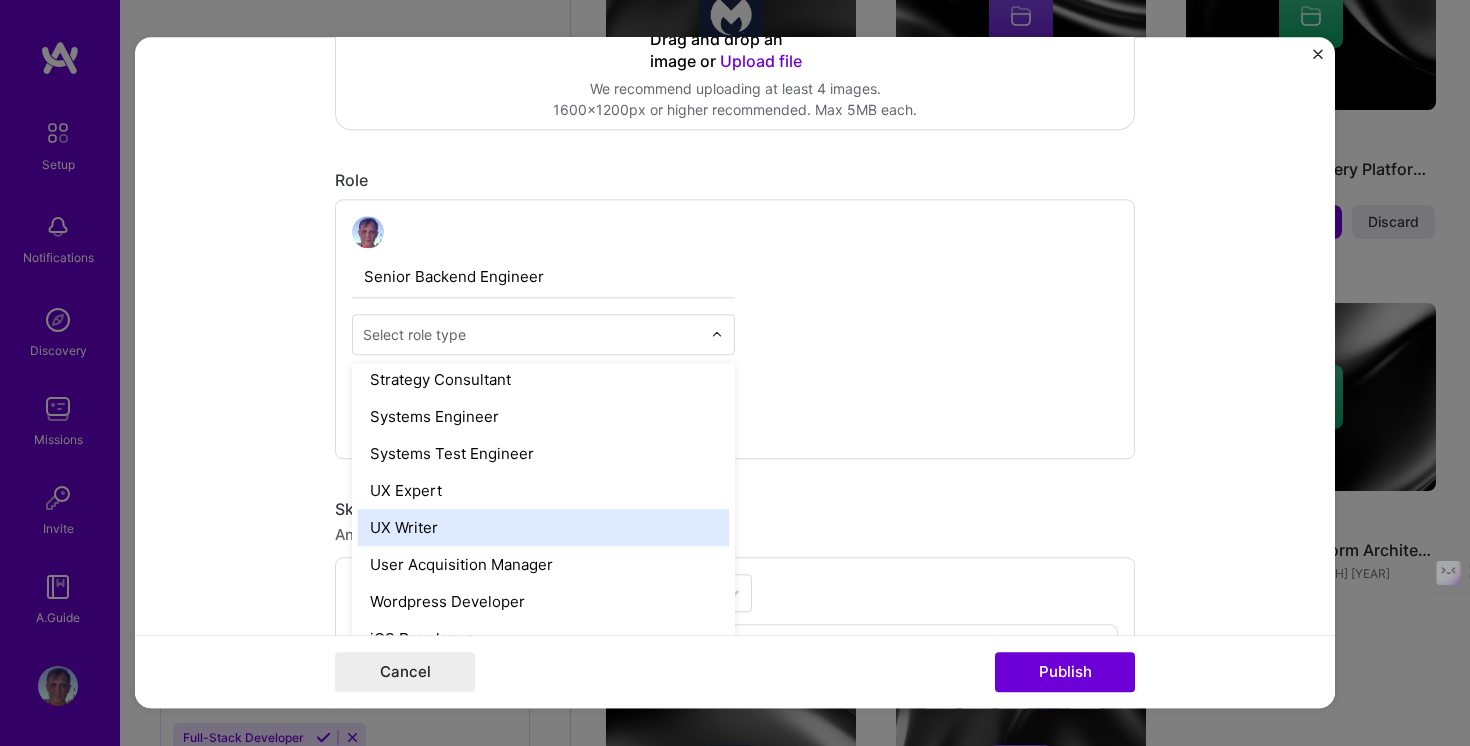 scroll, scrollTop: 2120, scrollLeft: 0, axis: vertical 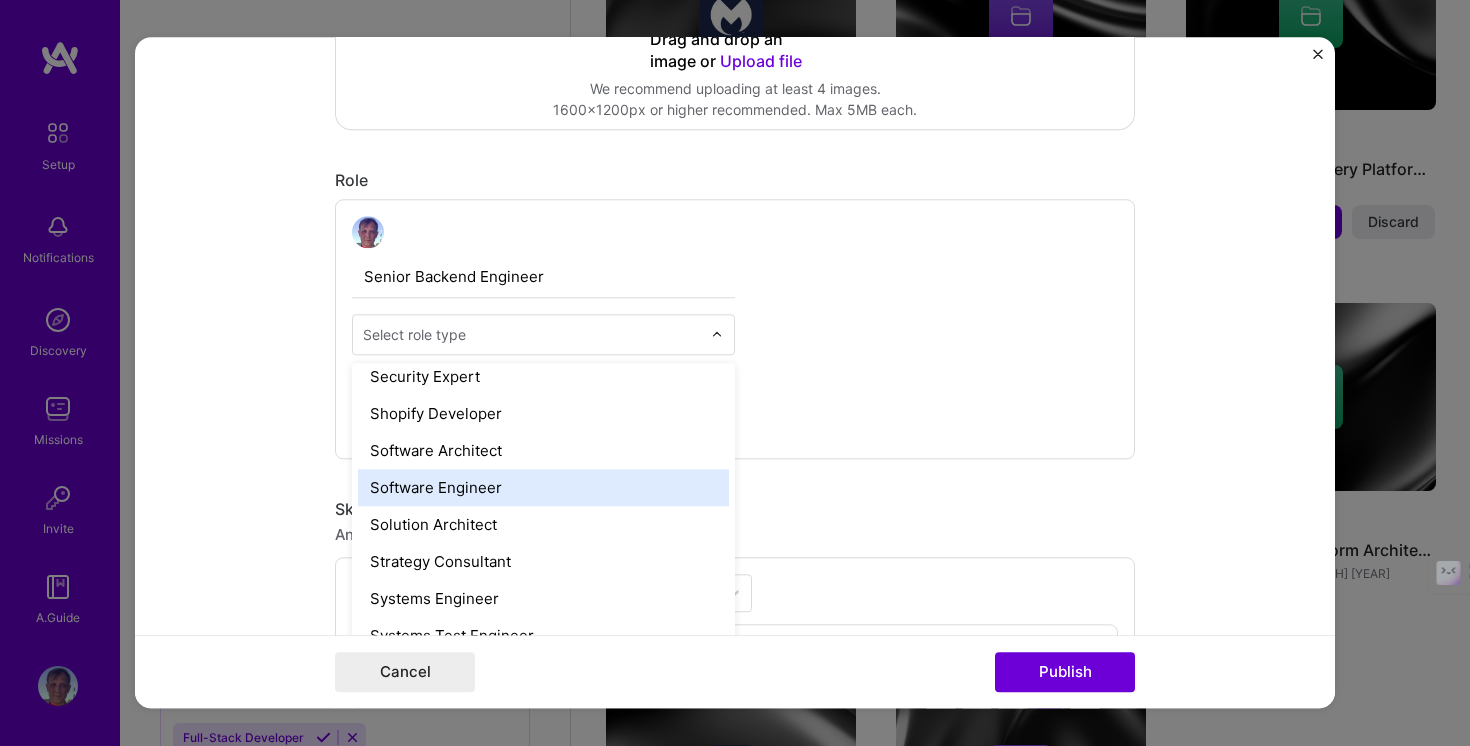 click on "Software Engineer" at bounding box center [543, 487] 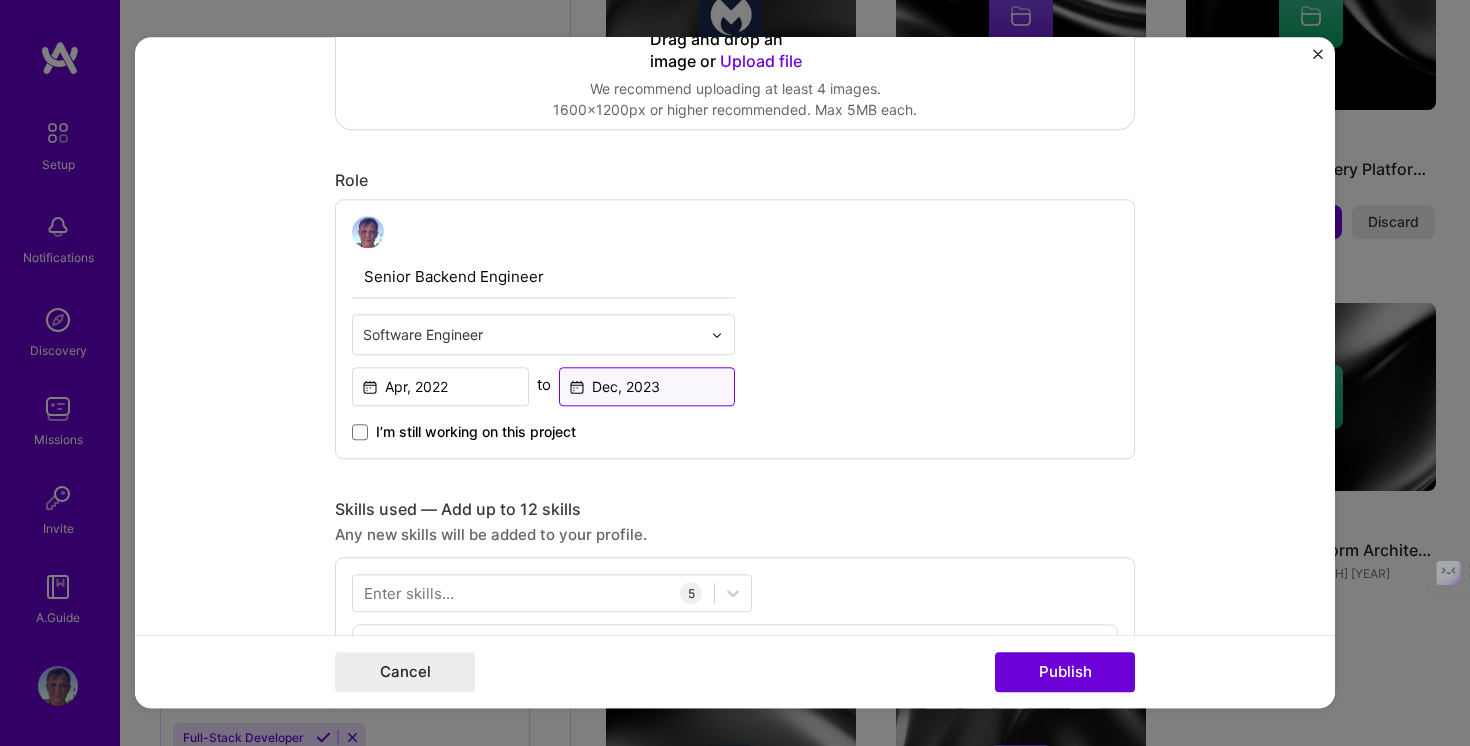click on "Dec, 2023" at bounding box center [647, 386] 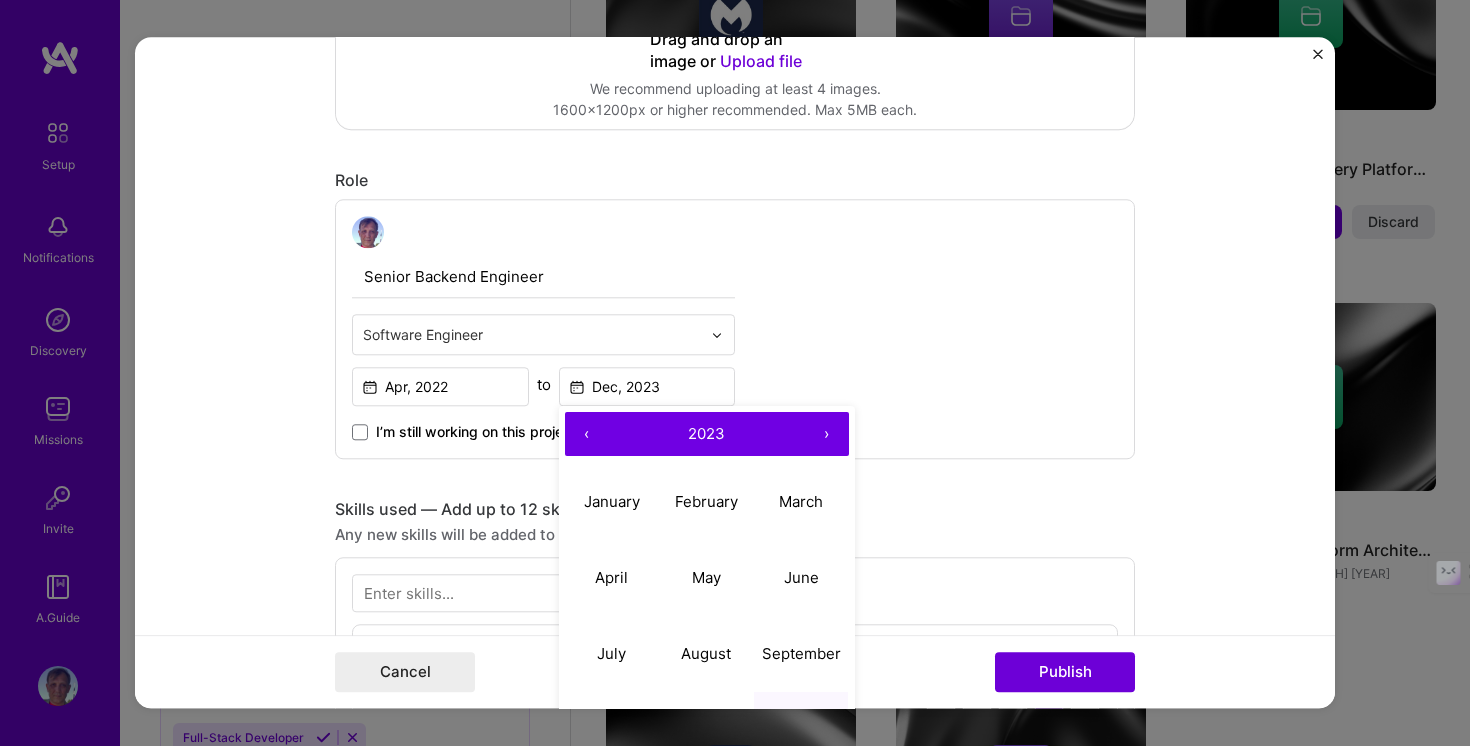 click on "›" at bounding box center [827, 434] 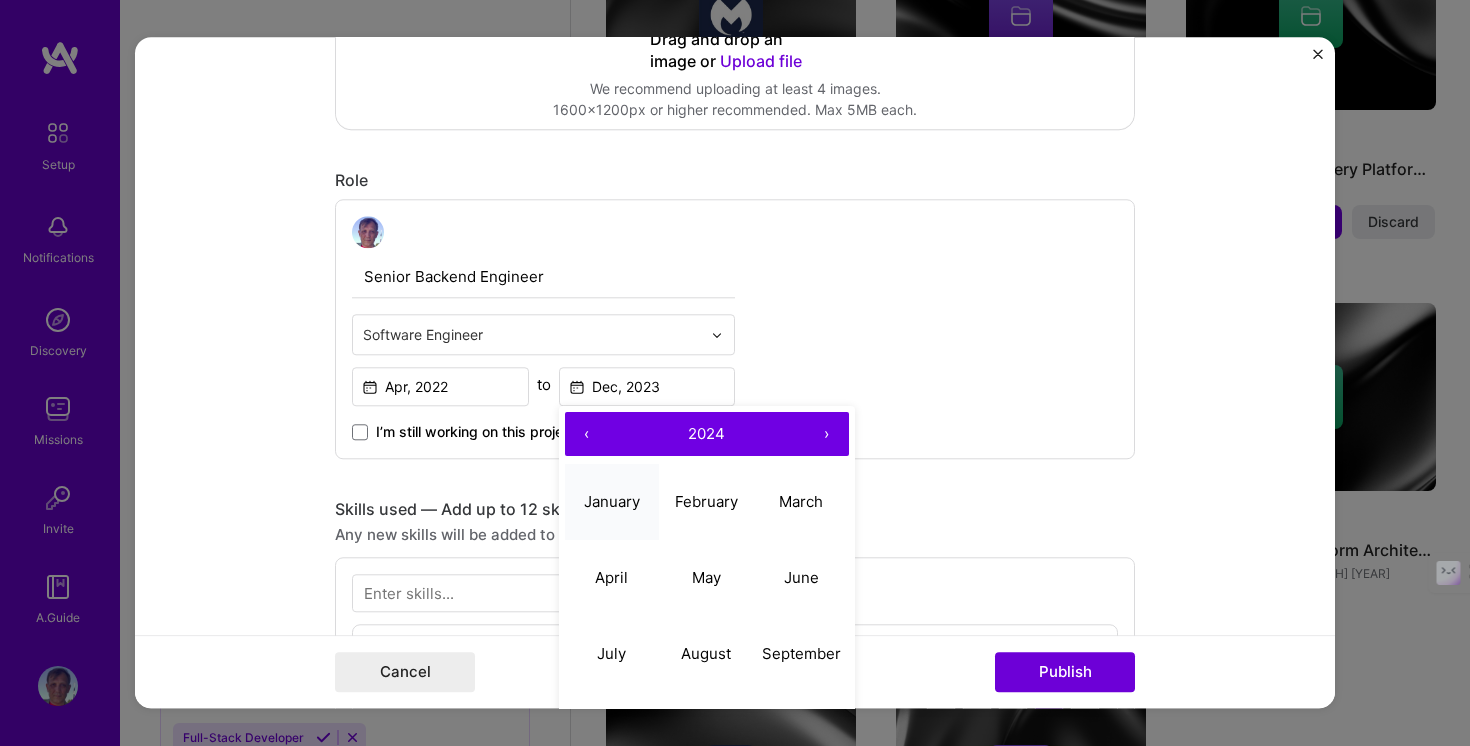 click on "January" at bounding box center [612, 501] 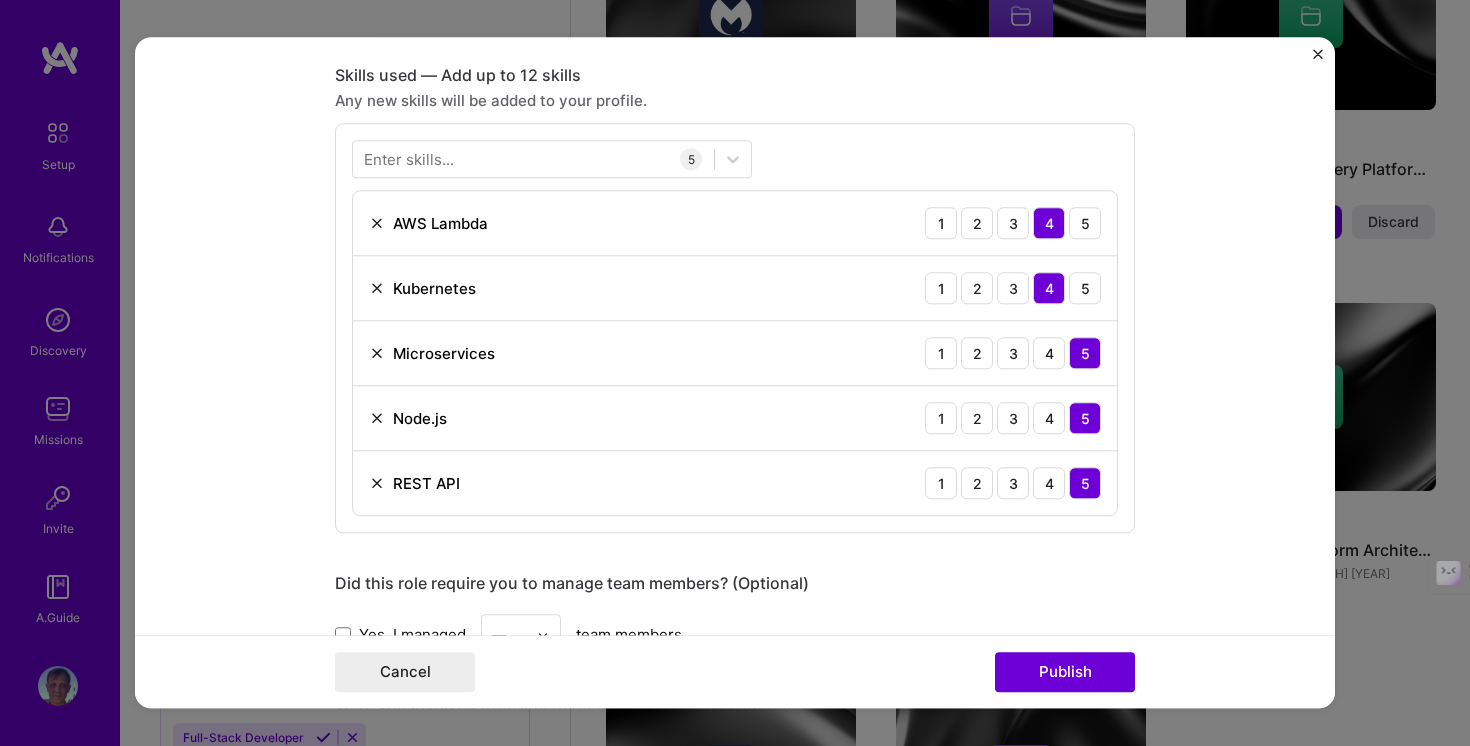 scroll, scrollTop: 967, scrollLeft: 0, axis: vertical 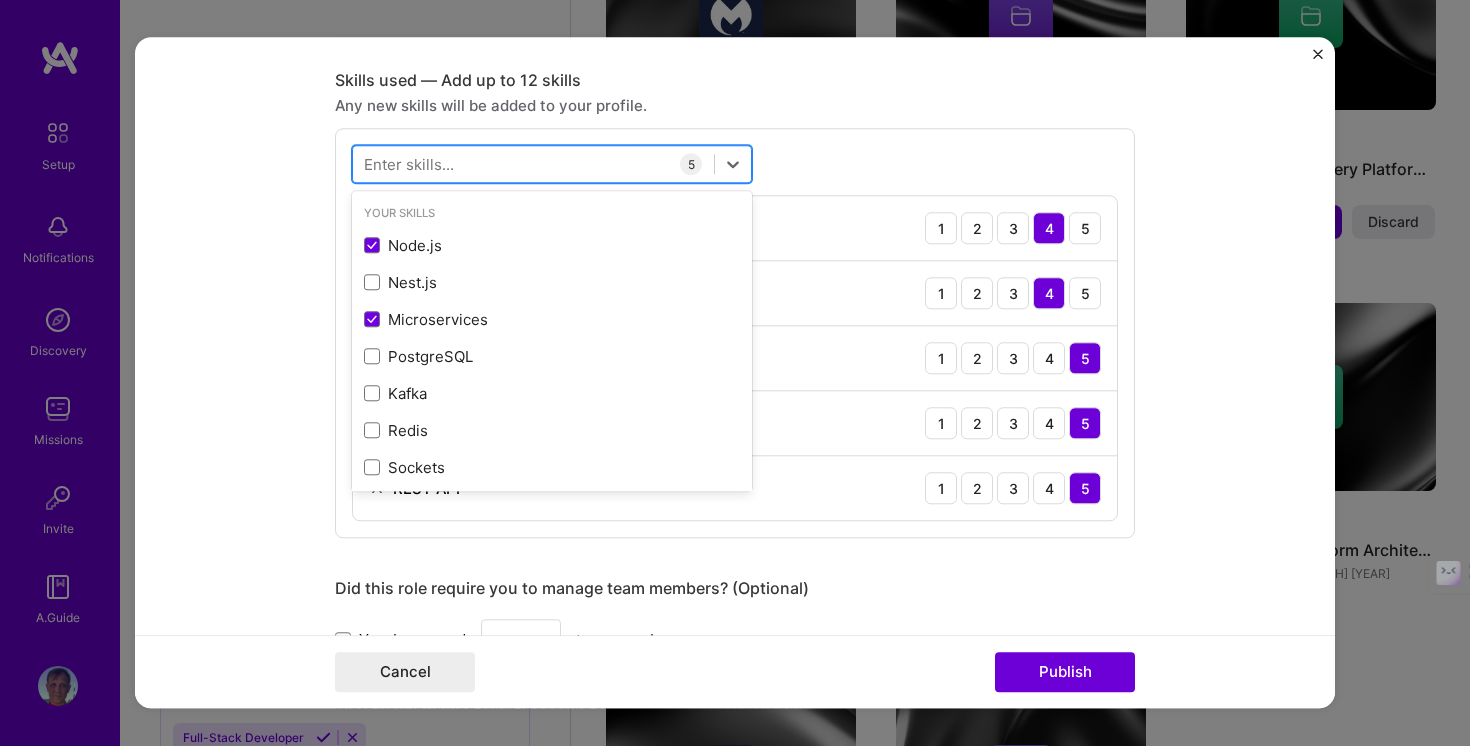click at bounding box center (533, 164) 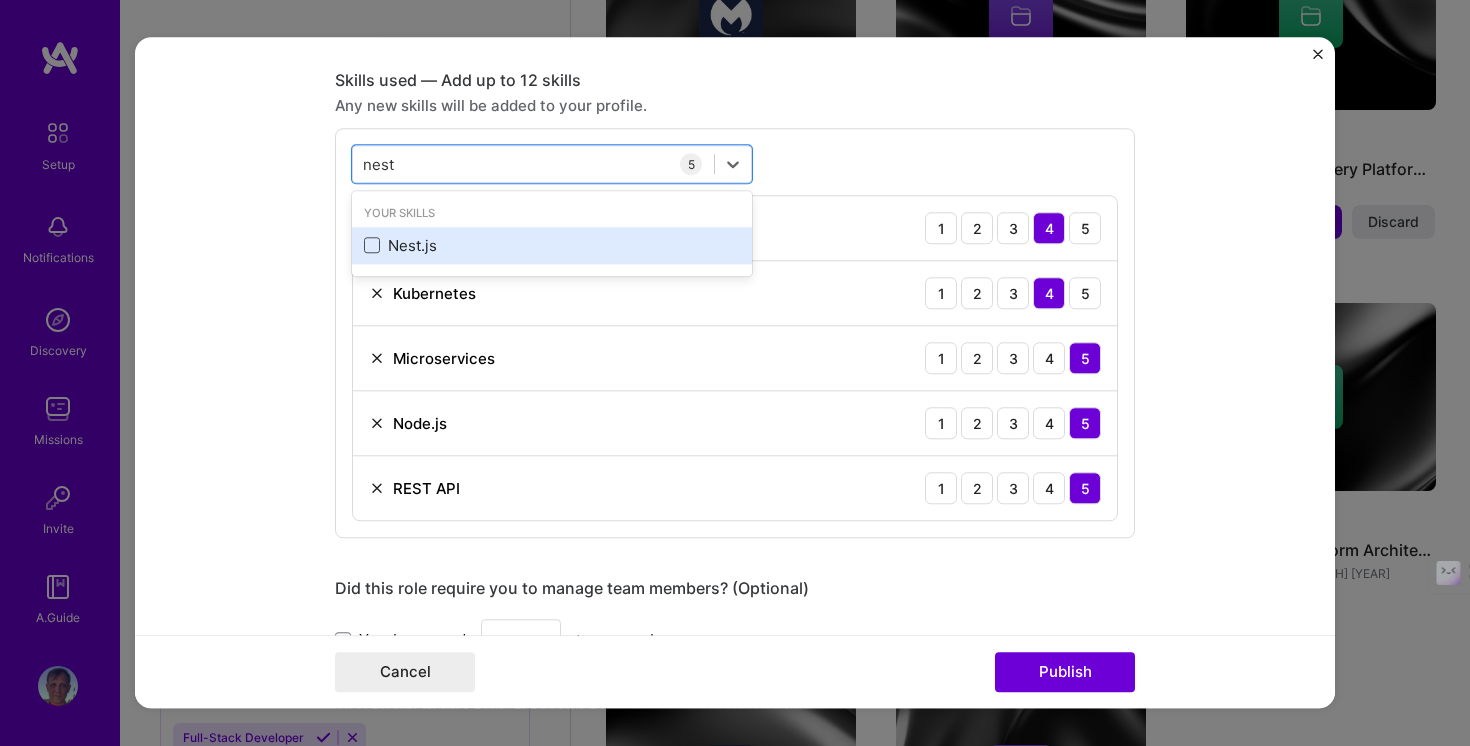 click at bounding box center [372, 246] 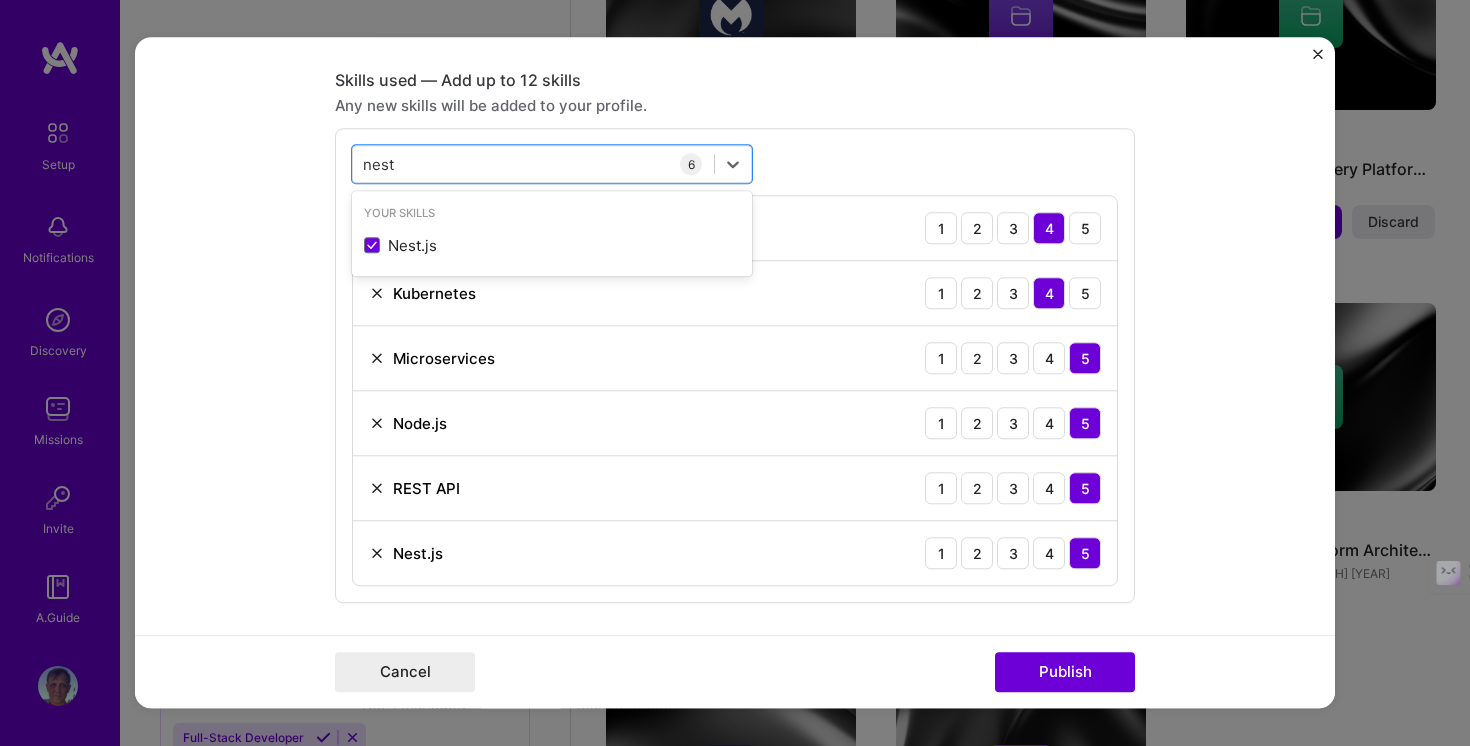 type on "nest" 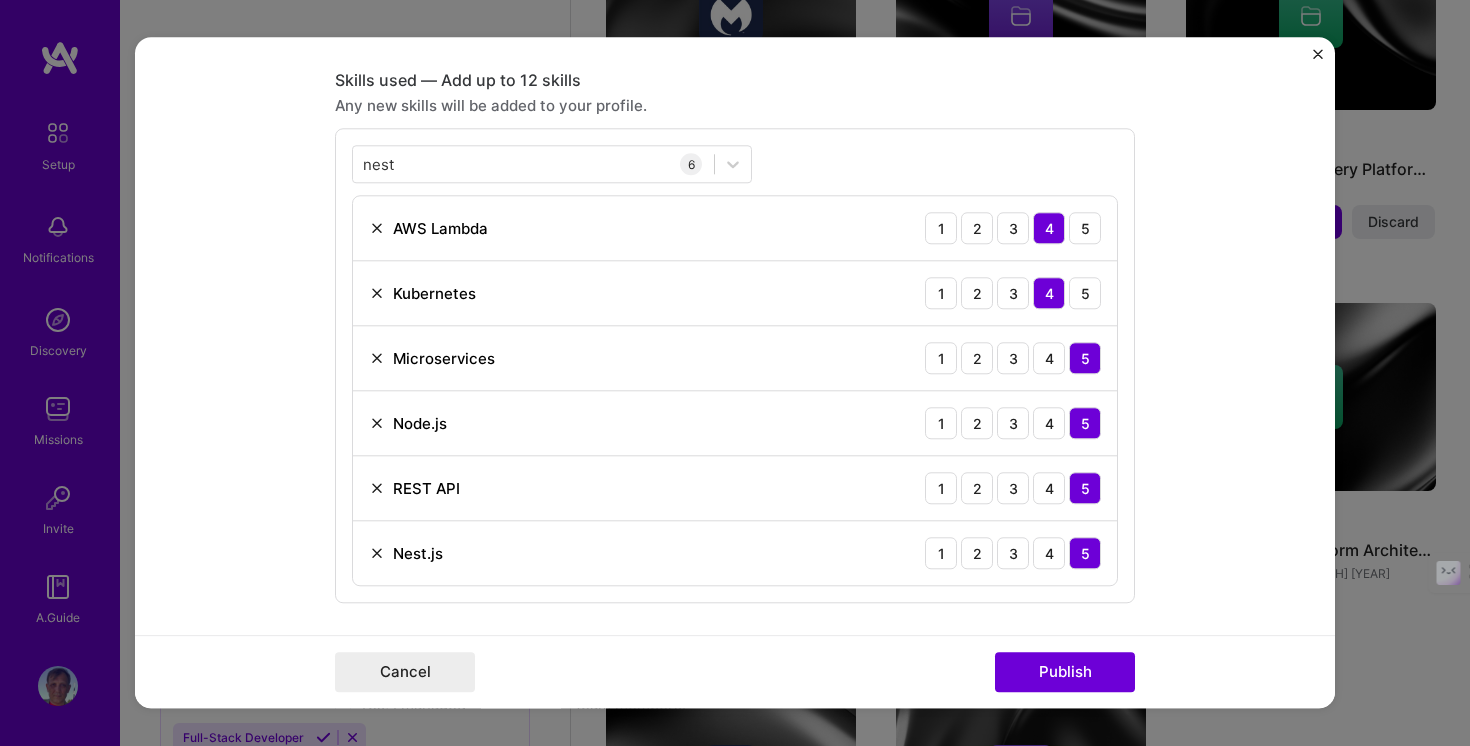 click on "Skills used — Add up to 12 skills Any new skills will be added to your profile. nest nest 6 AWS Lambda 1 2 3 4 5 Kubernetes 1 2 3 4 5 Microservices 1 2 3 4 5 Node.js 1 2 3 4 5 REST API 1 2 3 4 5 Nest.js 1 2 3 4 5" at bounding box center (735, 336) 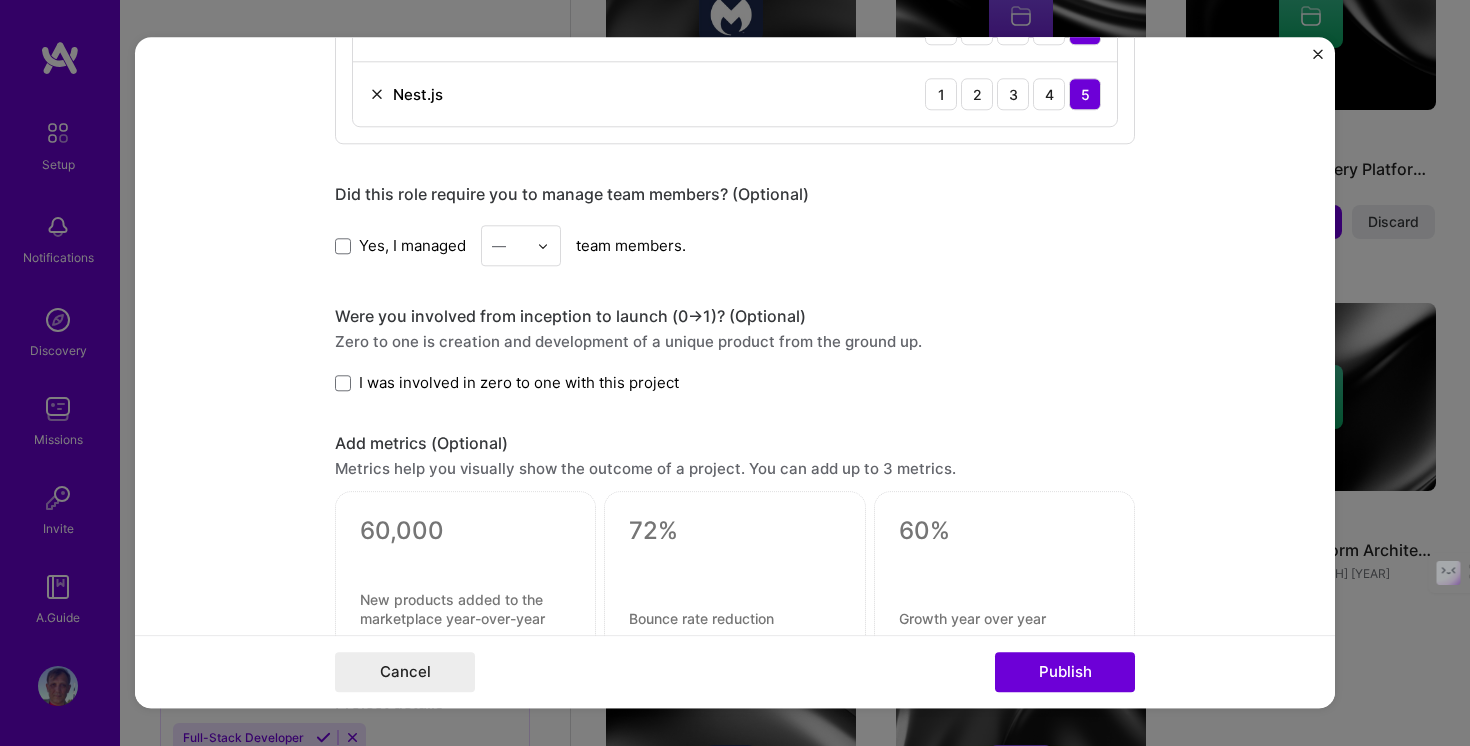 scroll, scrollTop: 1429, scrollLeft: 0, axis: vertical 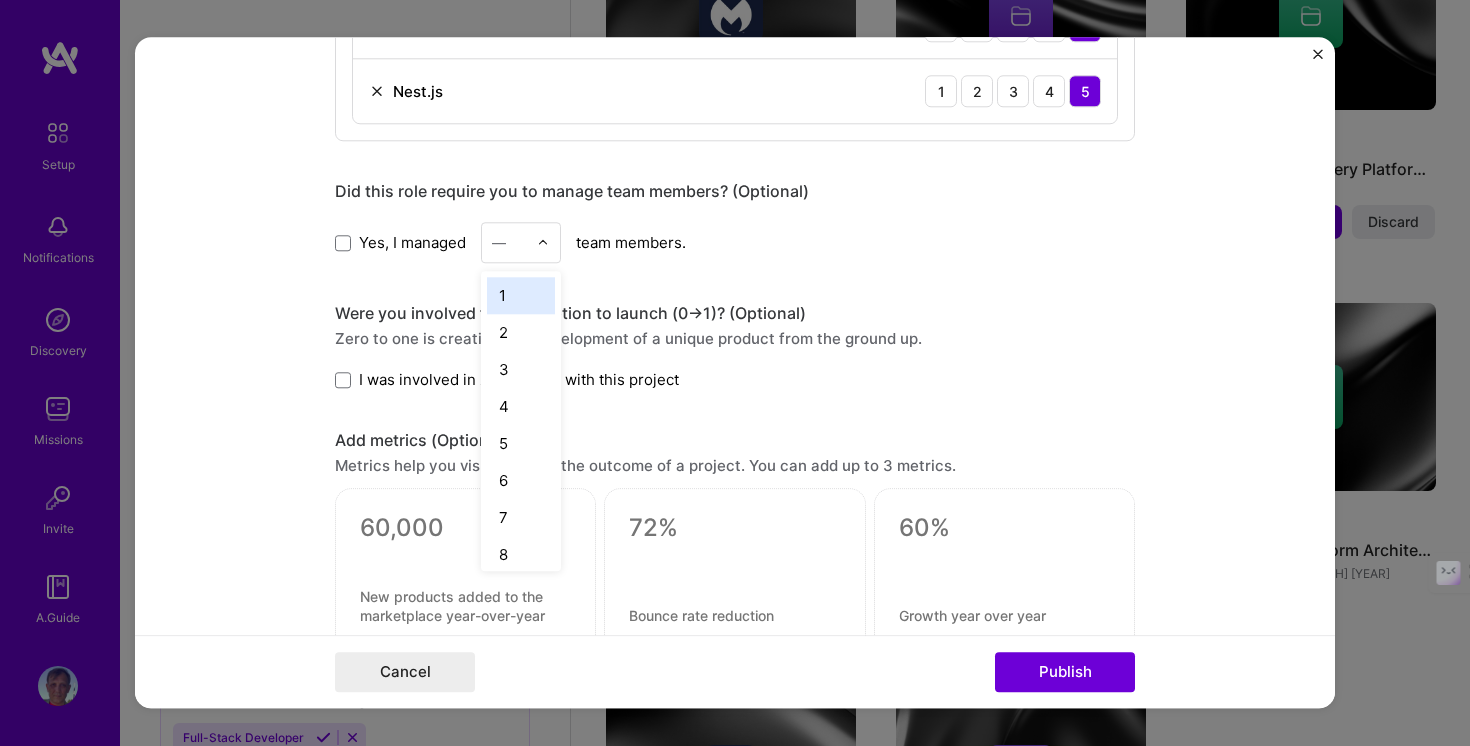click at bounding box center [543, 243] 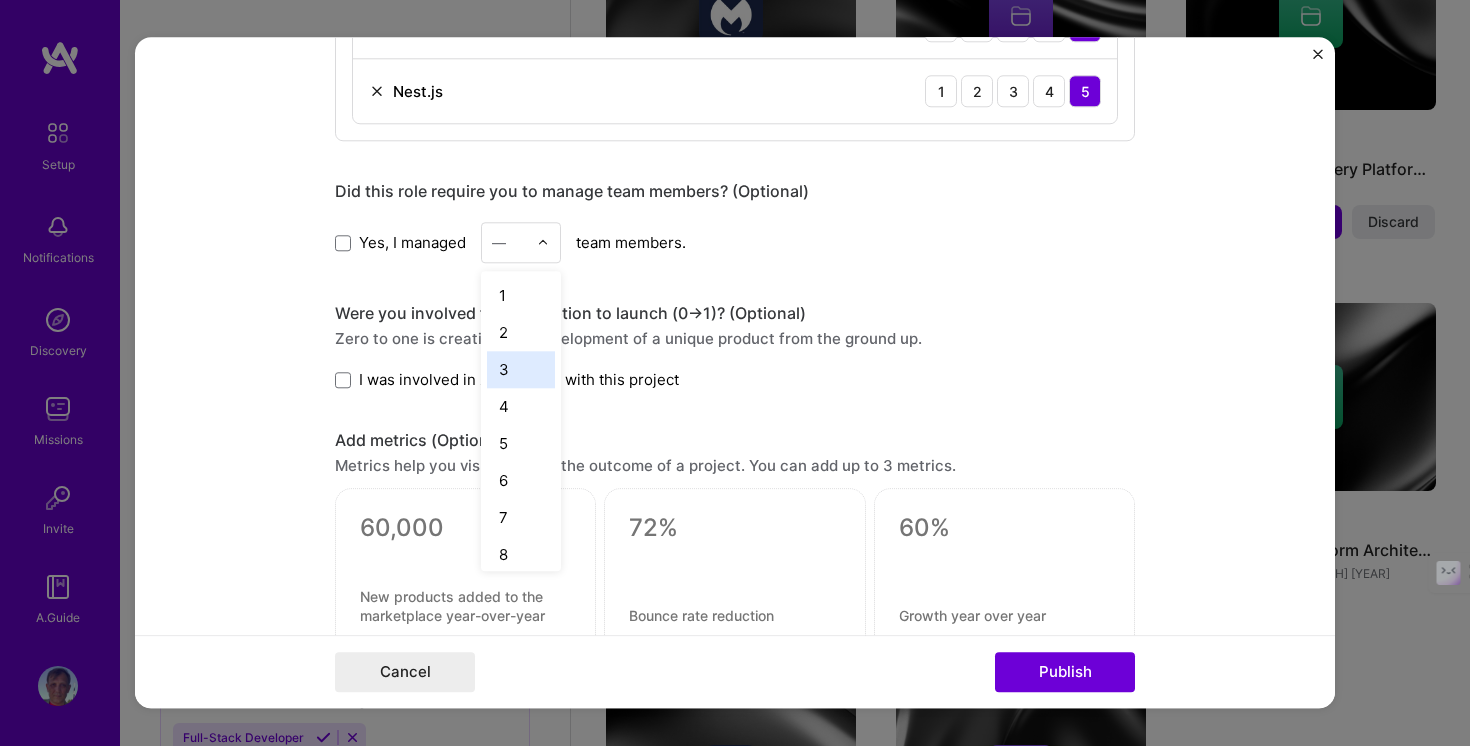 click on "3" at bounding box center (521, 369) 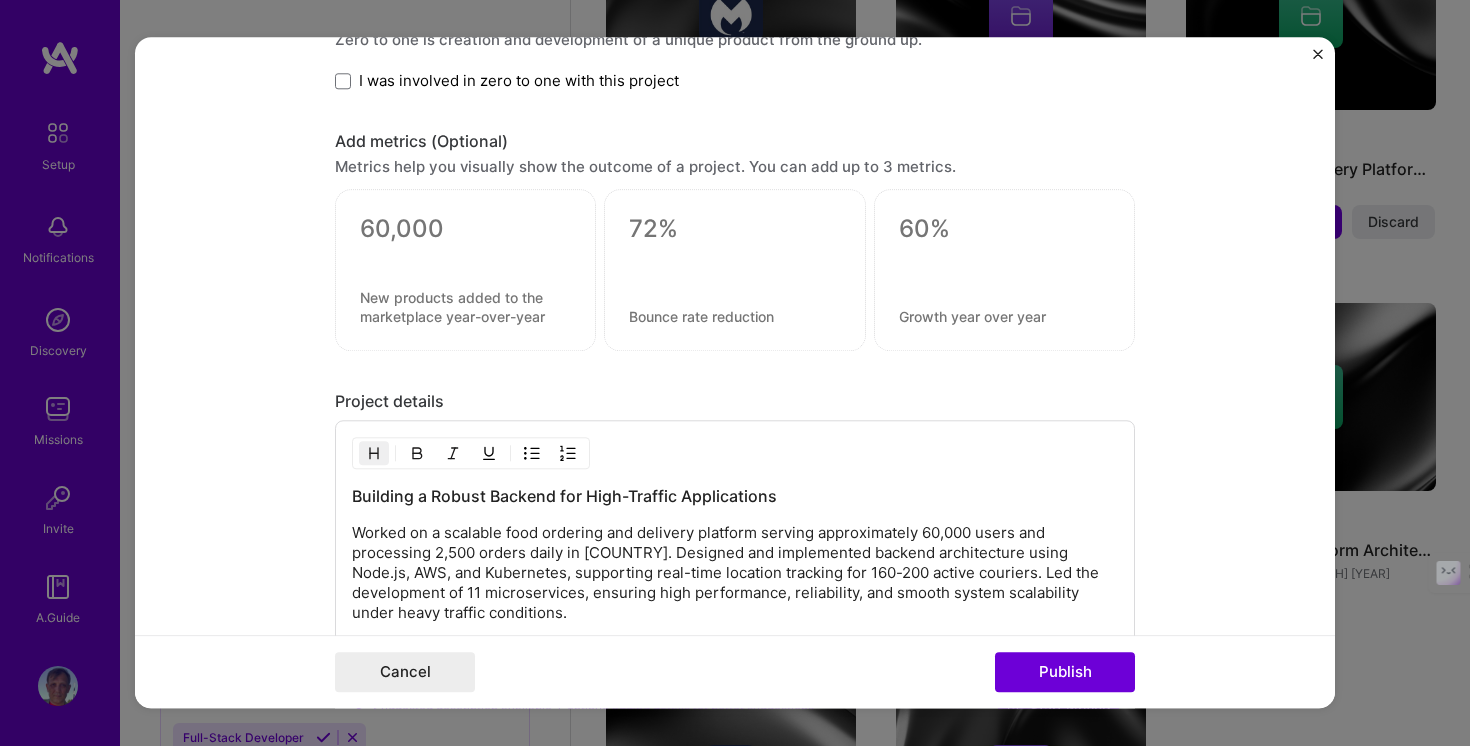 scroll, scrollTop: 1732, scrollLeft: 0, axis: vertical 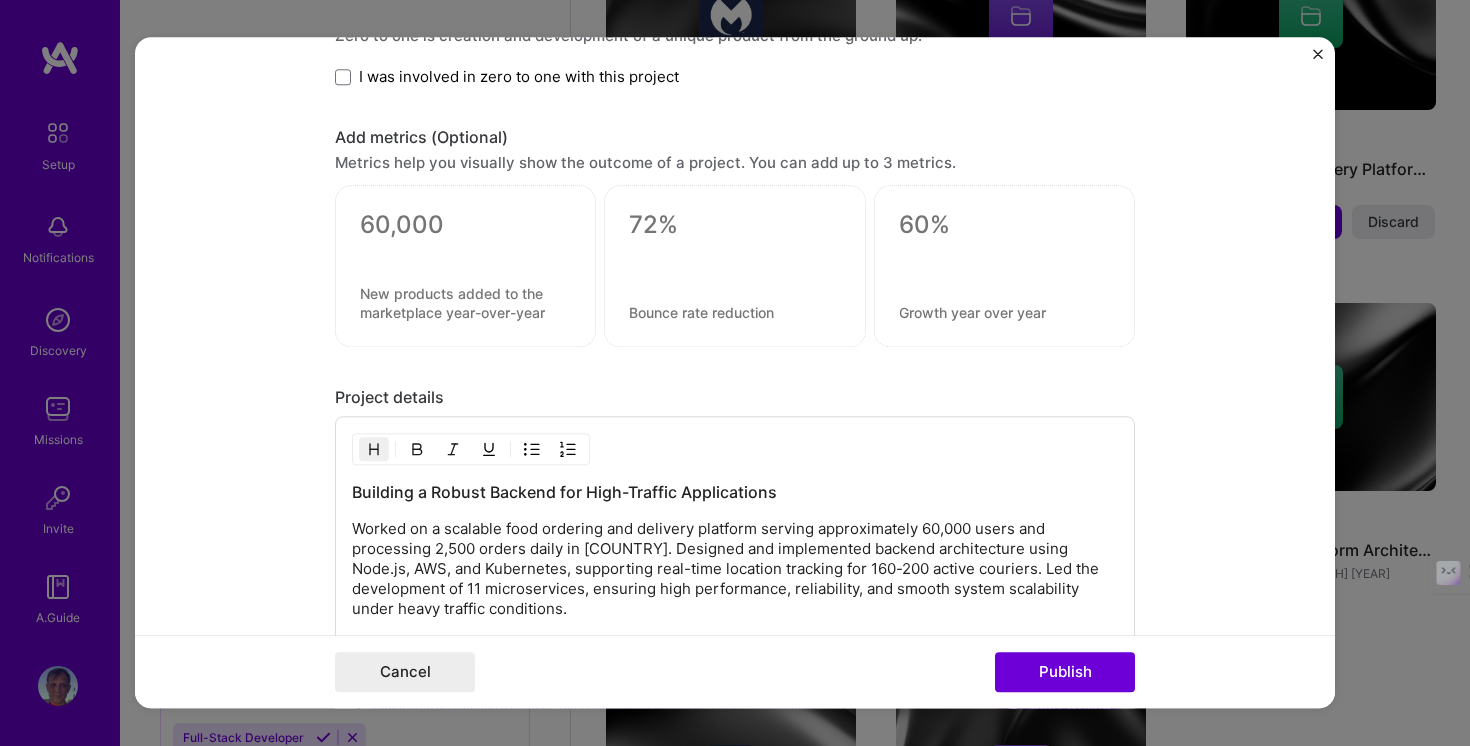 click at bounding box center [465, 251] 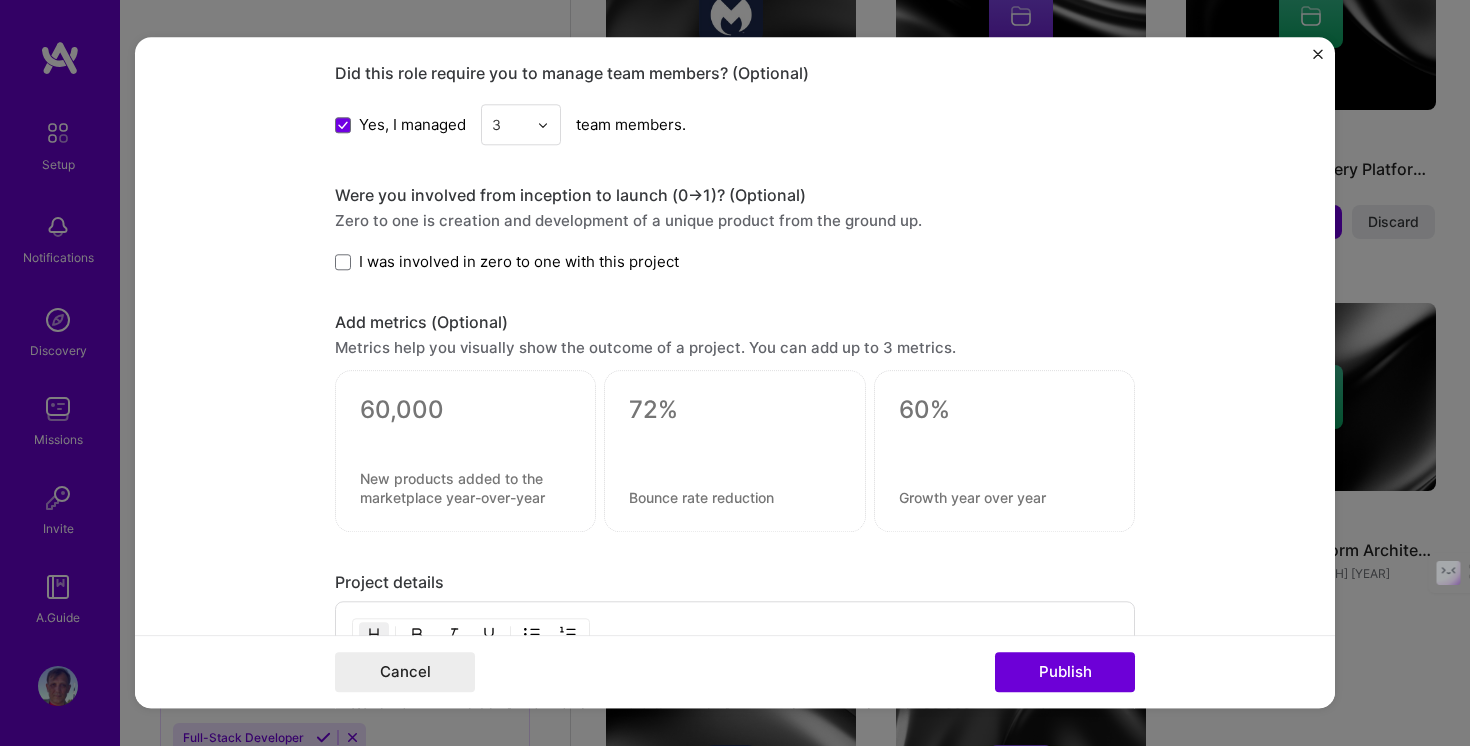 scroll, scrollTop: 1548, scrollLeft: 0, axis: vertical 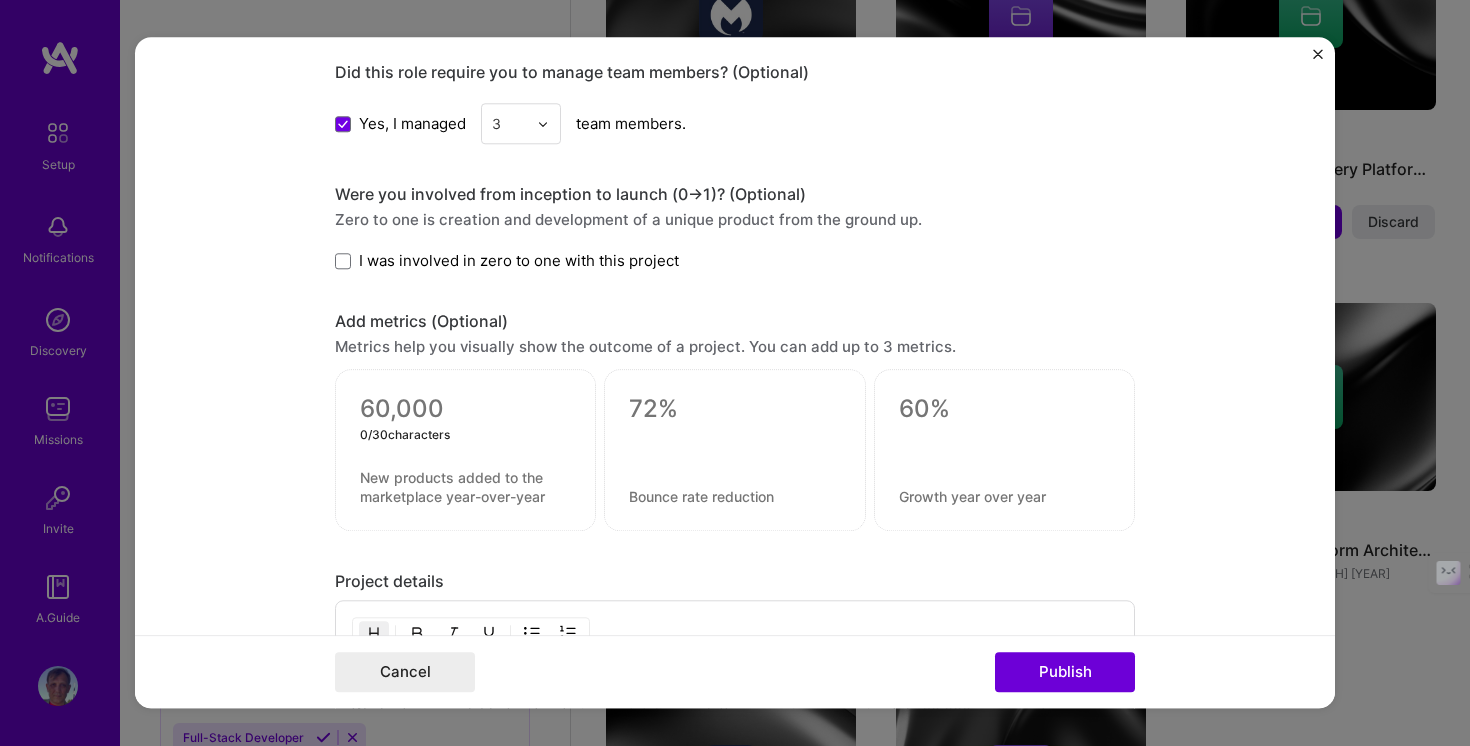 click at bounding box center (465, 410) 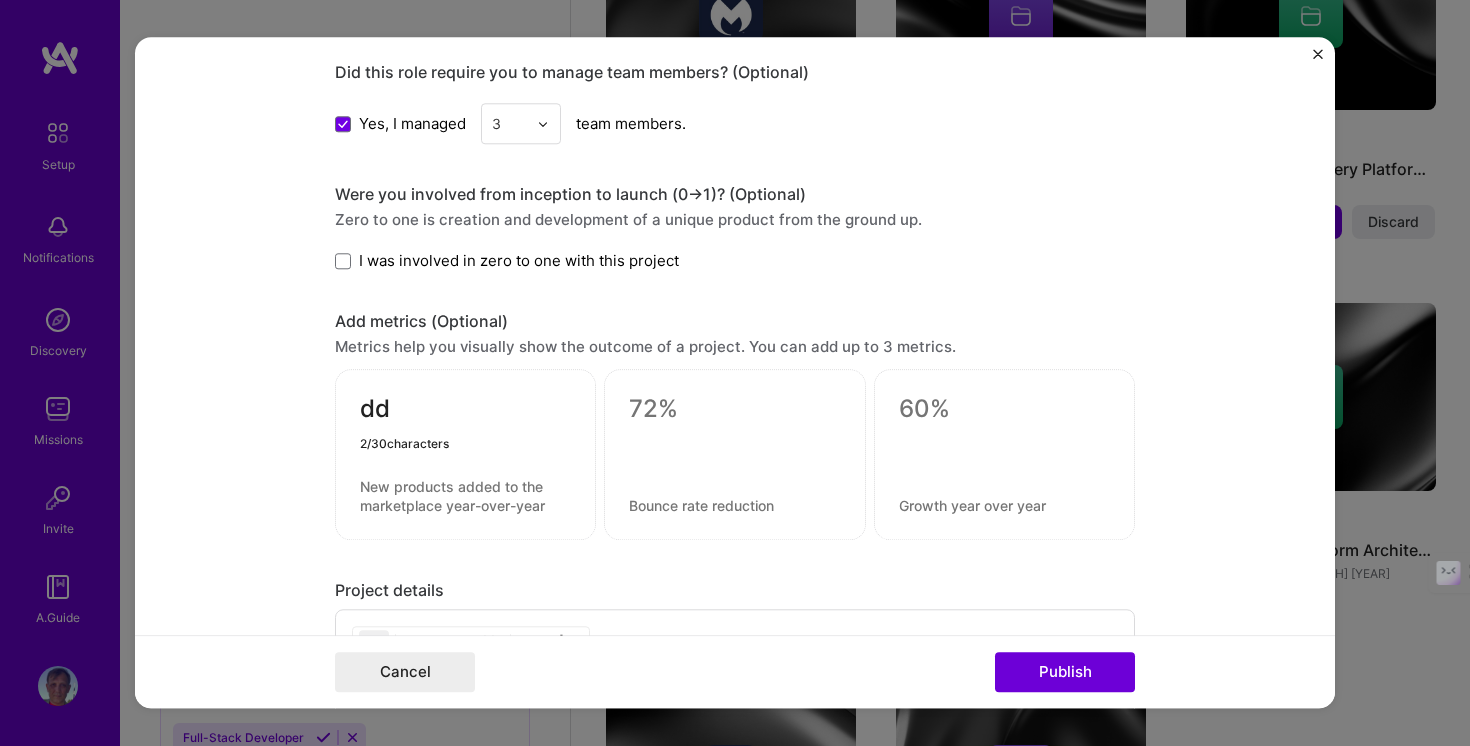 type on "d" 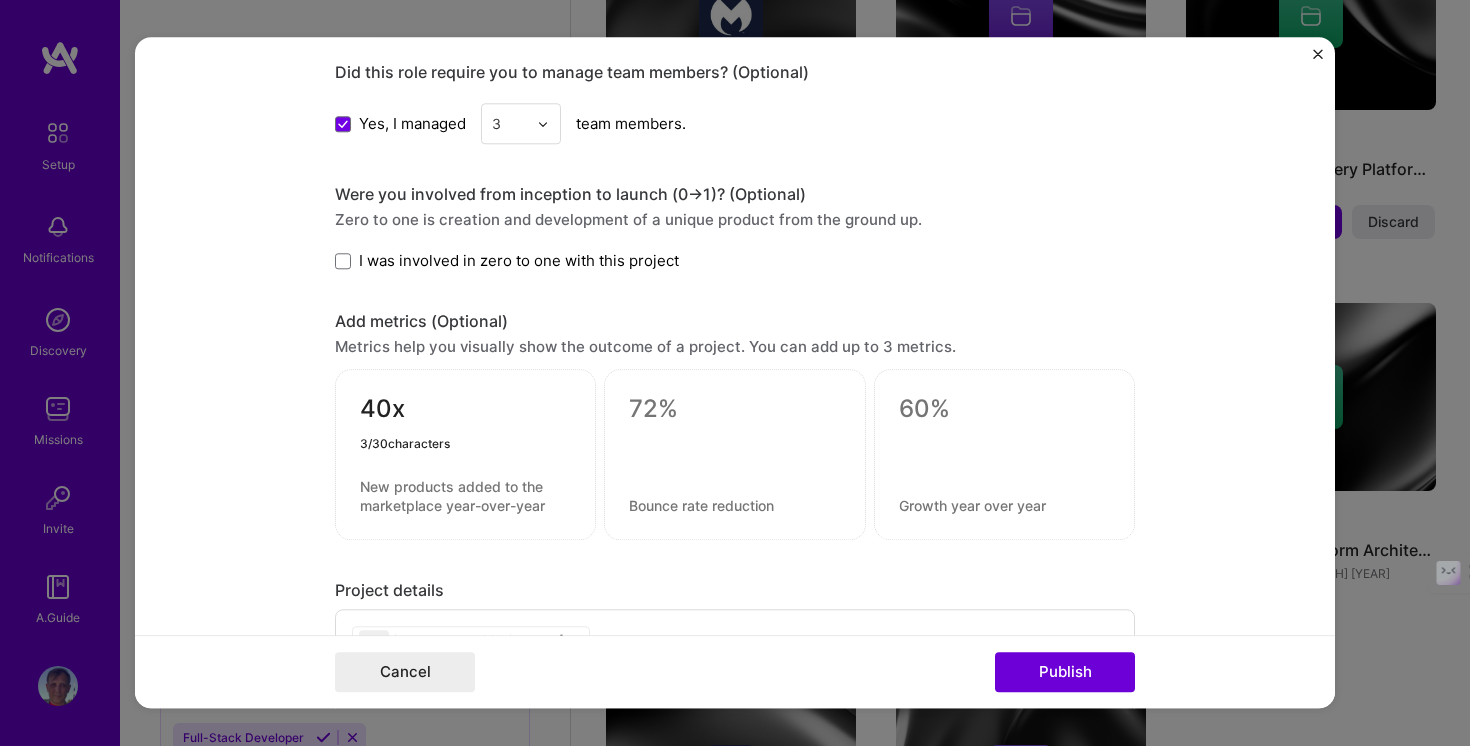 type on "40x" 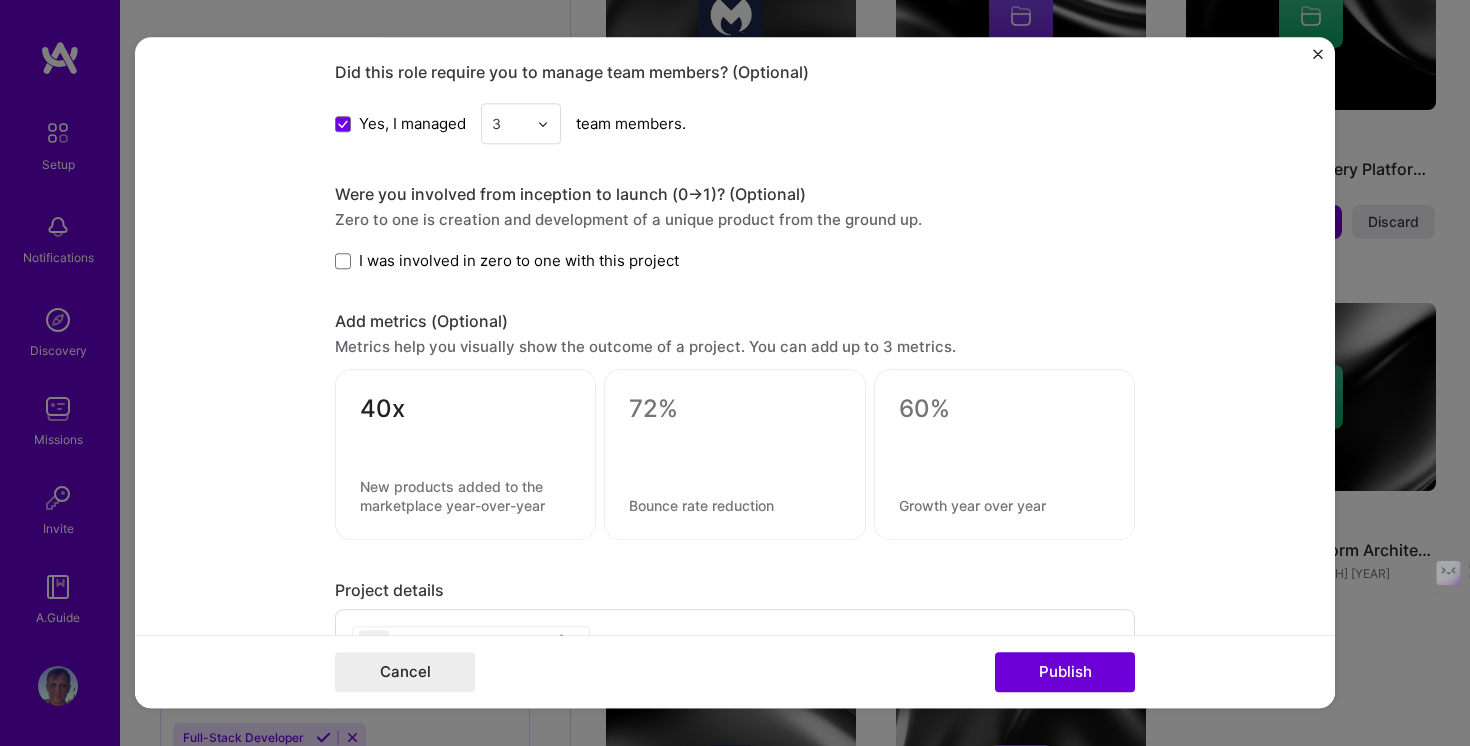 click at bounding box center [465, 444] 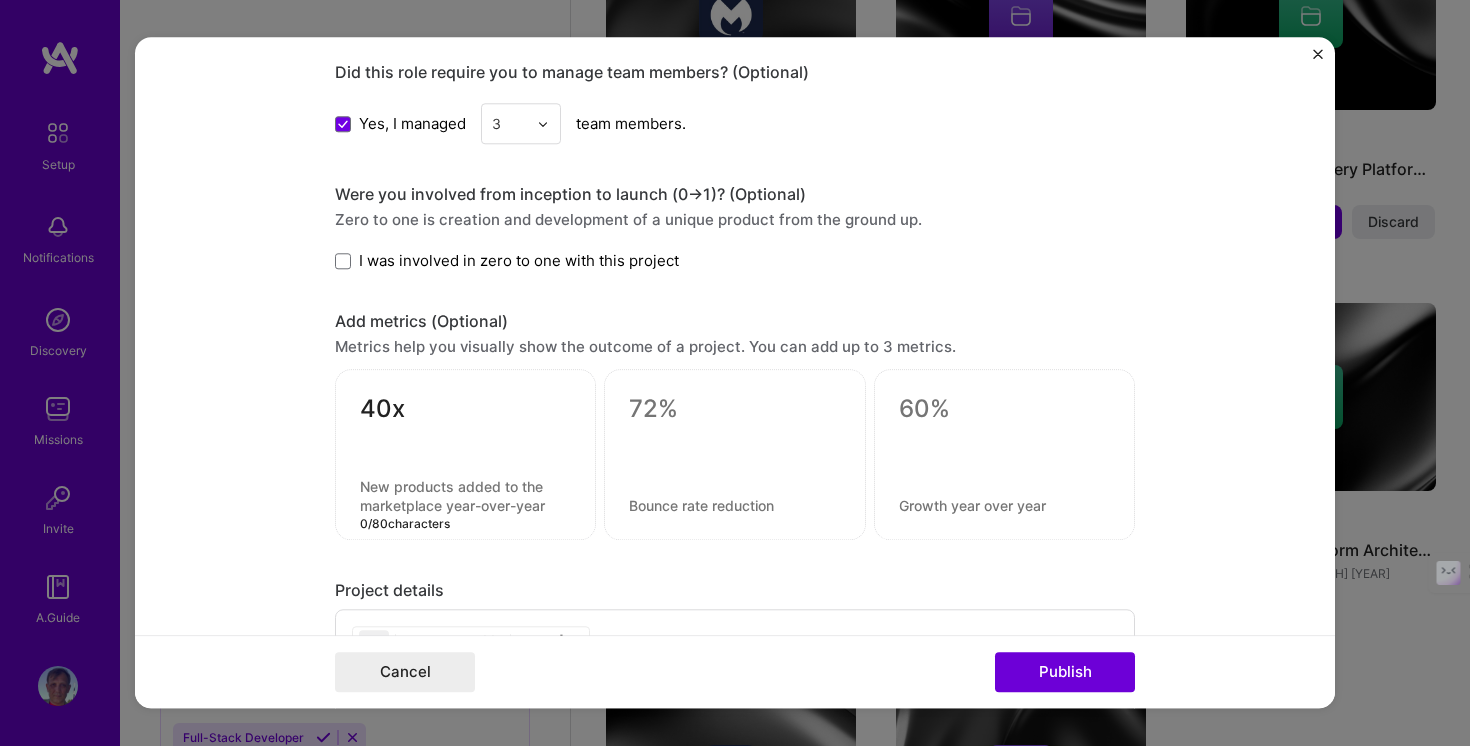 click at bounding box center (465, 497) 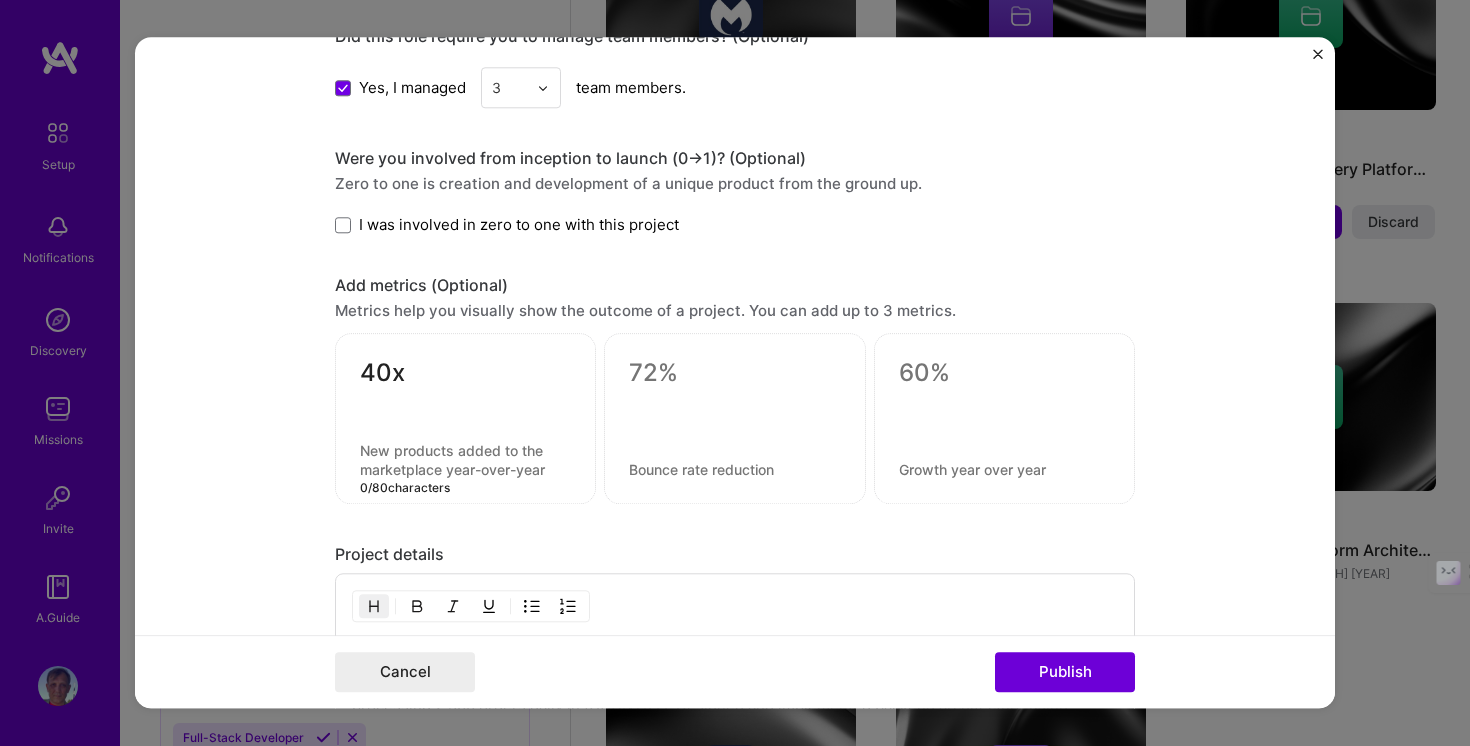 scroll, scrollTop: 1588, scrollLeft: 0, axis: vertical 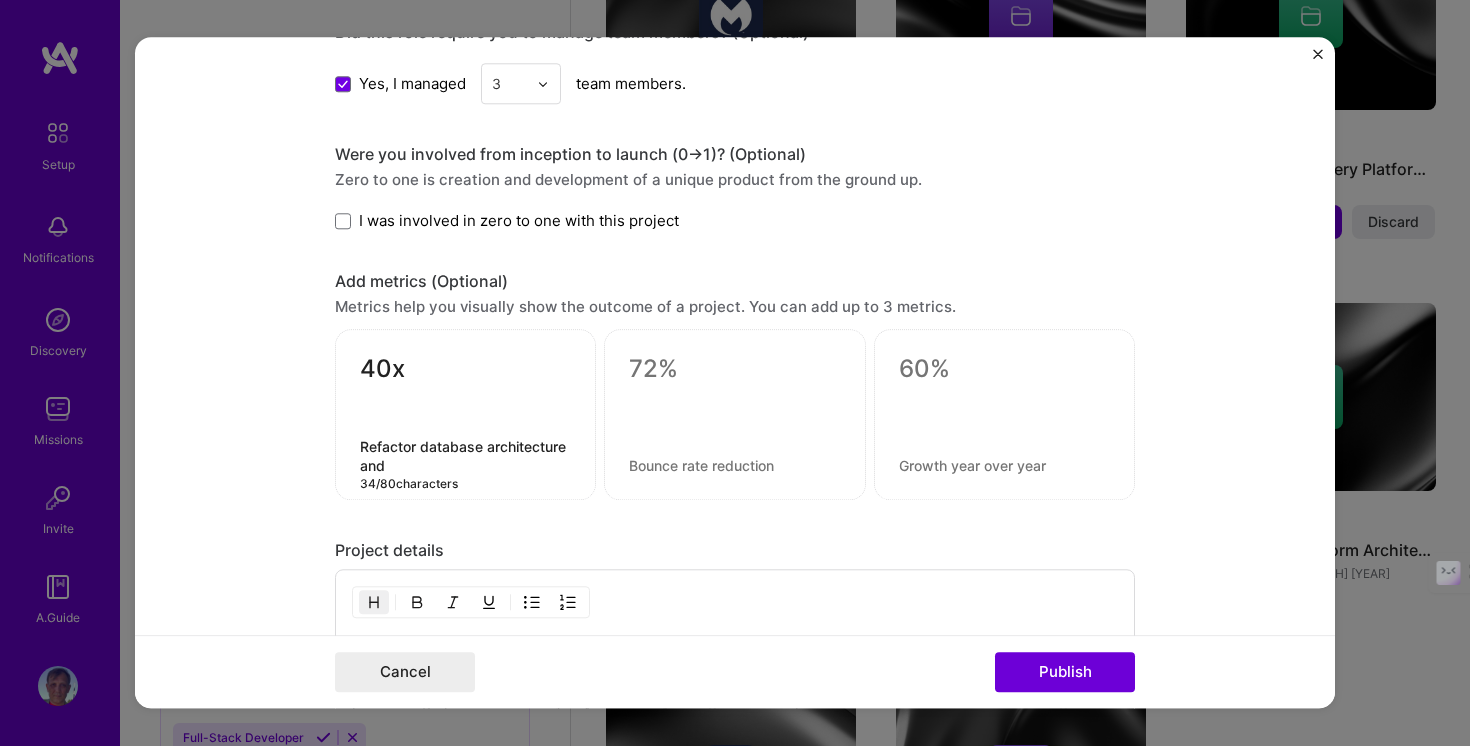 click on "Refactor database architecture and" at bounding box center [465, 457] 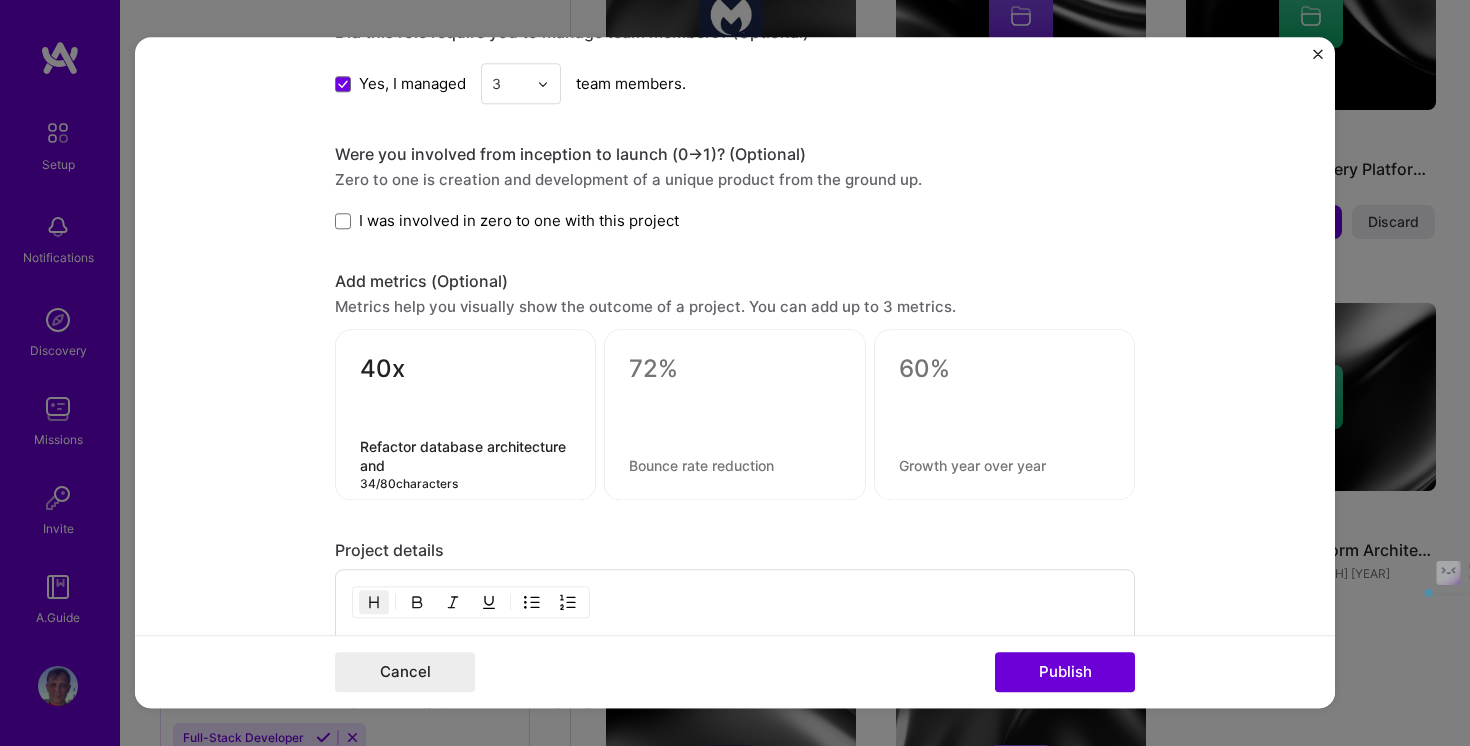 click on "Refactor database architecture and" at bounding box center [465, 457] 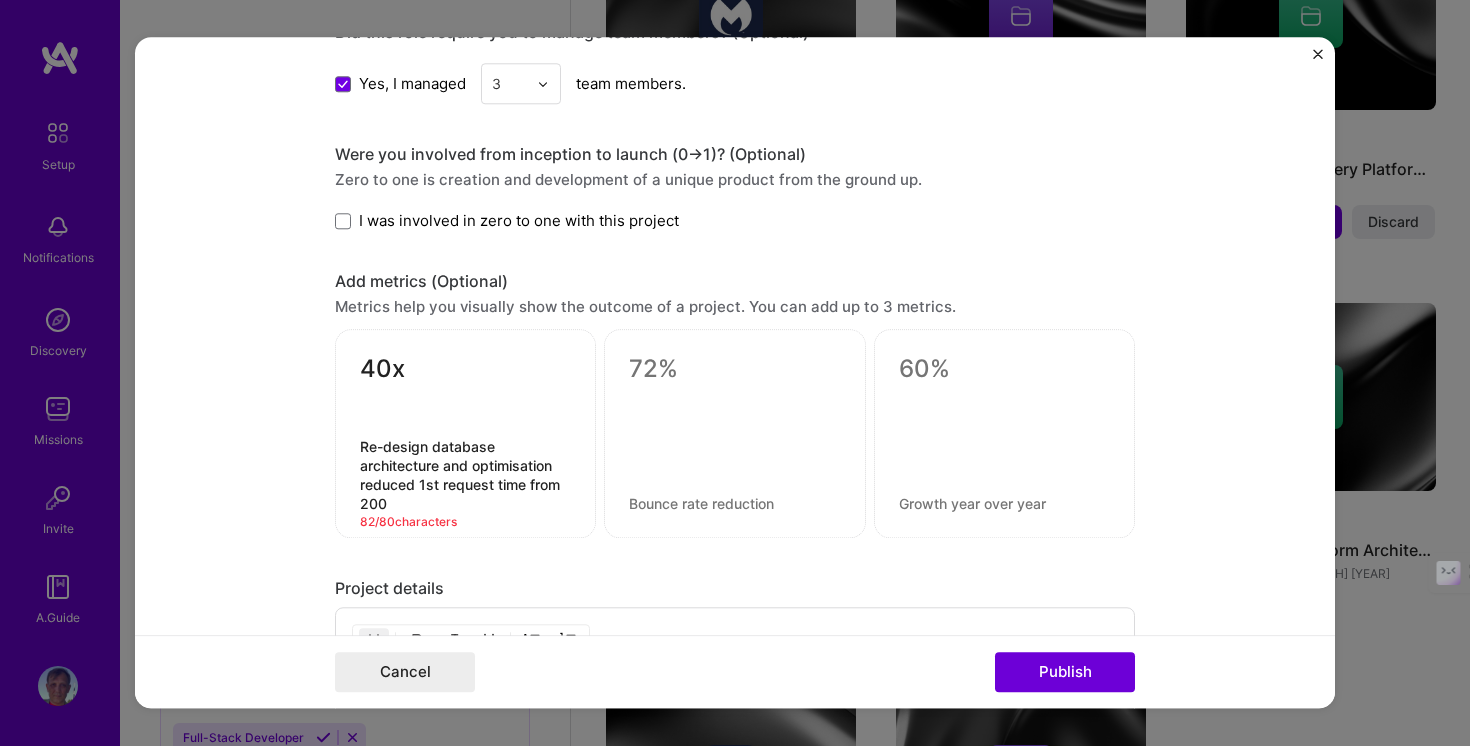 click on "Re-design database architecture and optimisation reduced 1st request time from 200" at bounding box center (465, 476) 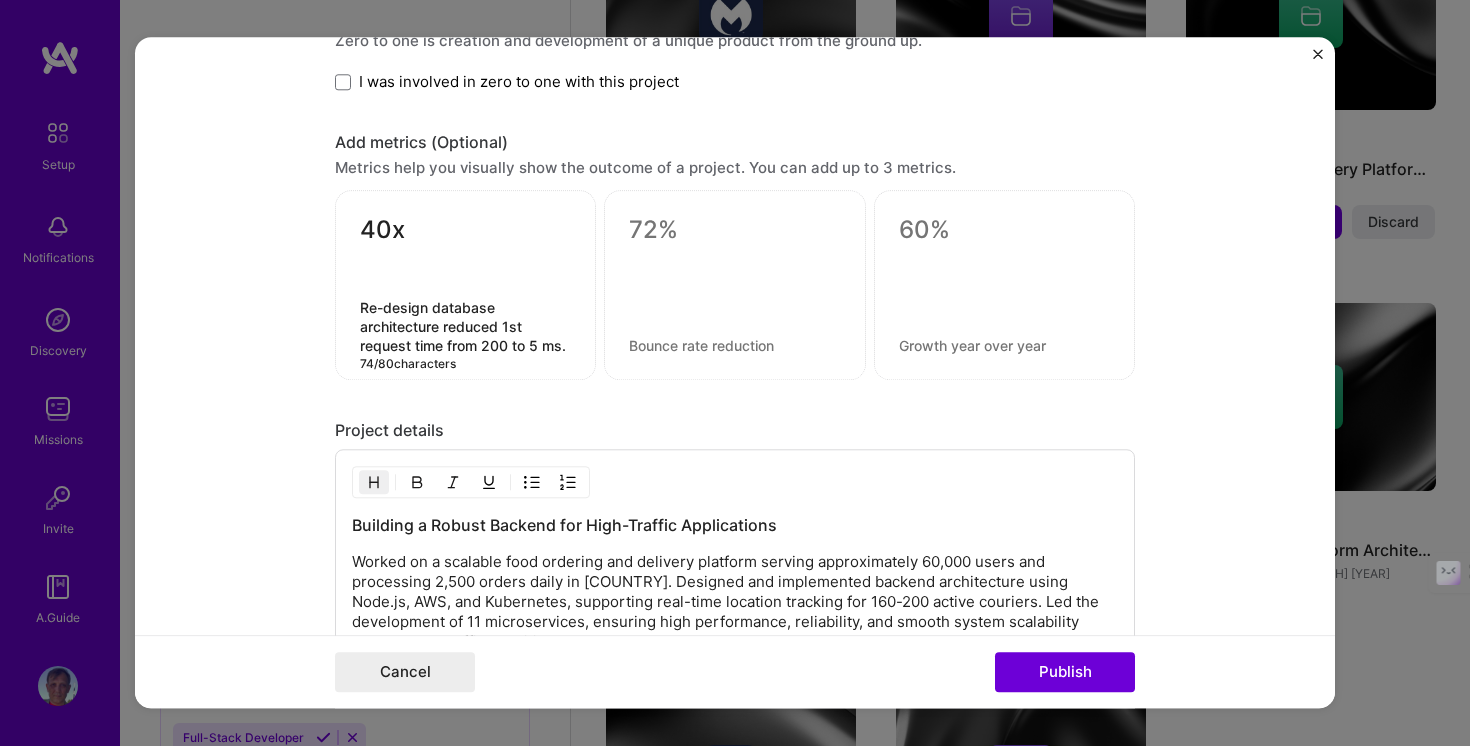 scroll, scrollTop: 1730, scrollLeft: 0, axis: vertical 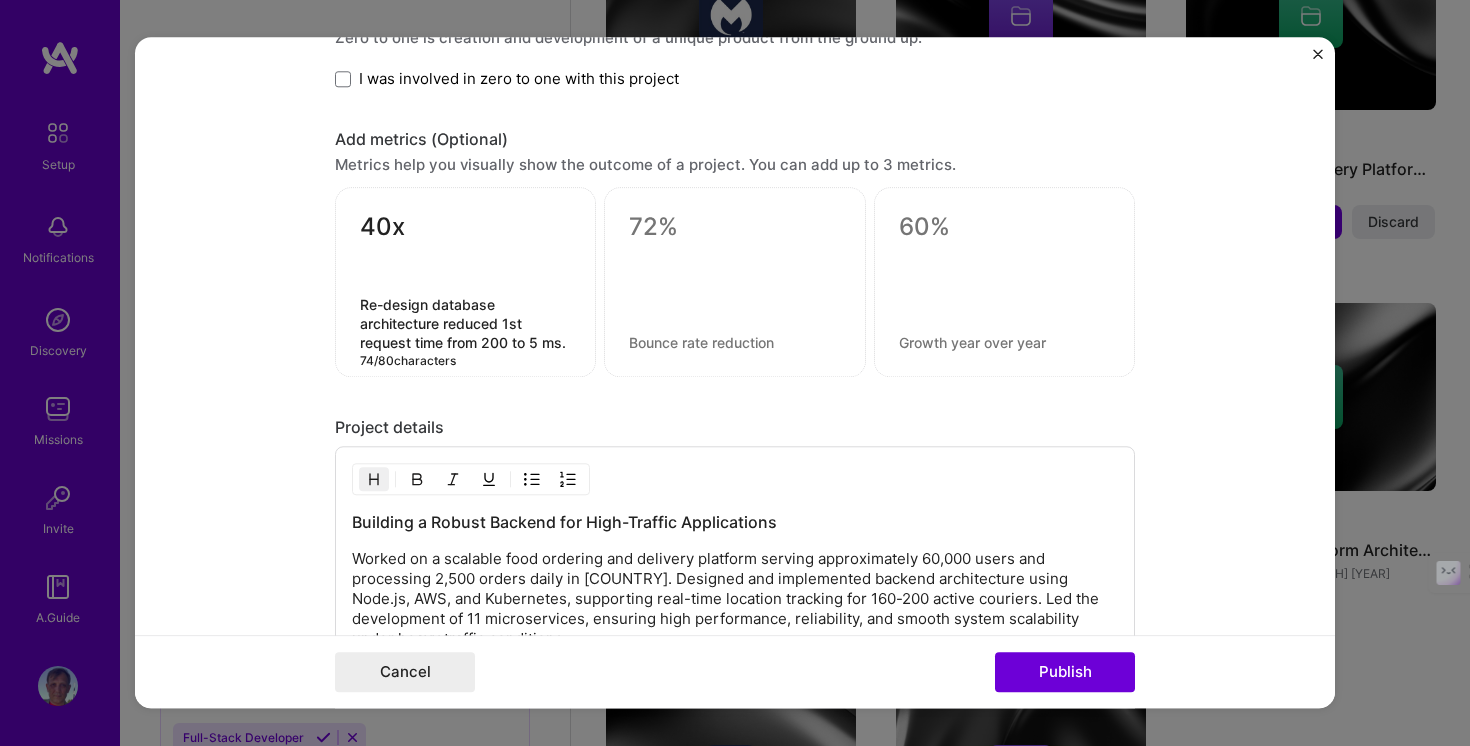 type on "Re-design database architecture reduced 1st request time from 200 to 5 ms." 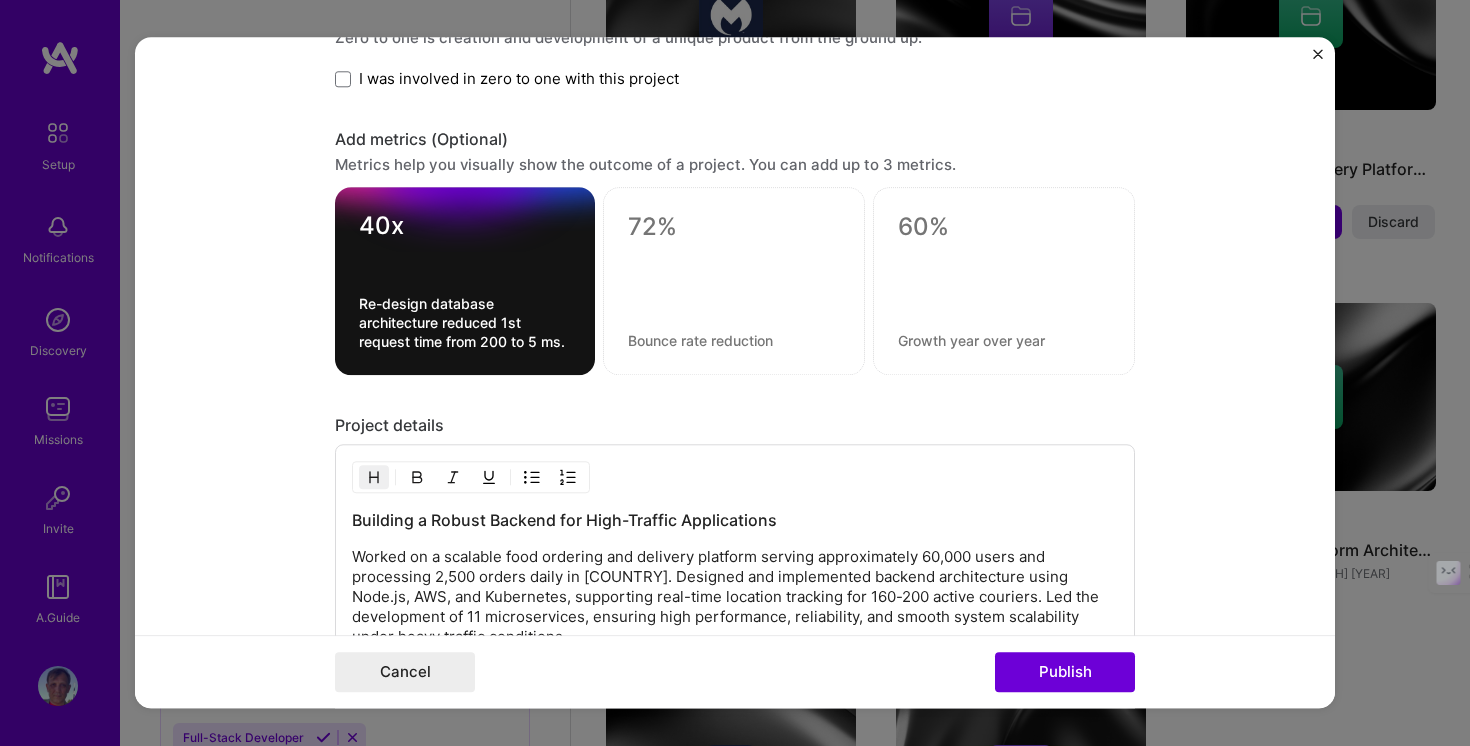 click on "Editing suggested project This project is suggested based on your LinkedIn, resume or A.Team activity. Project title Scalable Food Delivery Platform Development Company
Project industry Industry 2 Project Link (Optional)
Drag and drop an image or   Upload file Upload file We recommend uploading at least 4 images. 1600x1200px or higher recommended. Max 5MB each. Role Senior Backend Engineer Software Engineer [MONTH], [YEAR]
to [MONTH], [YEAR]
I’m still working on this project Skills used — Add up to 12 skills Any new skills will be added to your profile. nest nest 6 AWS Lambda 1 2 3 4 5 Kubernetes 1 2 3 4 5 Microservices 1 2 3 4 5 Node.js 1 2 3 4 5 REST API 1 2 3 4 5 Nest.js 1 2 3 4 5 Did this role require you to manage team members? (Optional) Yes, I managed [NUMBER] team members. Were you involved from inception to launch (0  ->  1)? (Optional) I was involved in zero to one with this project [NUMBER]x" at bounding box center (735, -275) 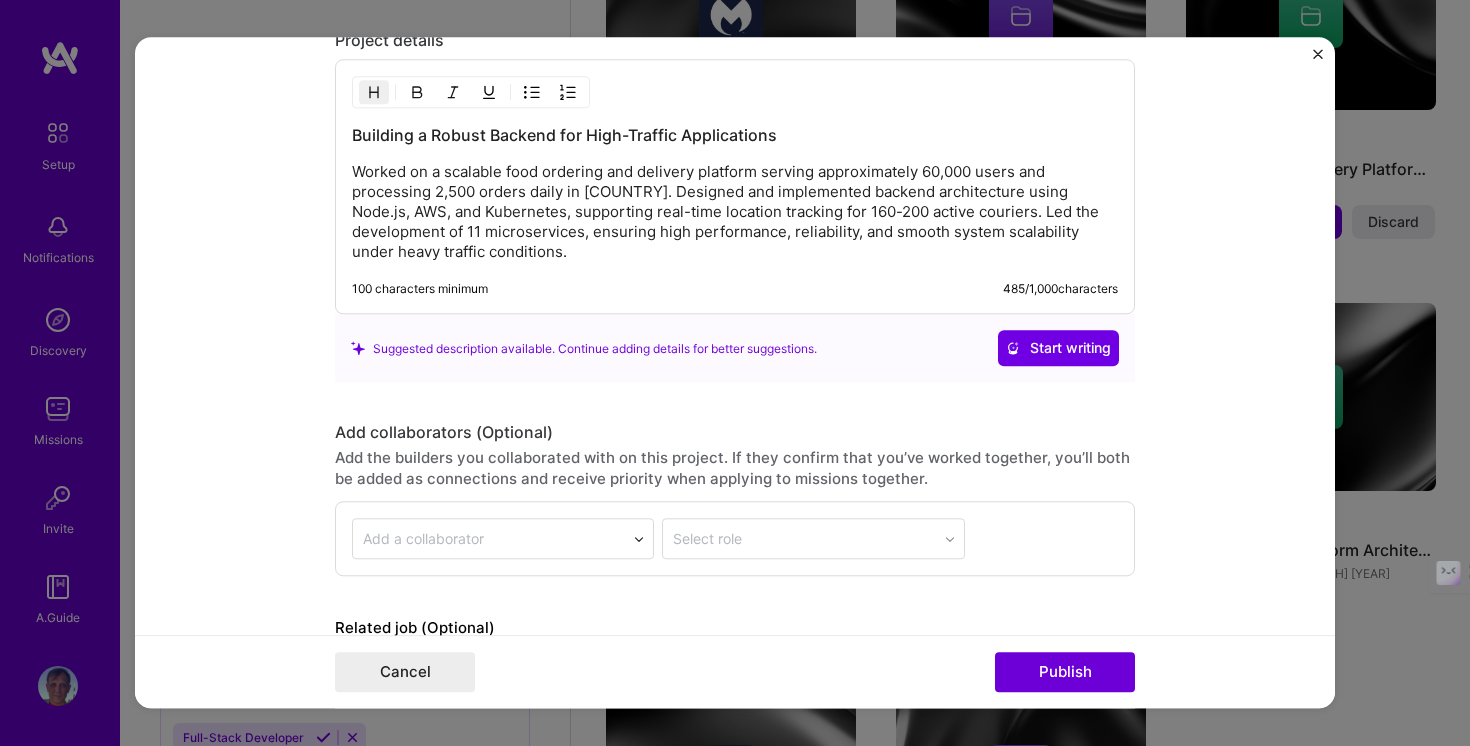 scroll, scrollTop: 2237, scrollLeft: 0, axis: vertical 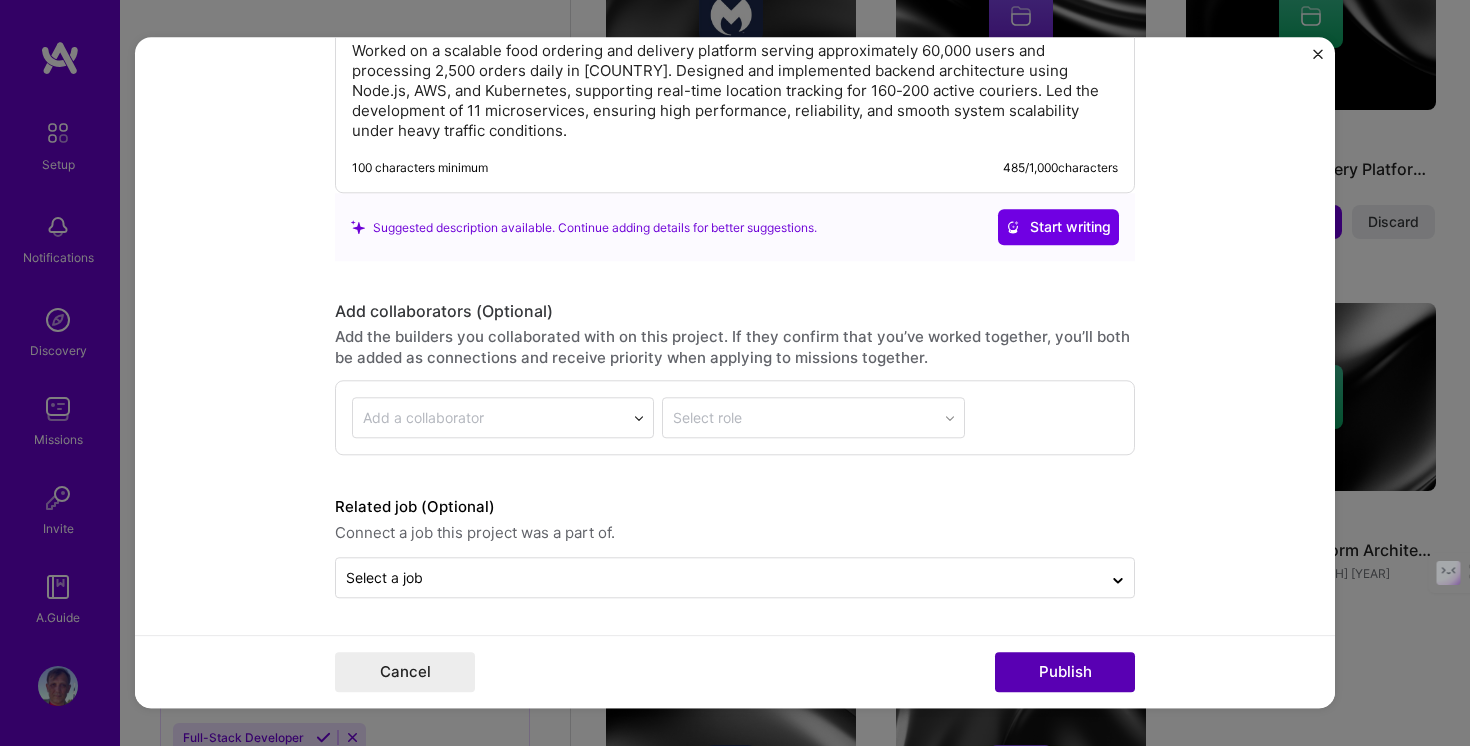 click on "Publish" at bounding box center [1065, 673] 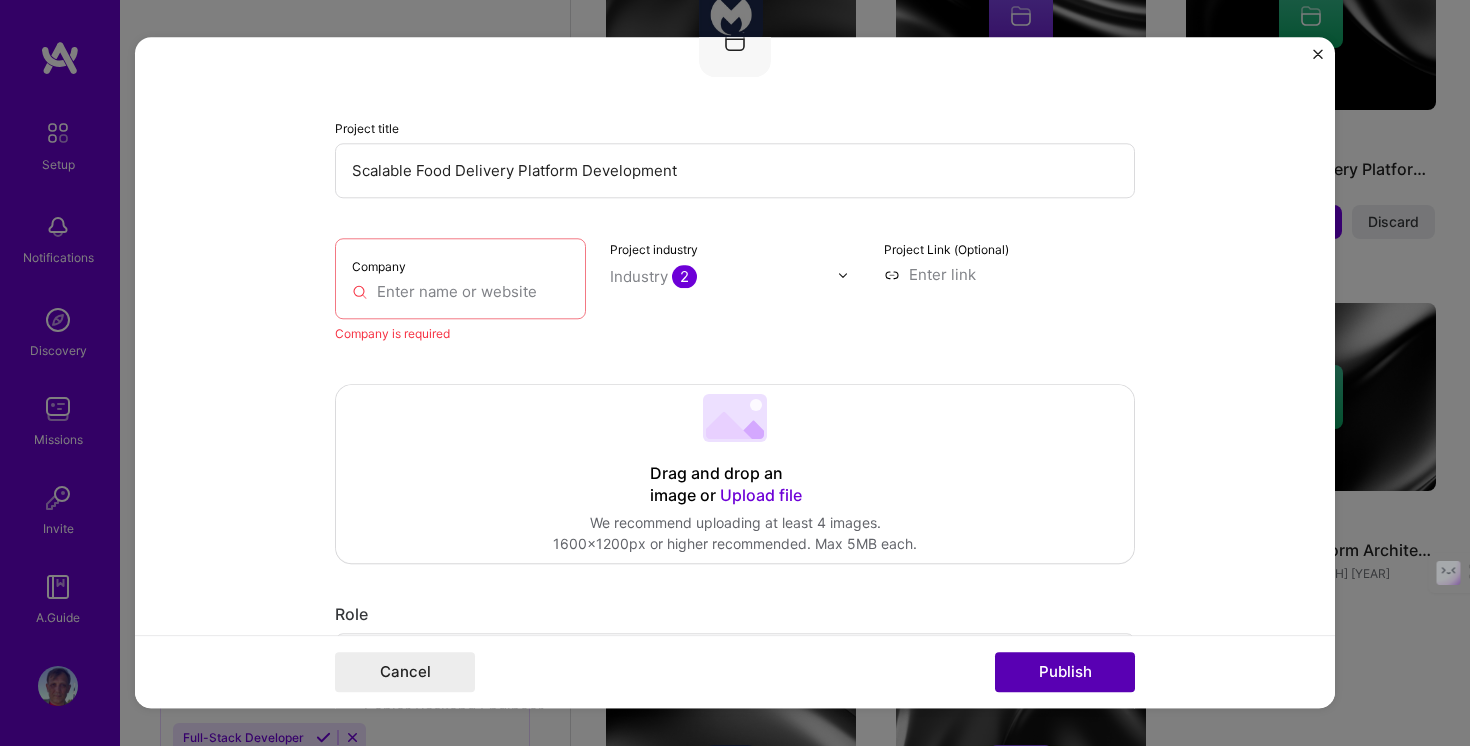 scroll, scrollTop: 131, scrollLeft: 0, axis: vertical 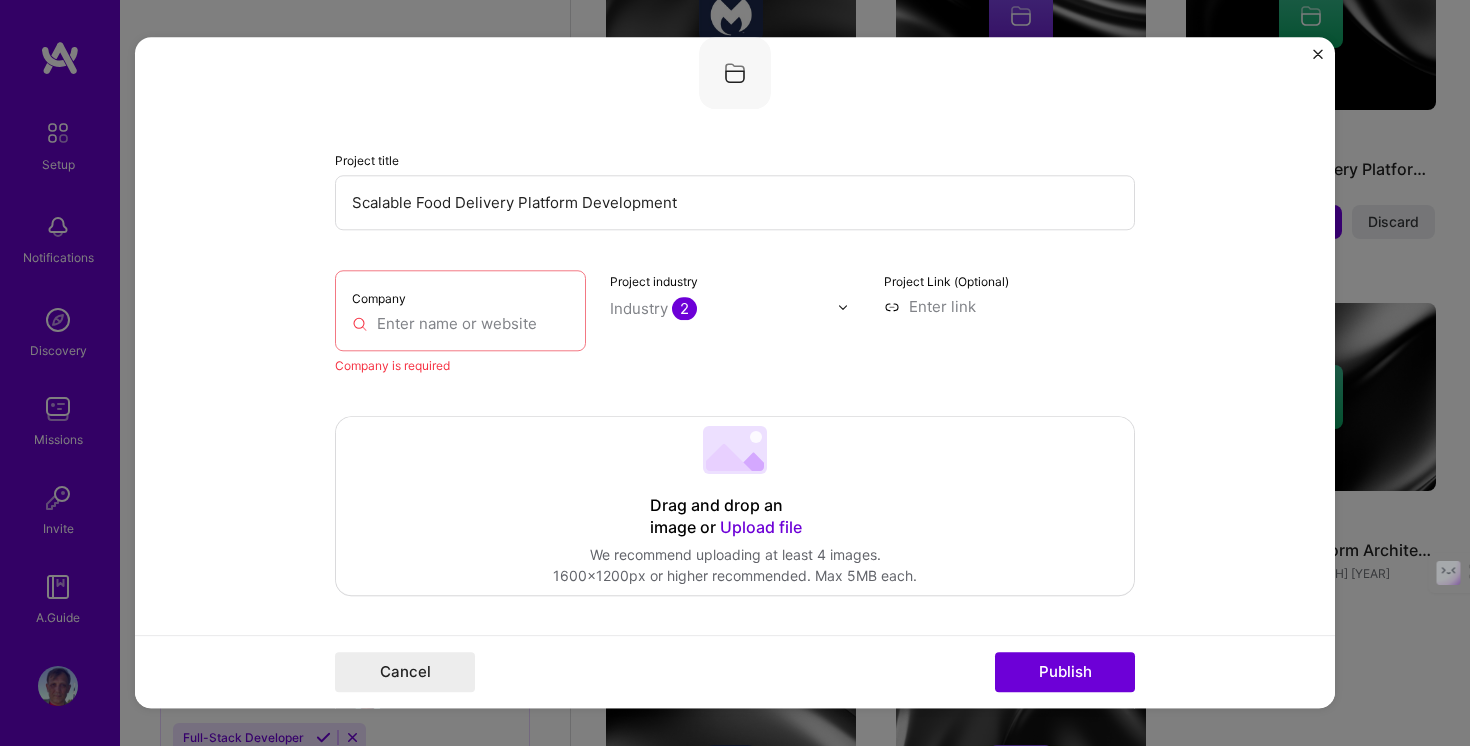 click on "Company" at bounding box center [460, 310] 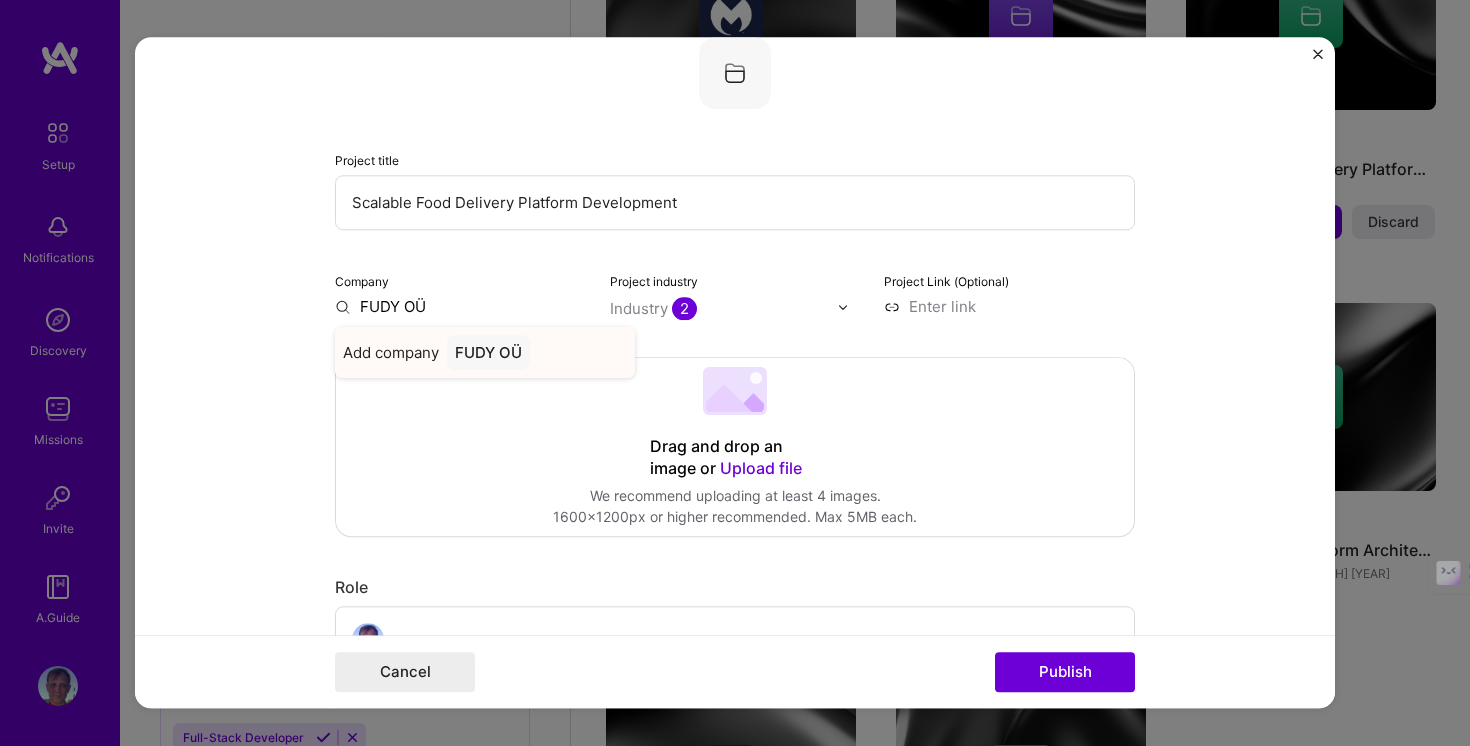 type on "FUDY OÜ" 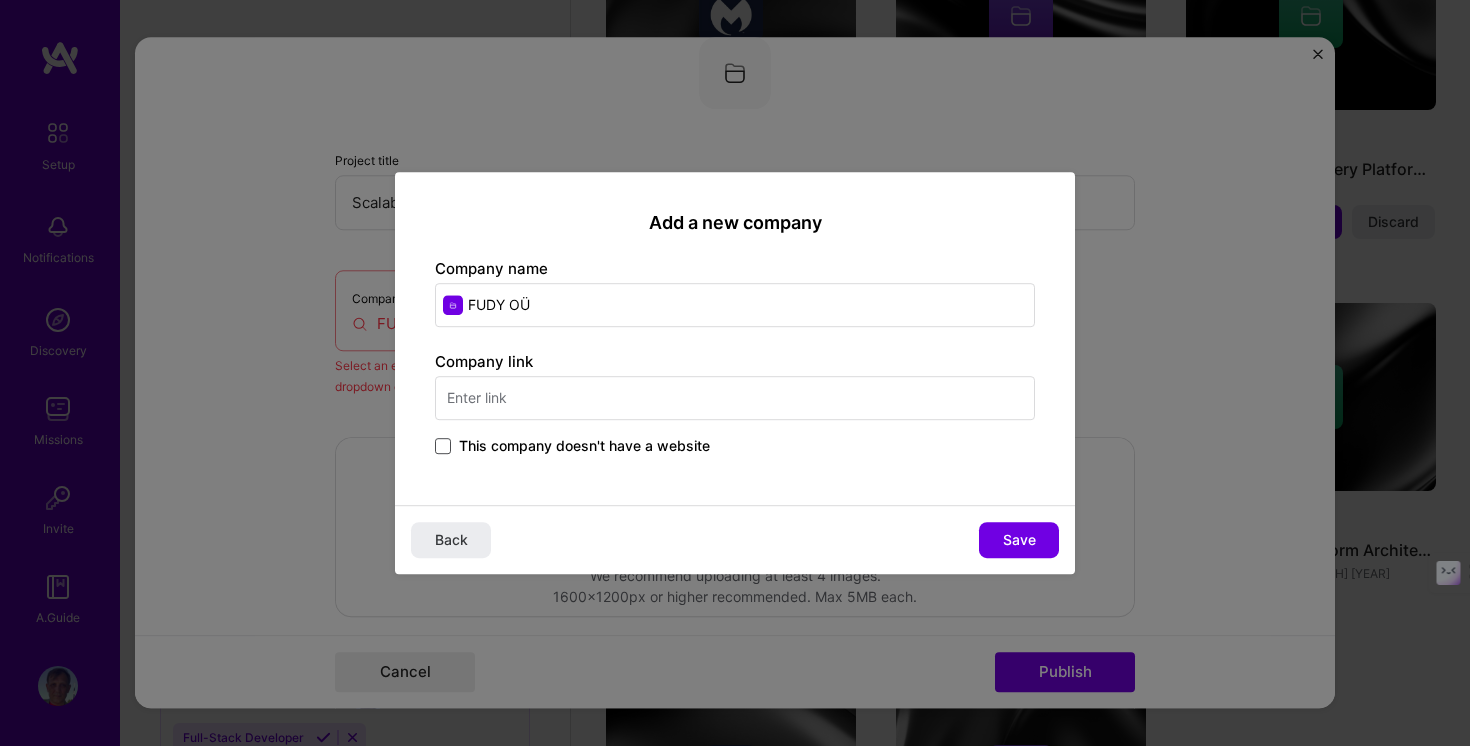 click at bounding box center [443, 446] 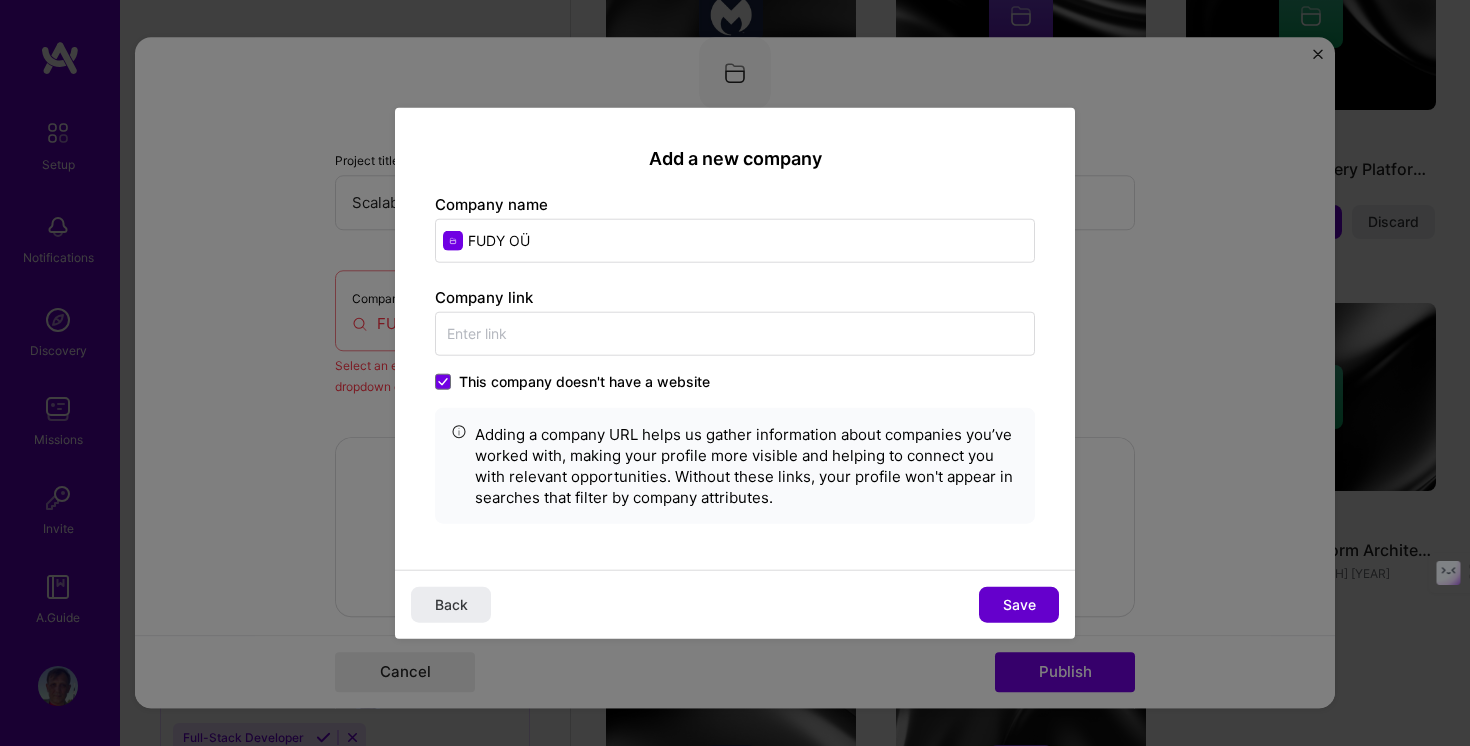 click on "Save" at bounding box center (1019, 604) 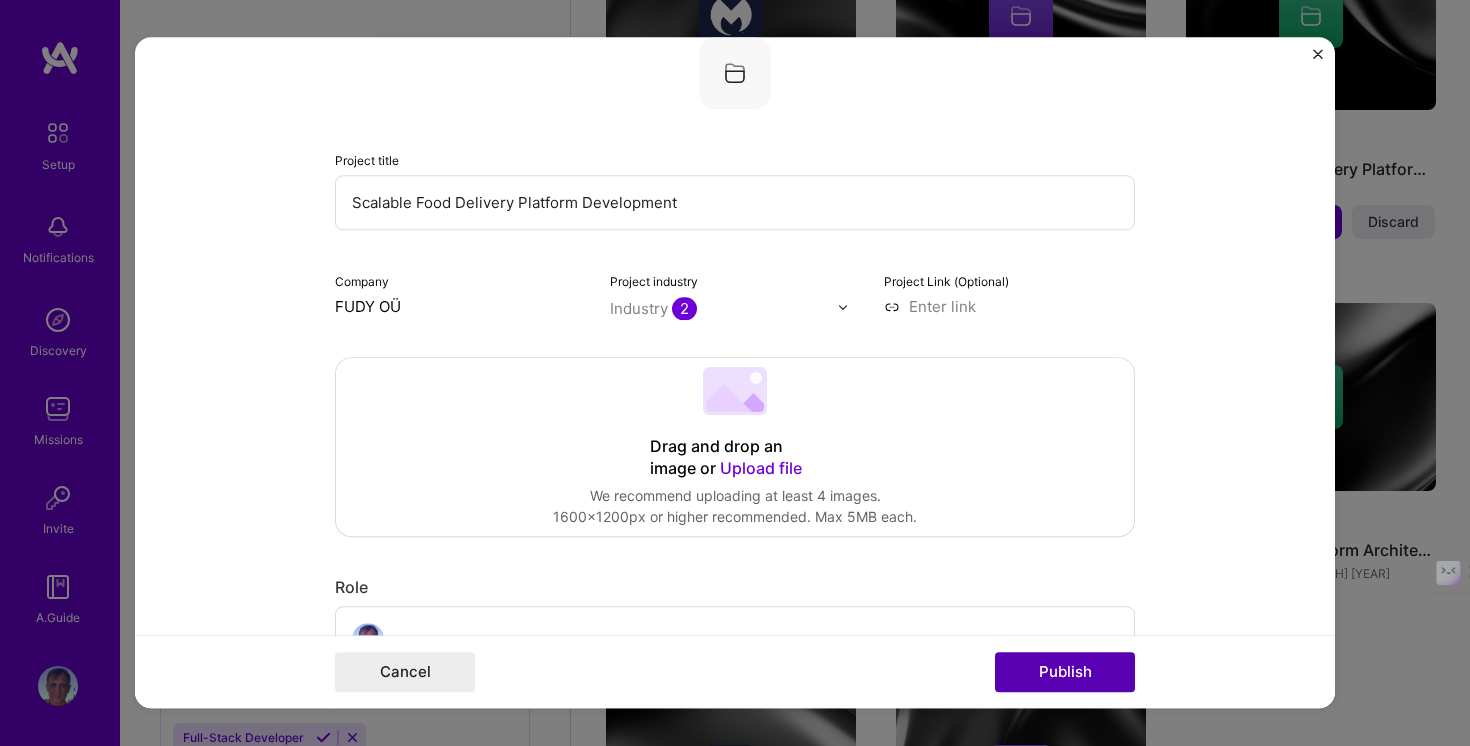click on "Publish" at bounding box center (1065, 673) 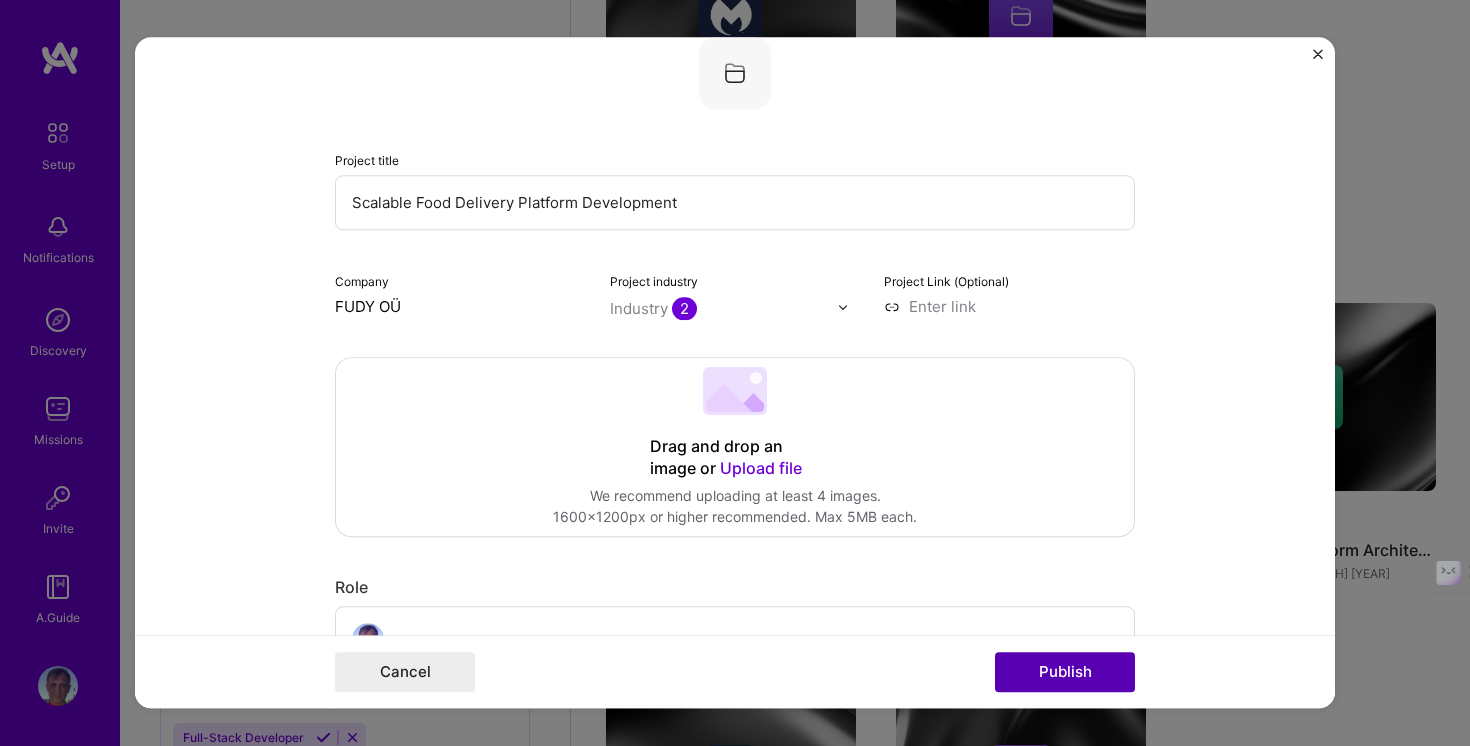 type 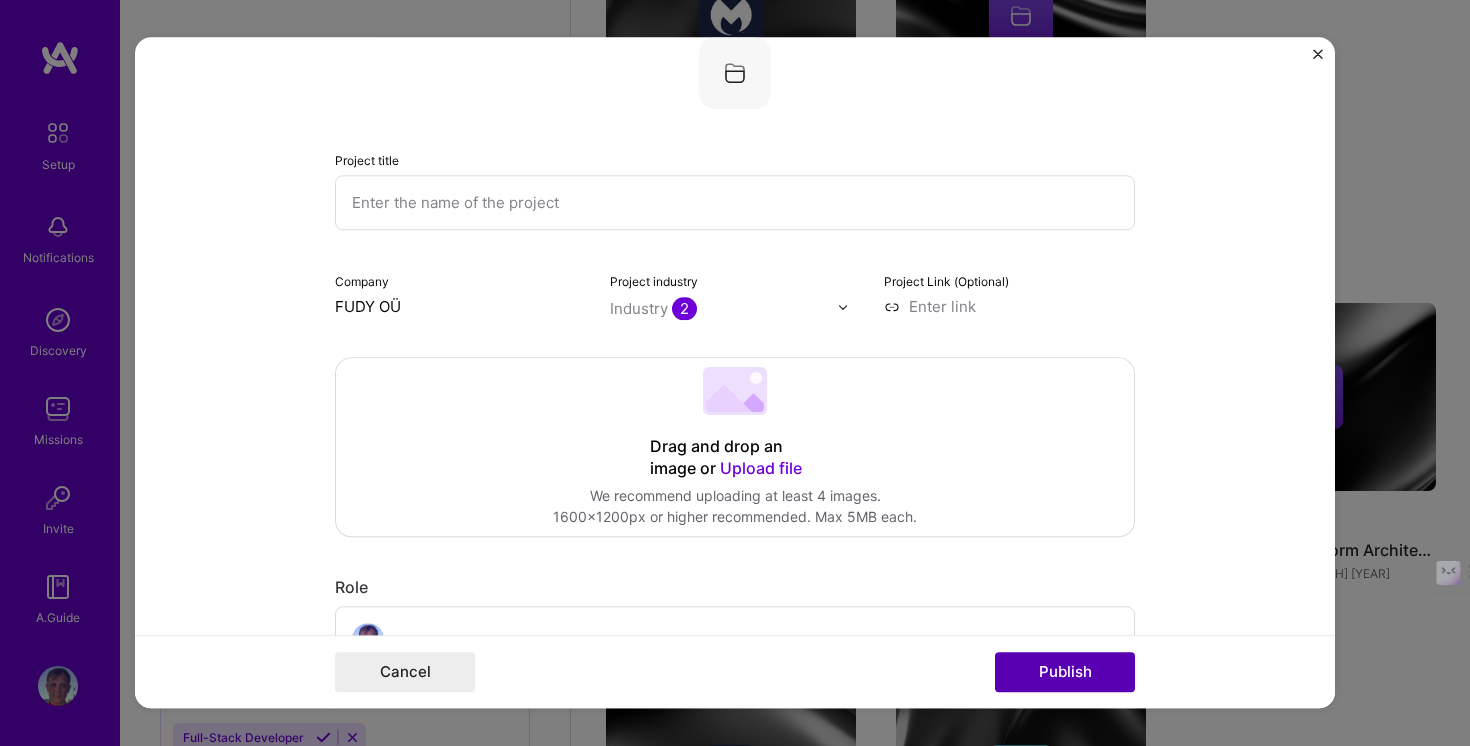 scroll, scrollTop: 40, scrollLeft: 0, axis: vertical 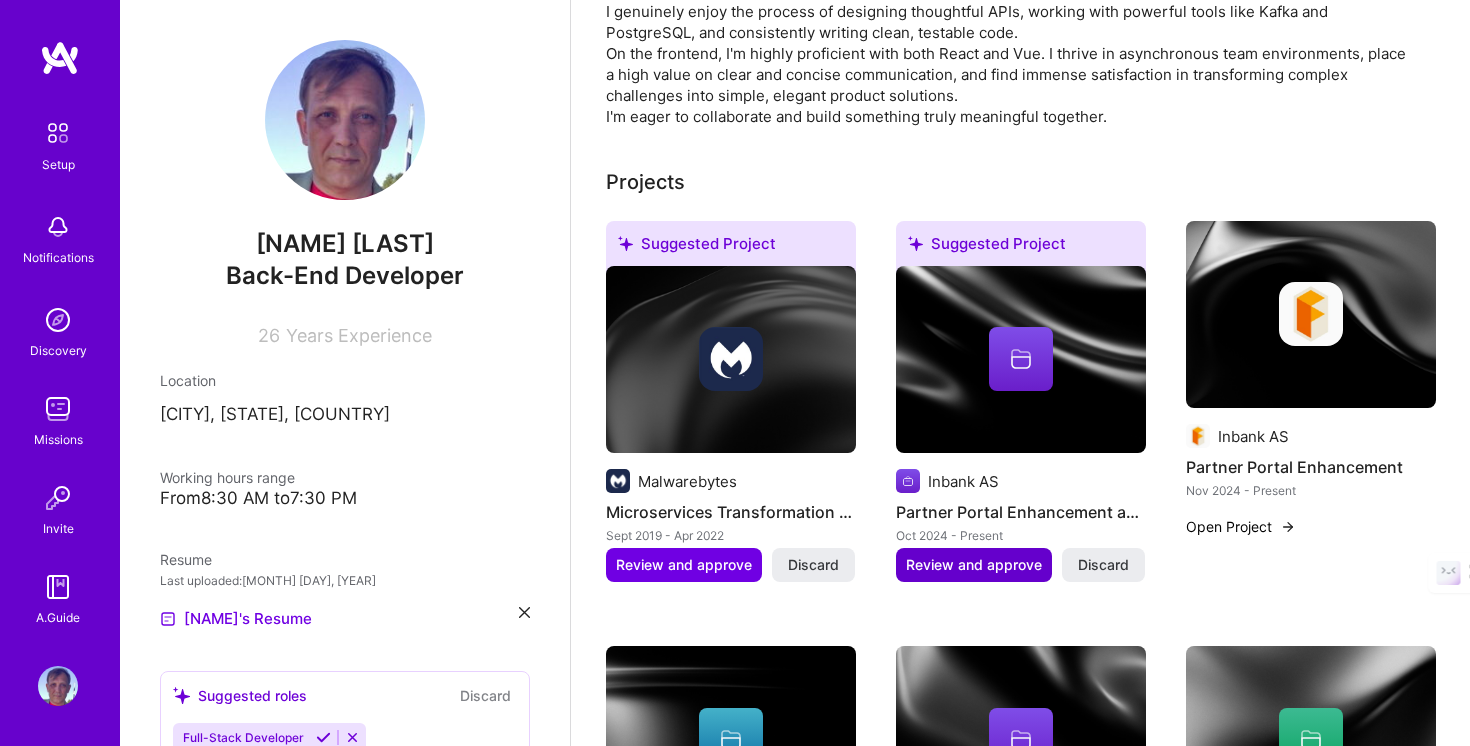 click on "Review and approve" at bounding box center [974, 565] 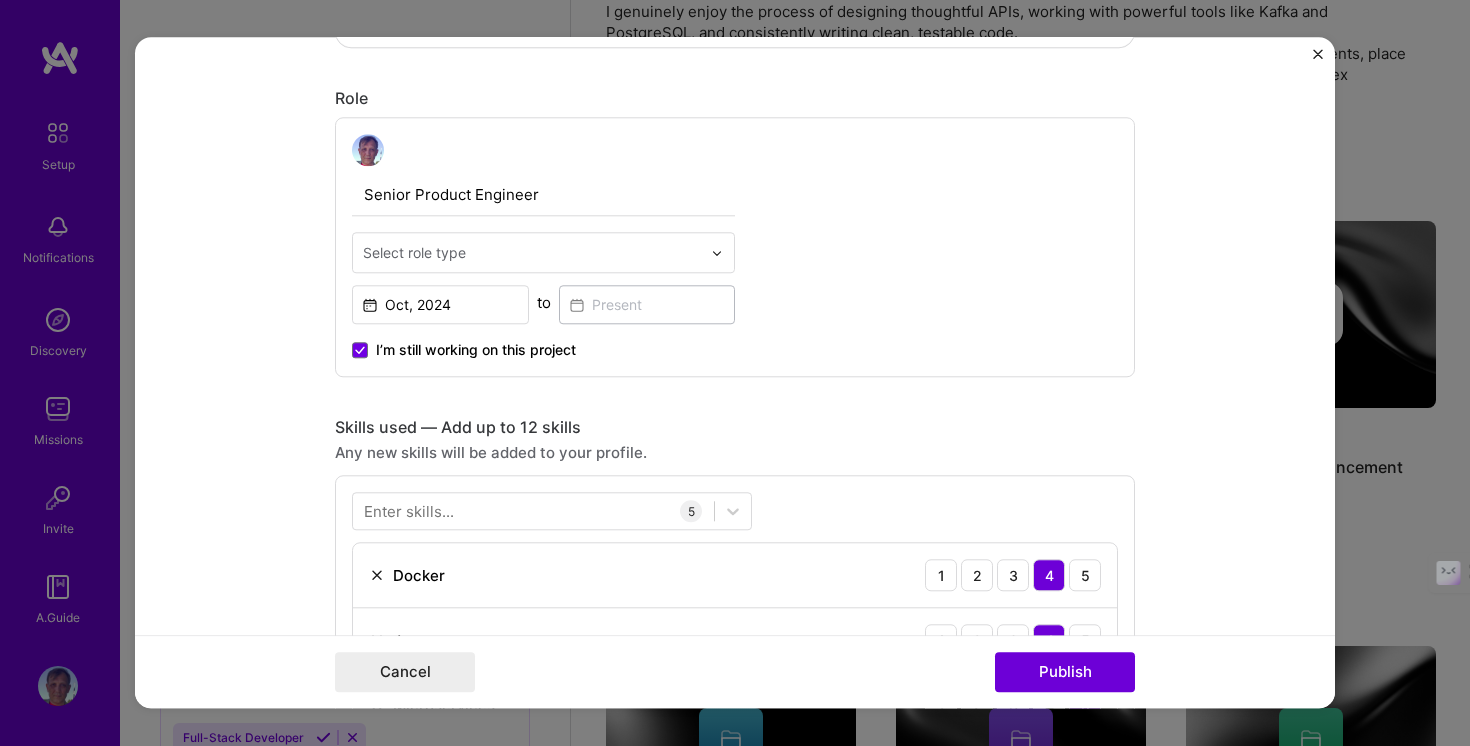 scroll, scrollTop: 629, scrollLeft: 0, axis: vertical 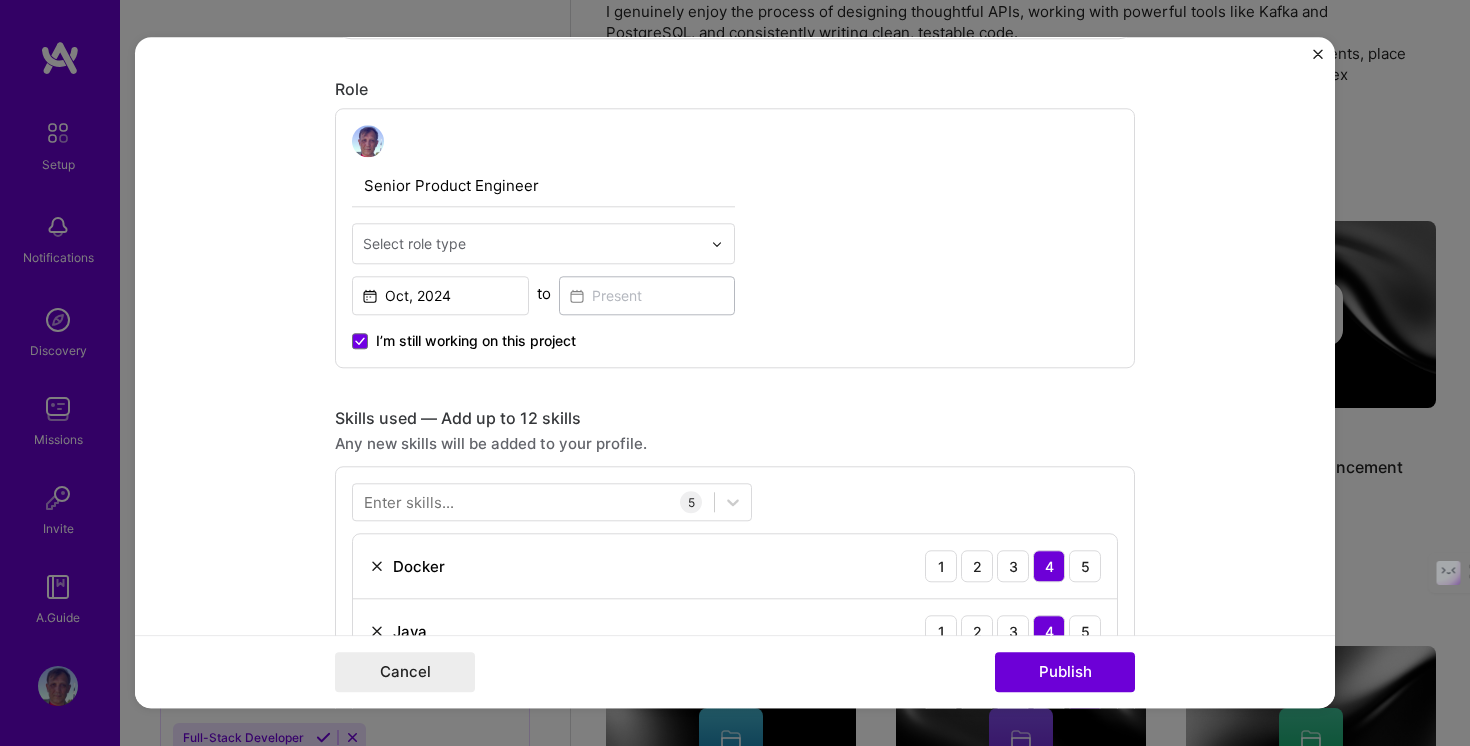 click at bounding box center (532, 243) 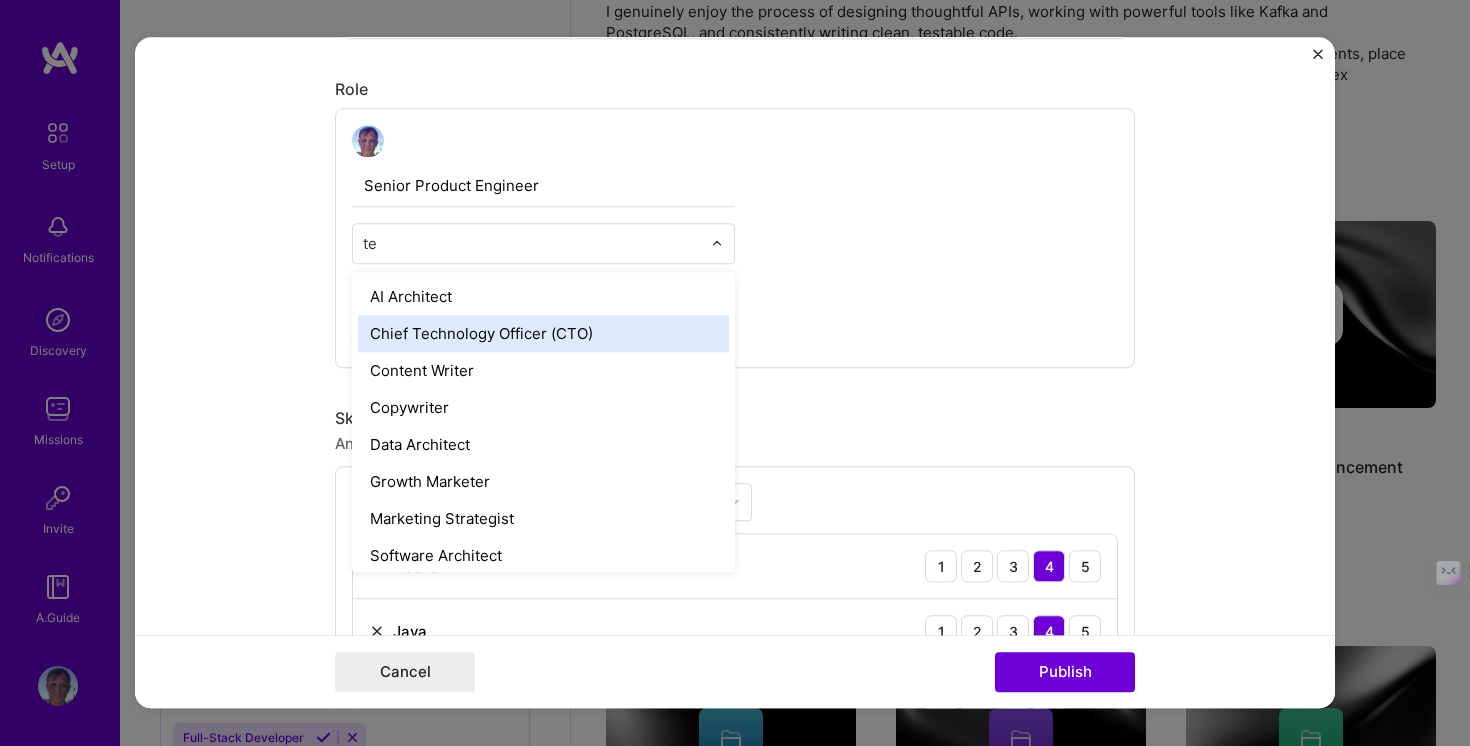type on "t" 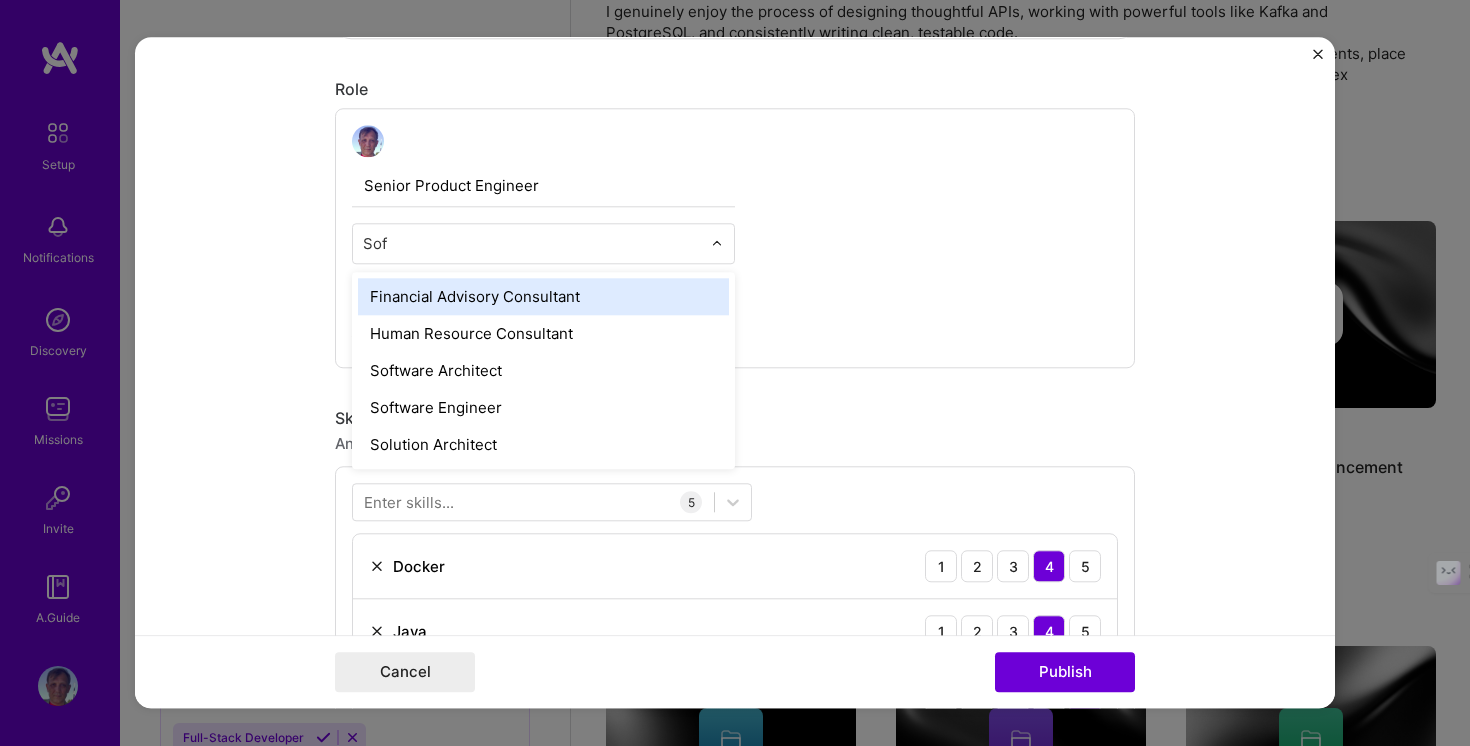 type on "Soft" 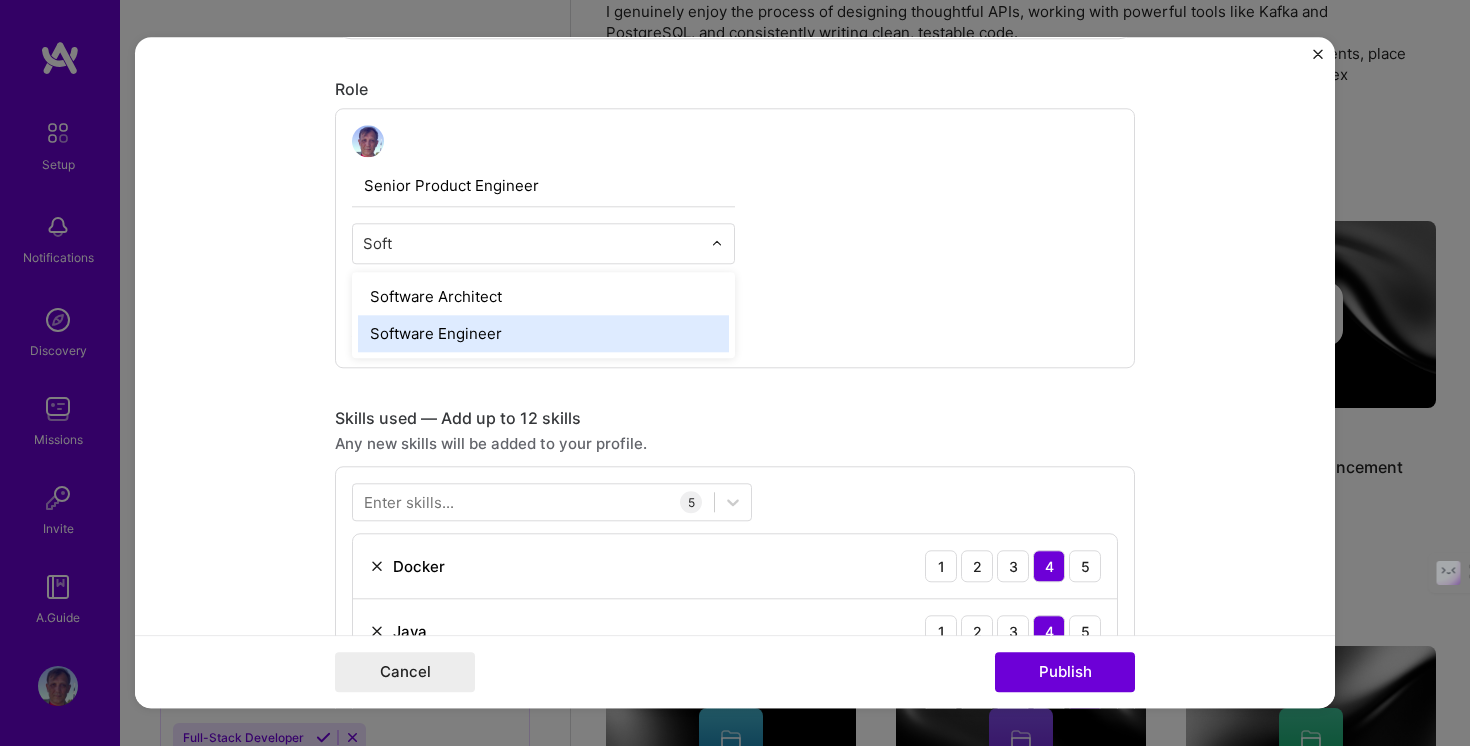 click on "Software Engineer" at bounding box center [543, 333] 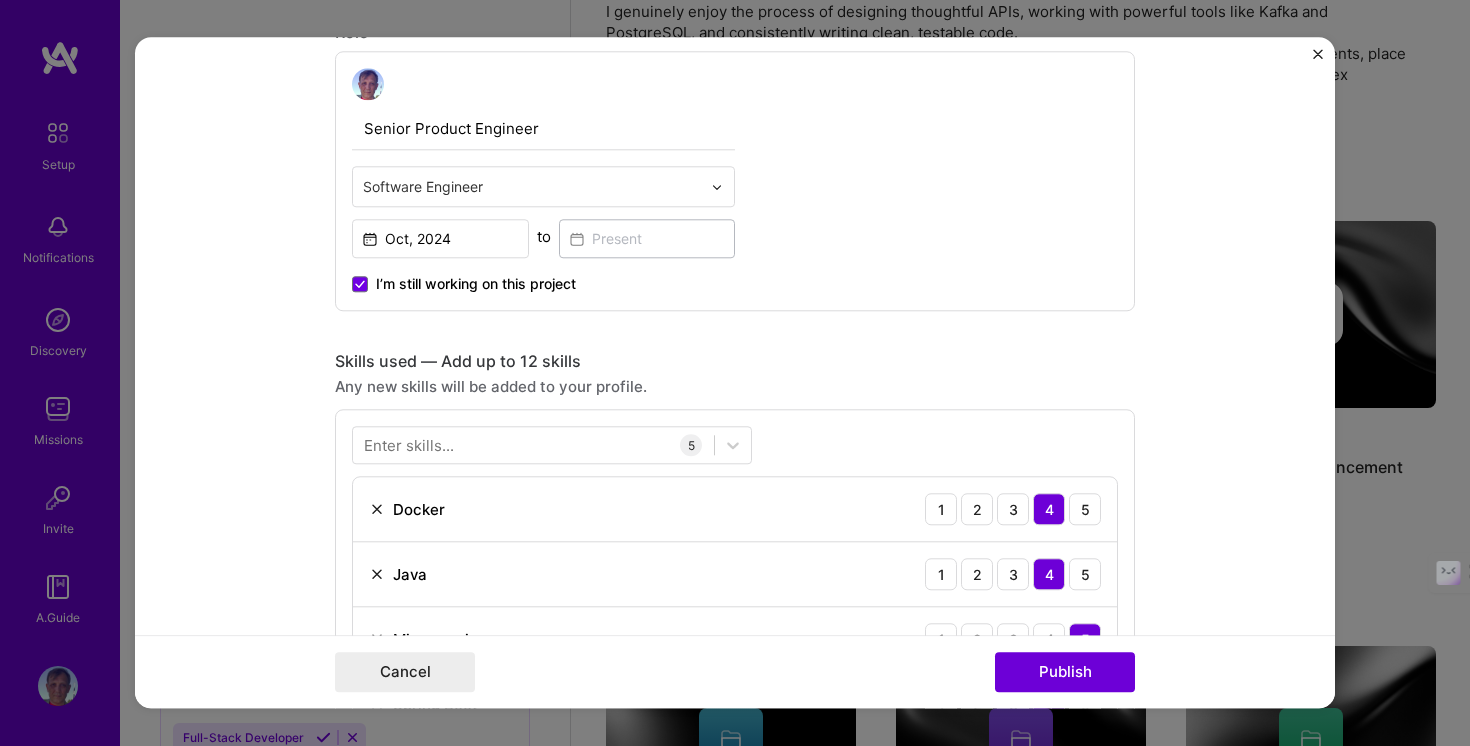scroll, scrollTop: 682, scrollLeft: 0, axis: vertical 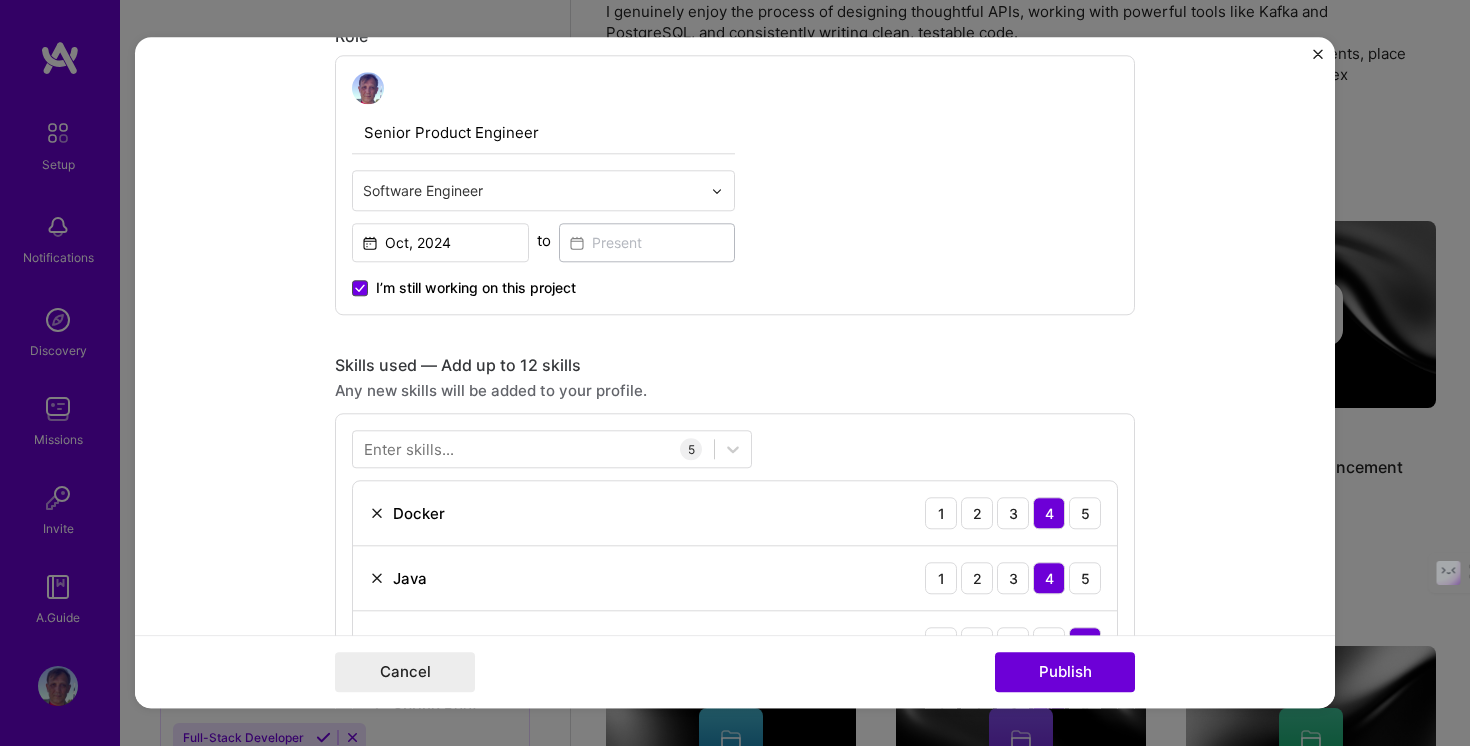 click 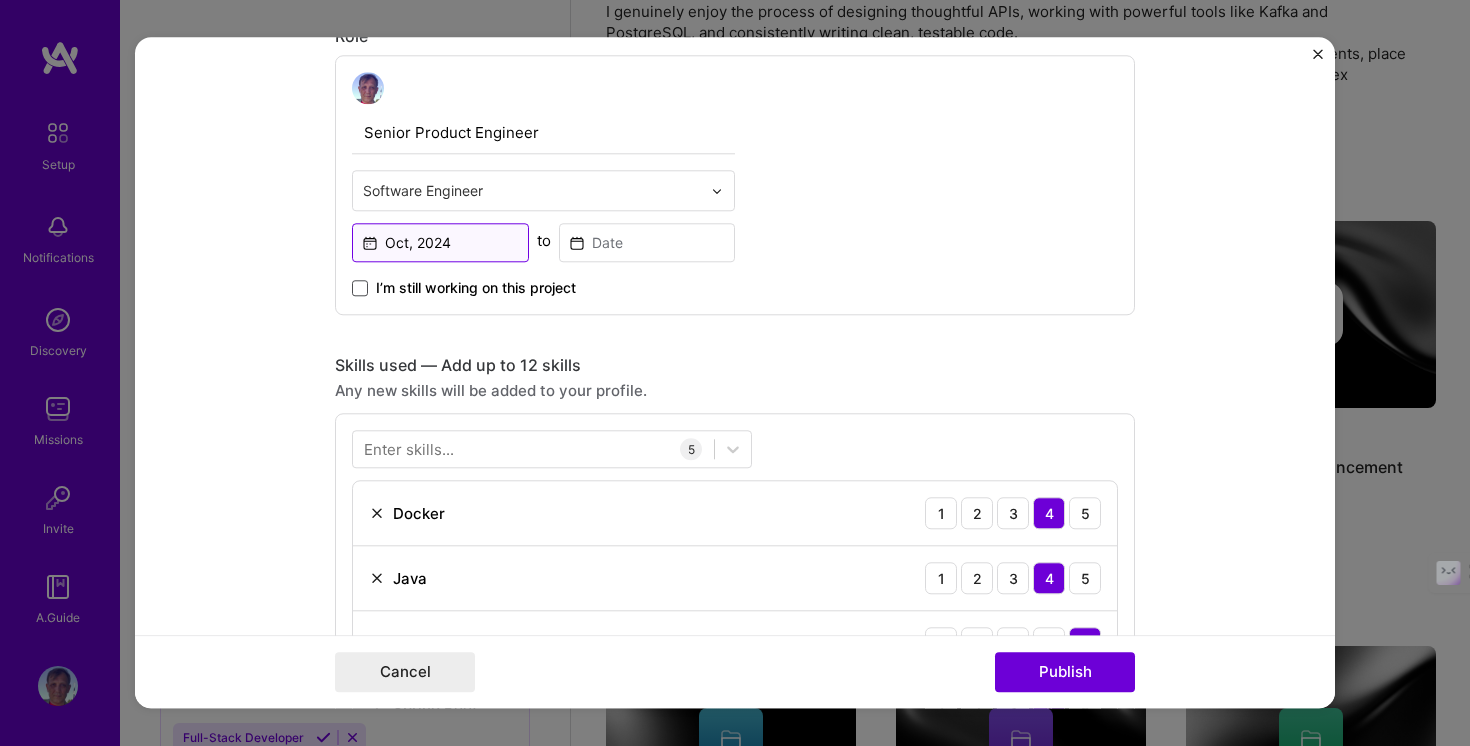 click on "Oct, 2024" at bounding box center (440, 242) 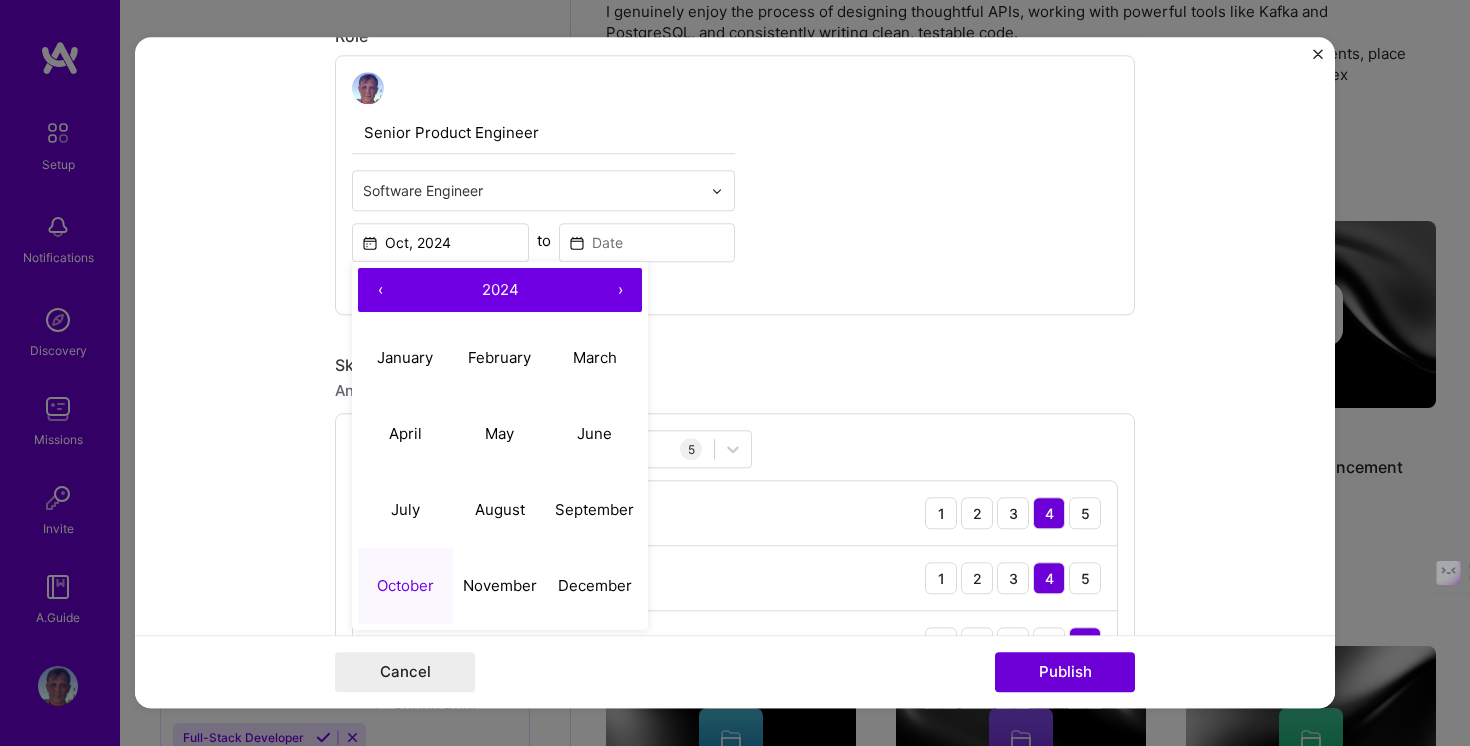 click on "›" at bounding box center [620, 290] 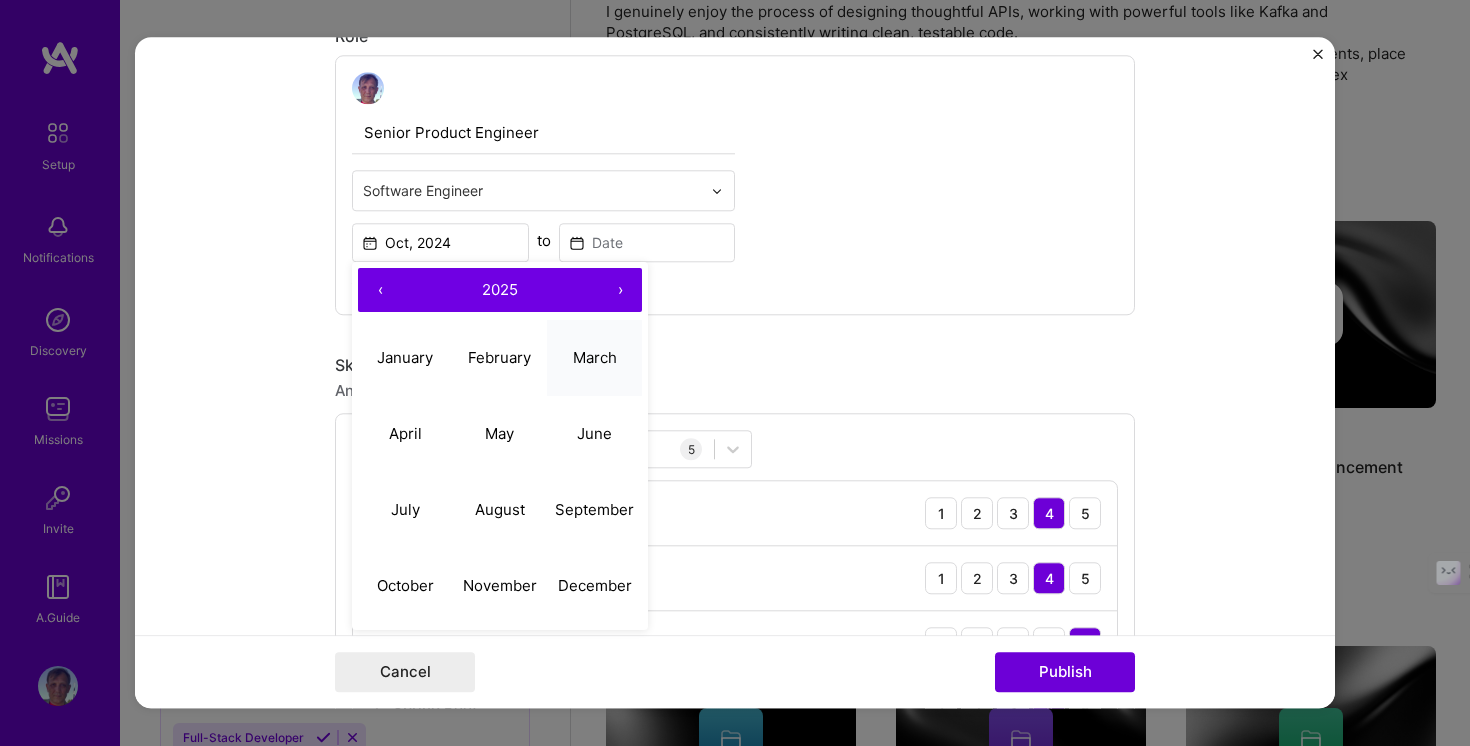 click on "March" at bounding box center [595, 357] 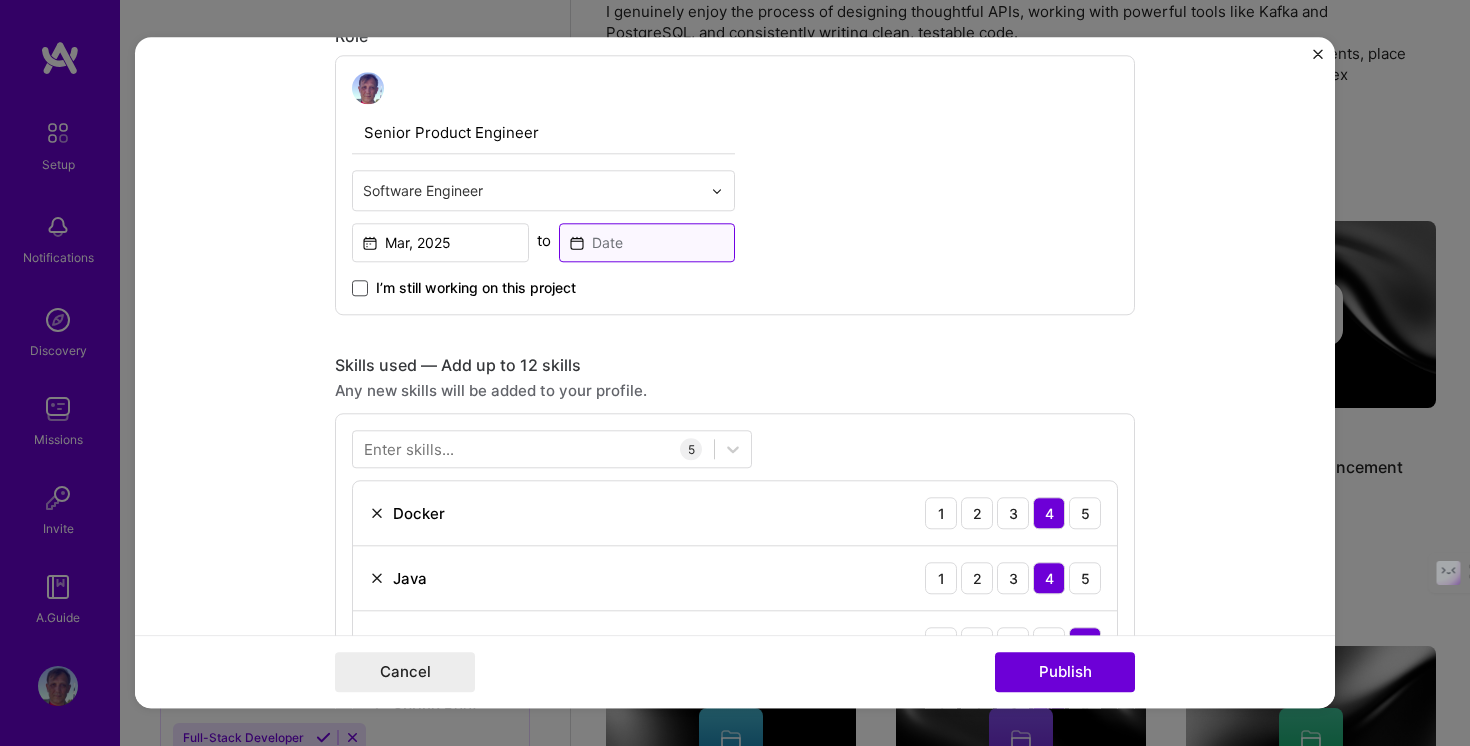 click at bounding box center [647, 242] 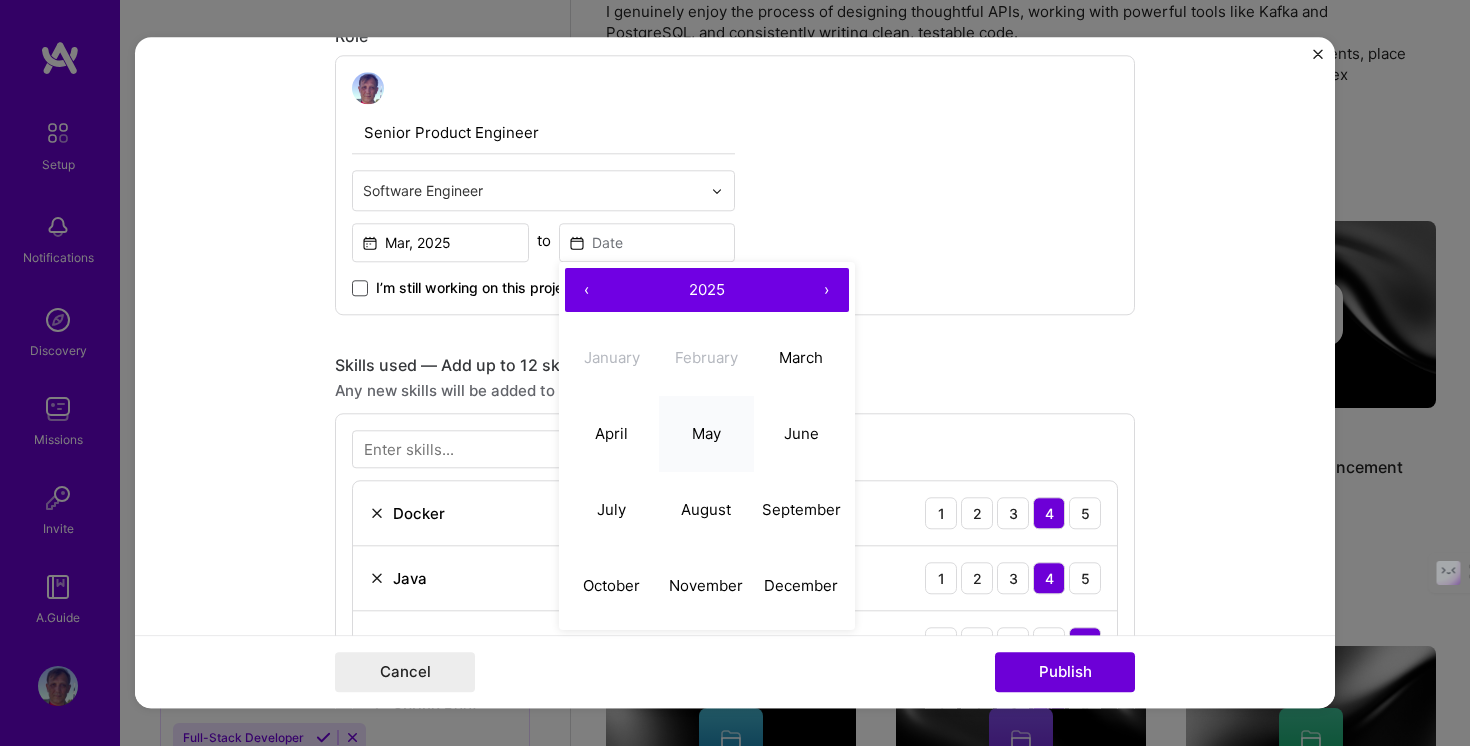 click on "May" at bounding box center [706, 433] 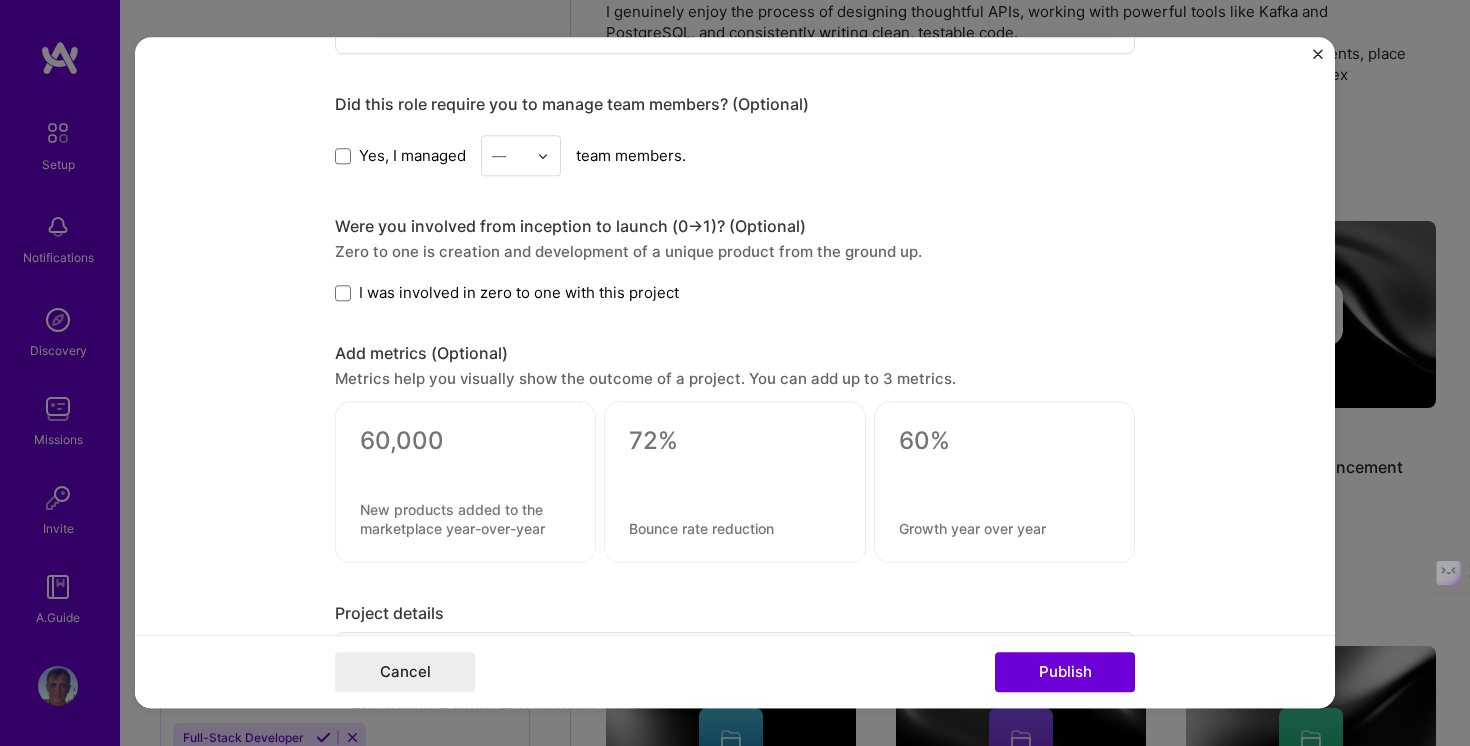 scroll, scrollTop: 1456, scrollLeft: 0, axis: vertical 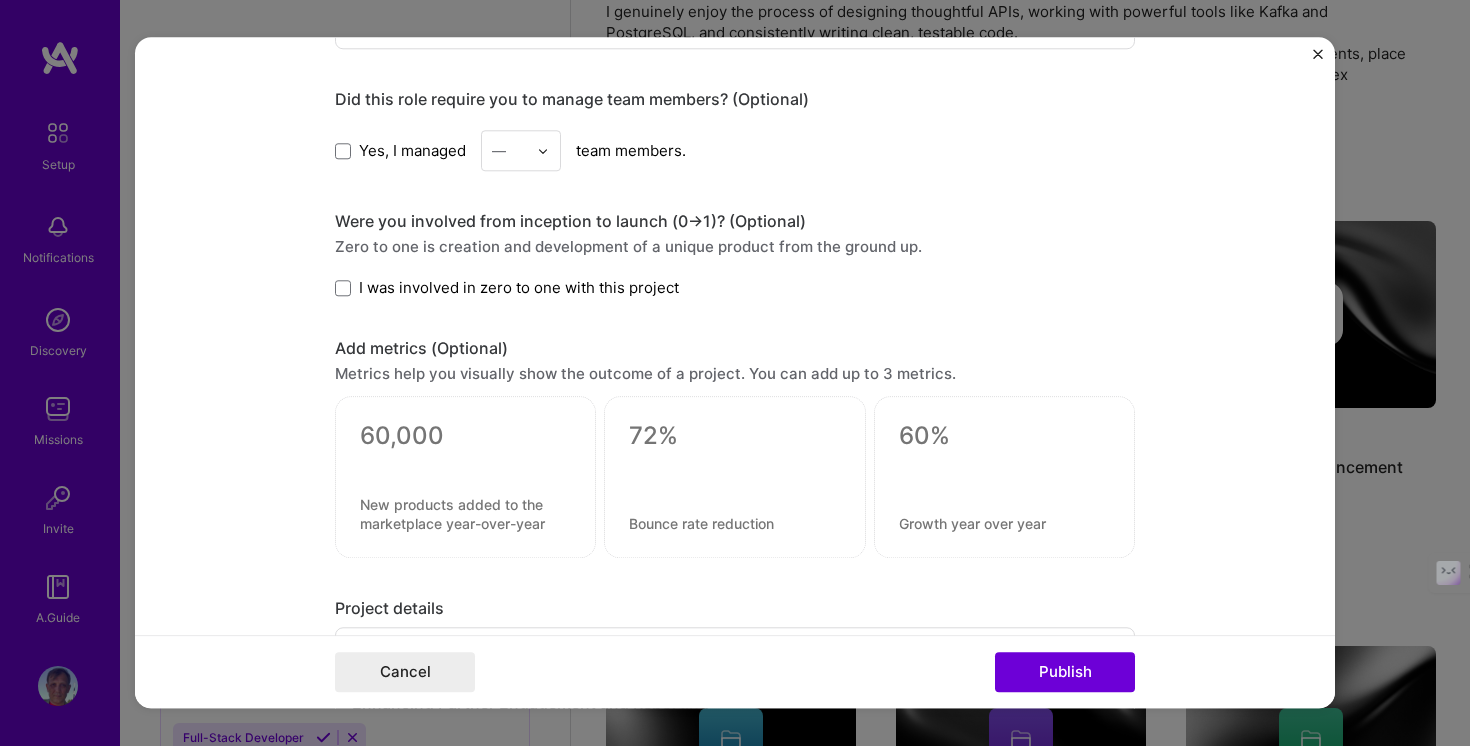 click on "—" at bounding box center (509, 150) 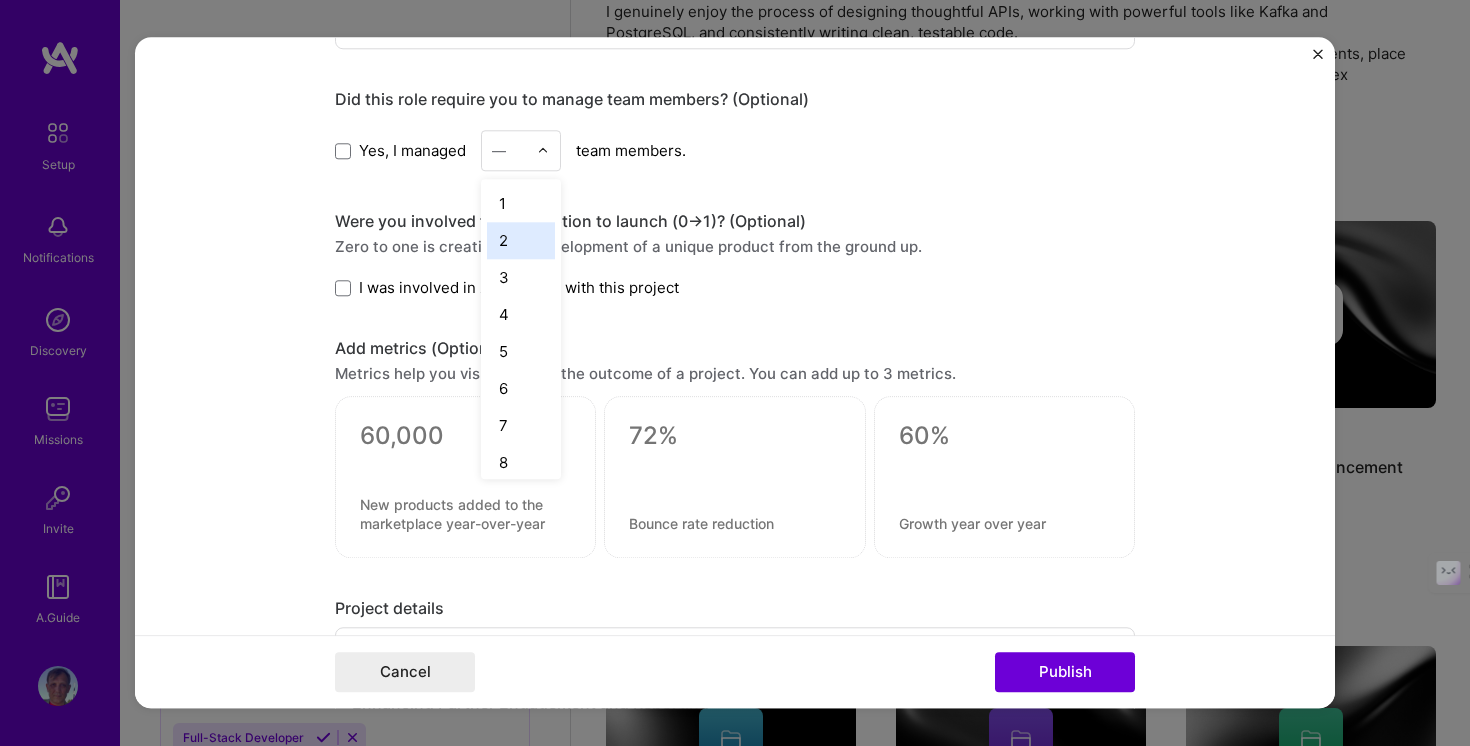 click on "2" at bounding box center [521, 240] 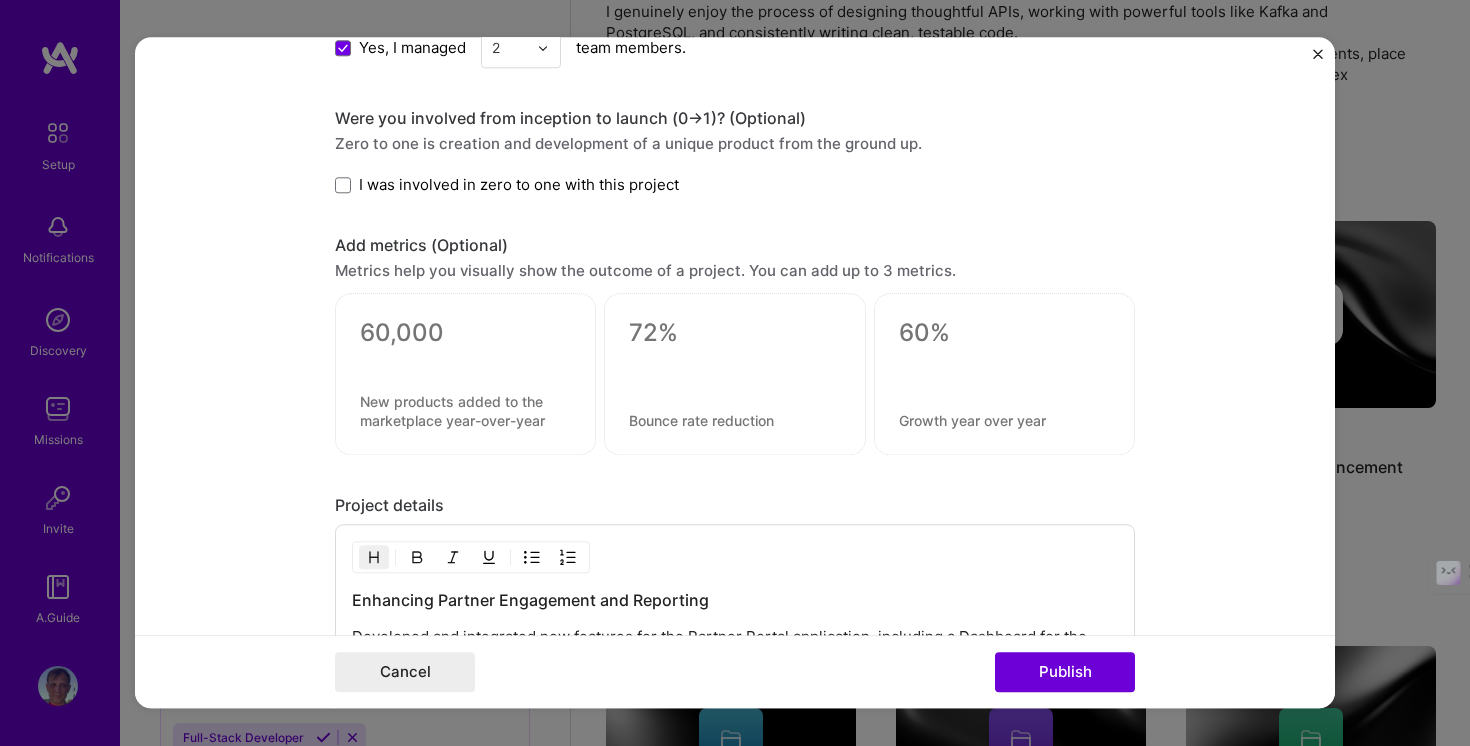 scroll, scrollTop: 1578, scrollLeft: 0, axis: vertical 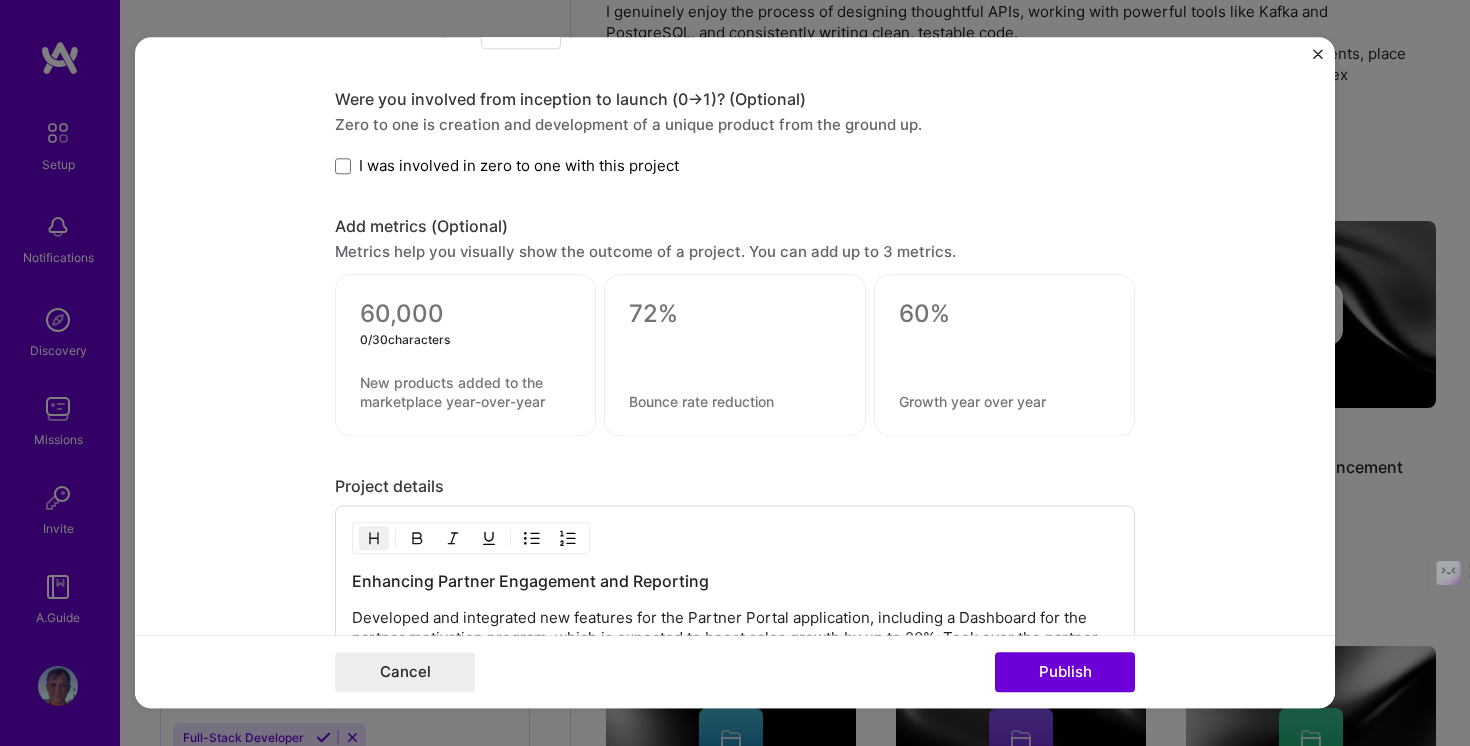 click at bounding box center (465, 315) 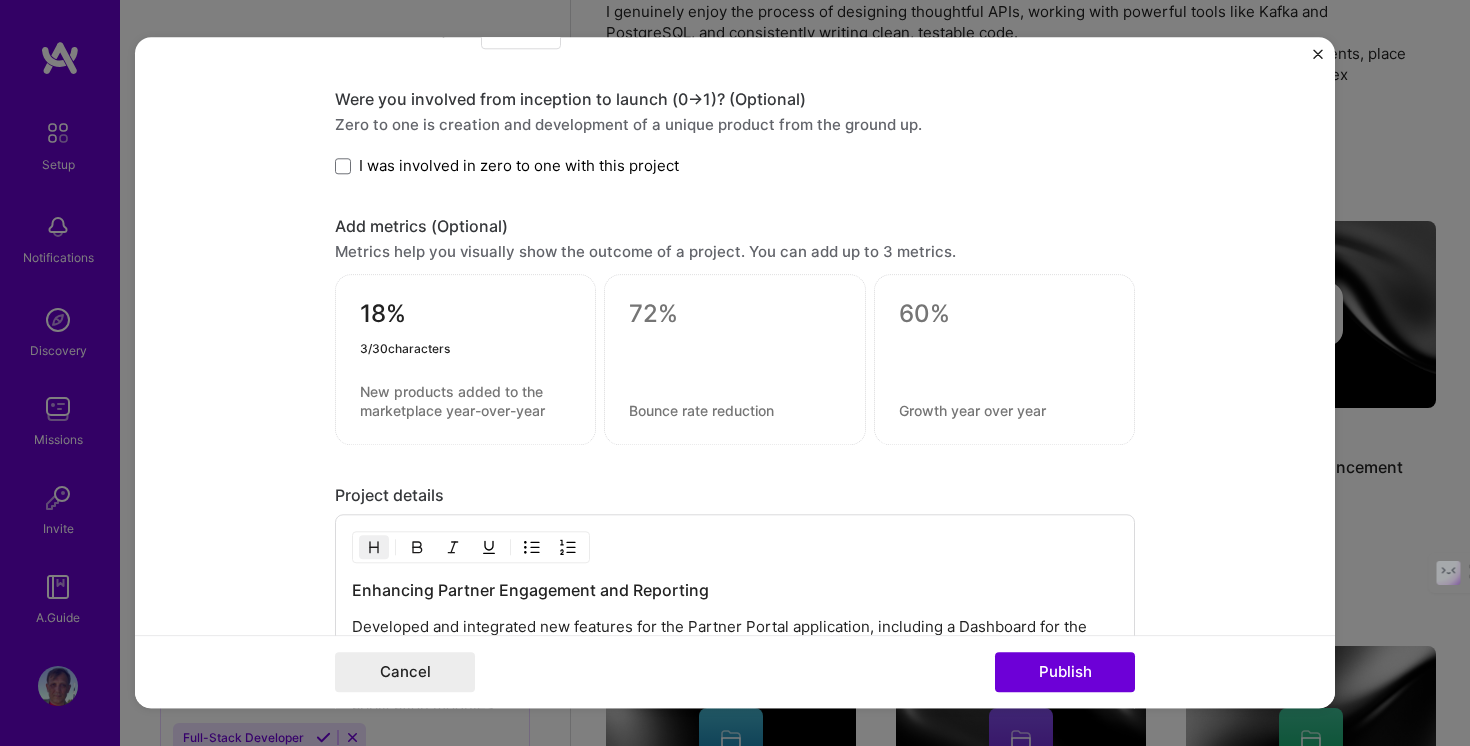 type on "18%" 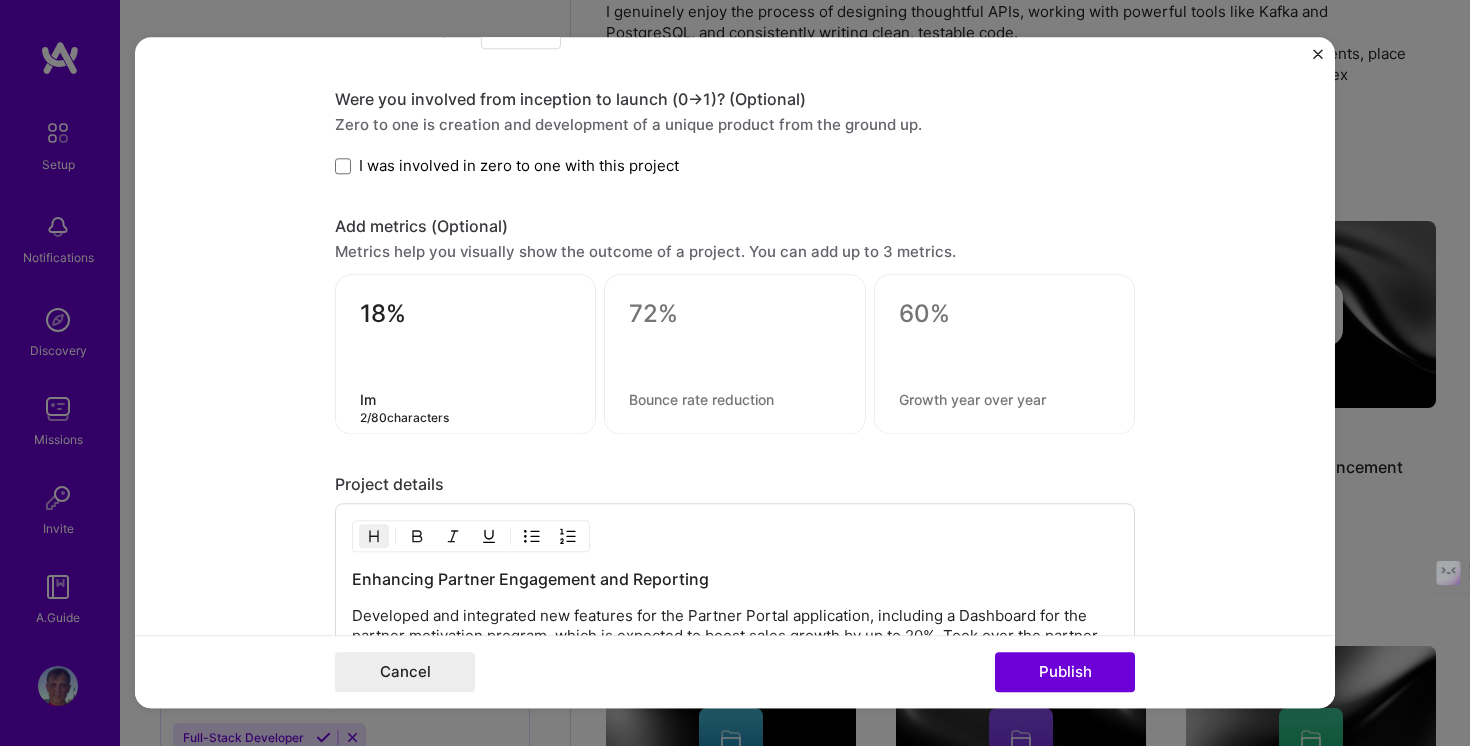 type on "I" 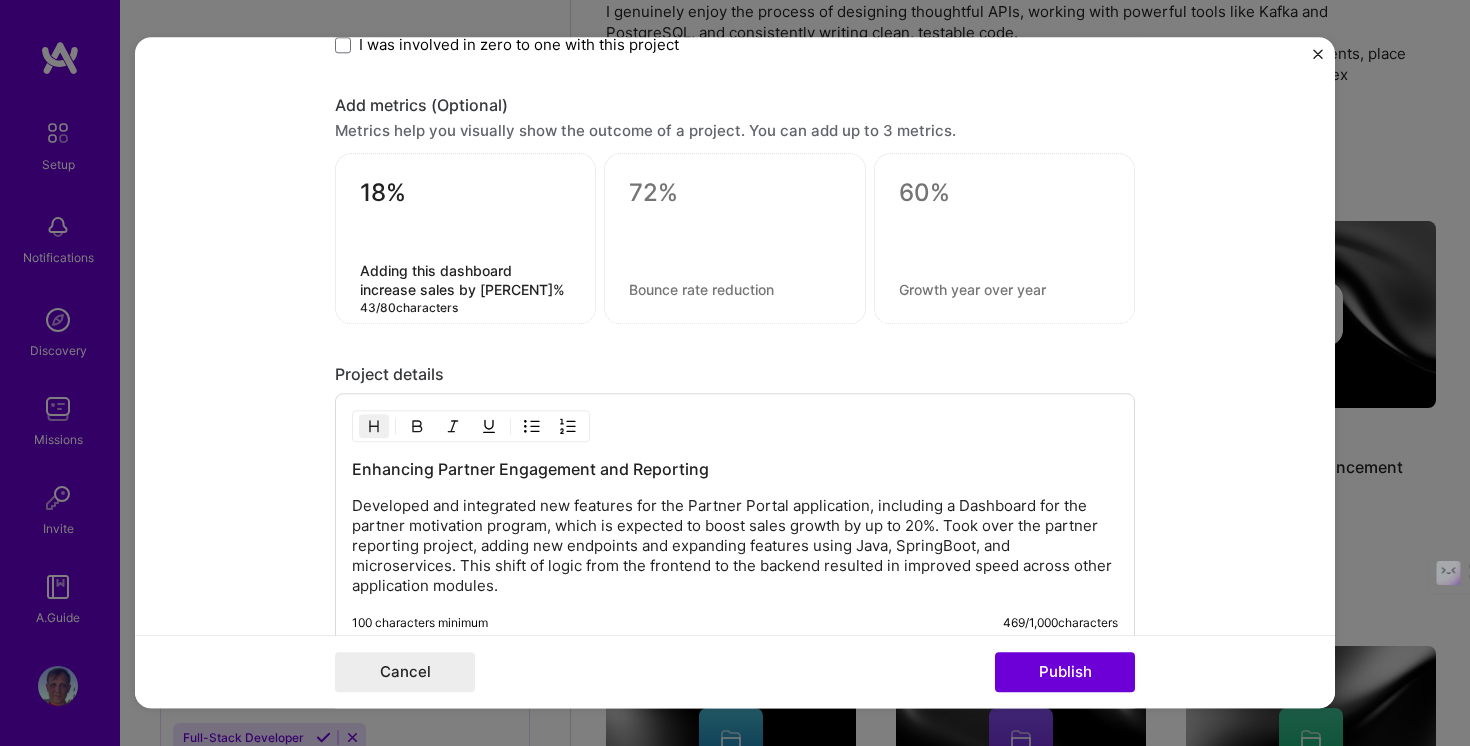 scroll, scrollTop: 1650, scrollLeft: 0, axis: vertical 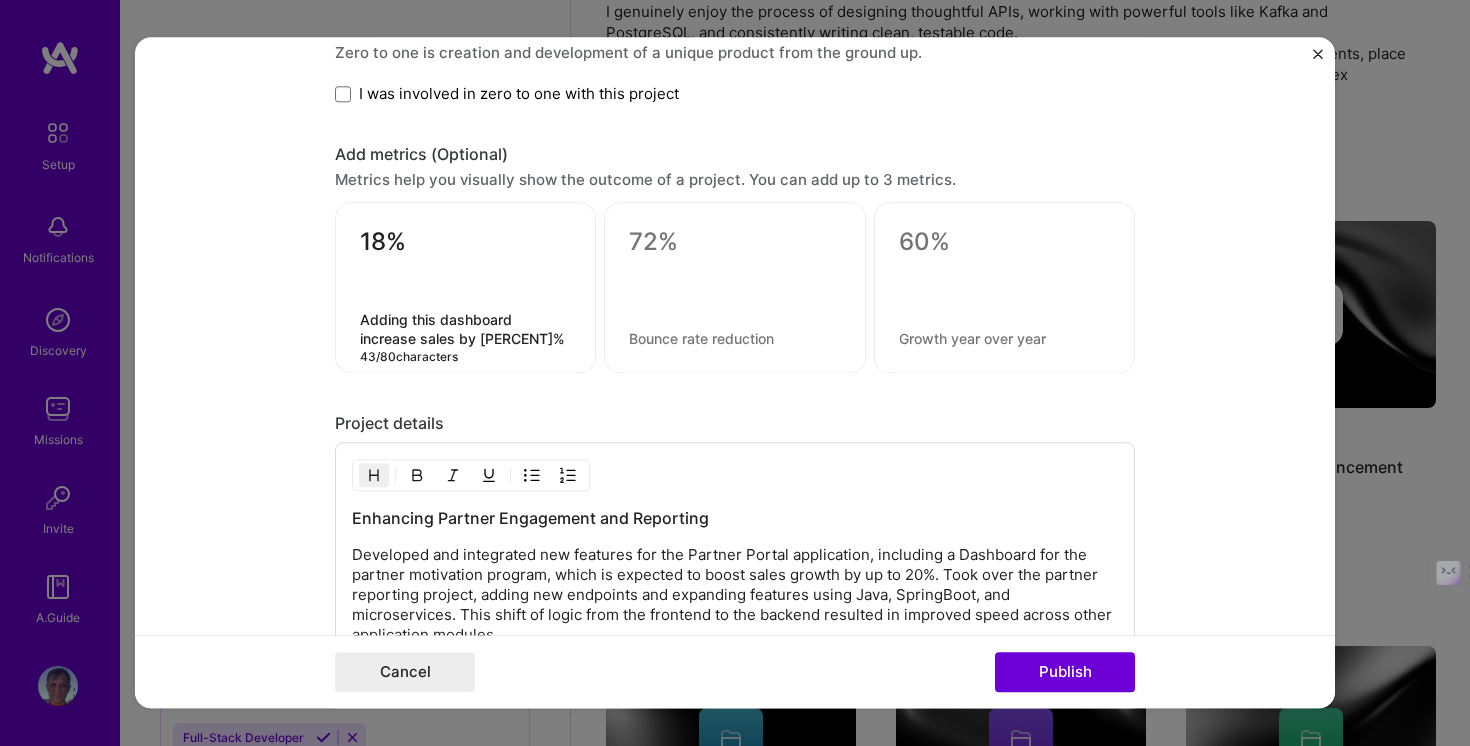 type on "Adding this dashboard increase sales by [PERCENT]%" 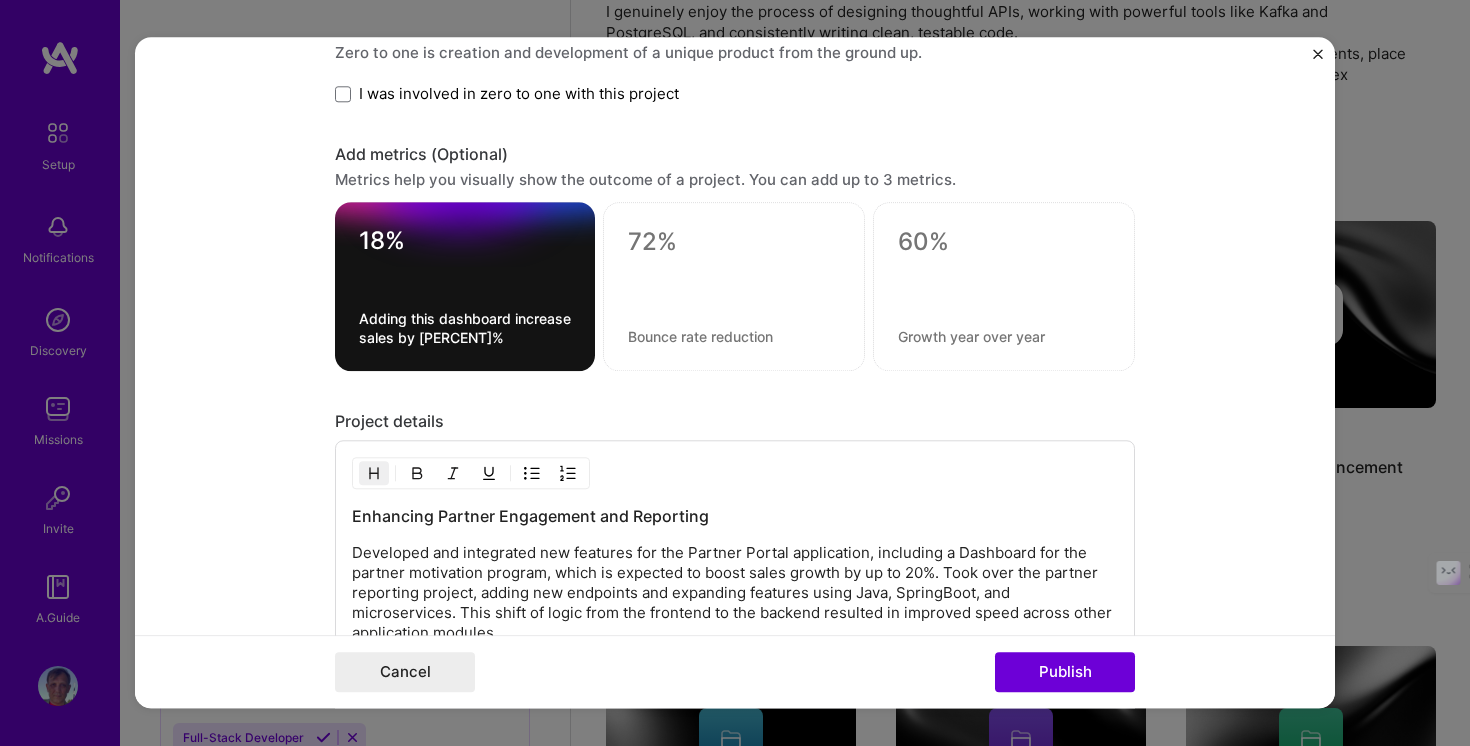 click on "Developed and integrated new features for the Partner Portal application, including a Dashboard for the partner motivation program, which is expected to boost sales growth by up to 20%. Took over the partner reporting project, adding new endpoints and expanding features using Java, SpringBoot, and microservices. This shift of logic from the frontend to the backend resulted in improved speed across other application modules." at bounding box center [735, 594] 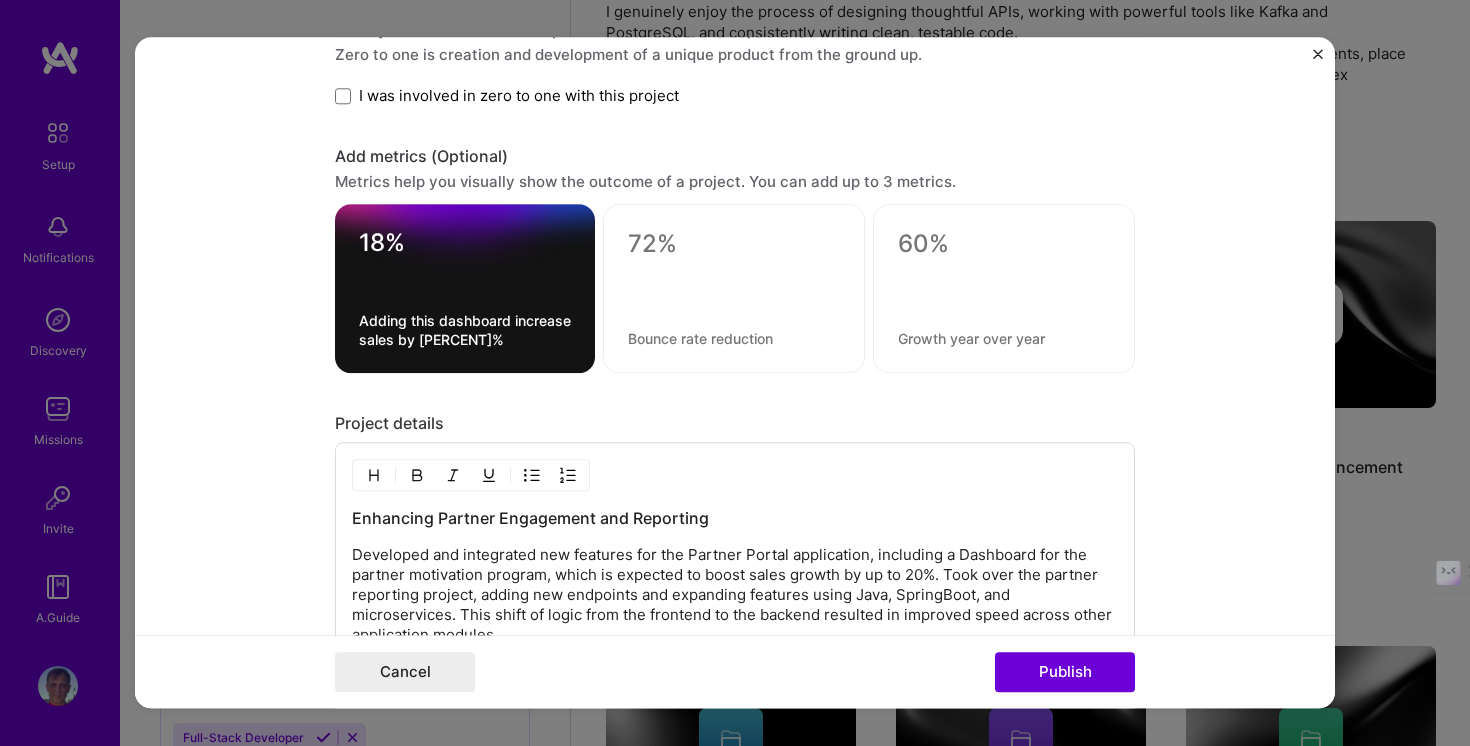 type 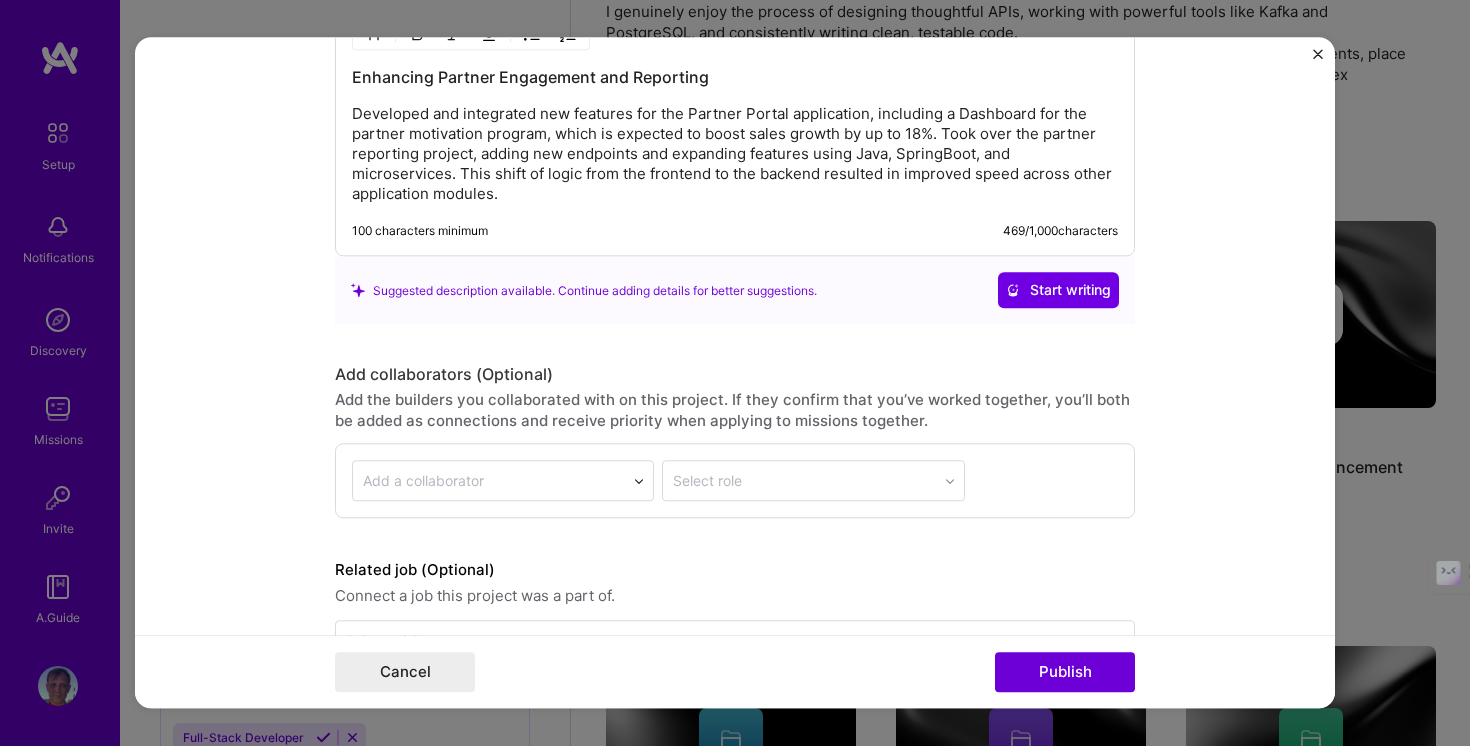 scroll, scrollTop: 2153, scrollLeft: 0, axis: vertical 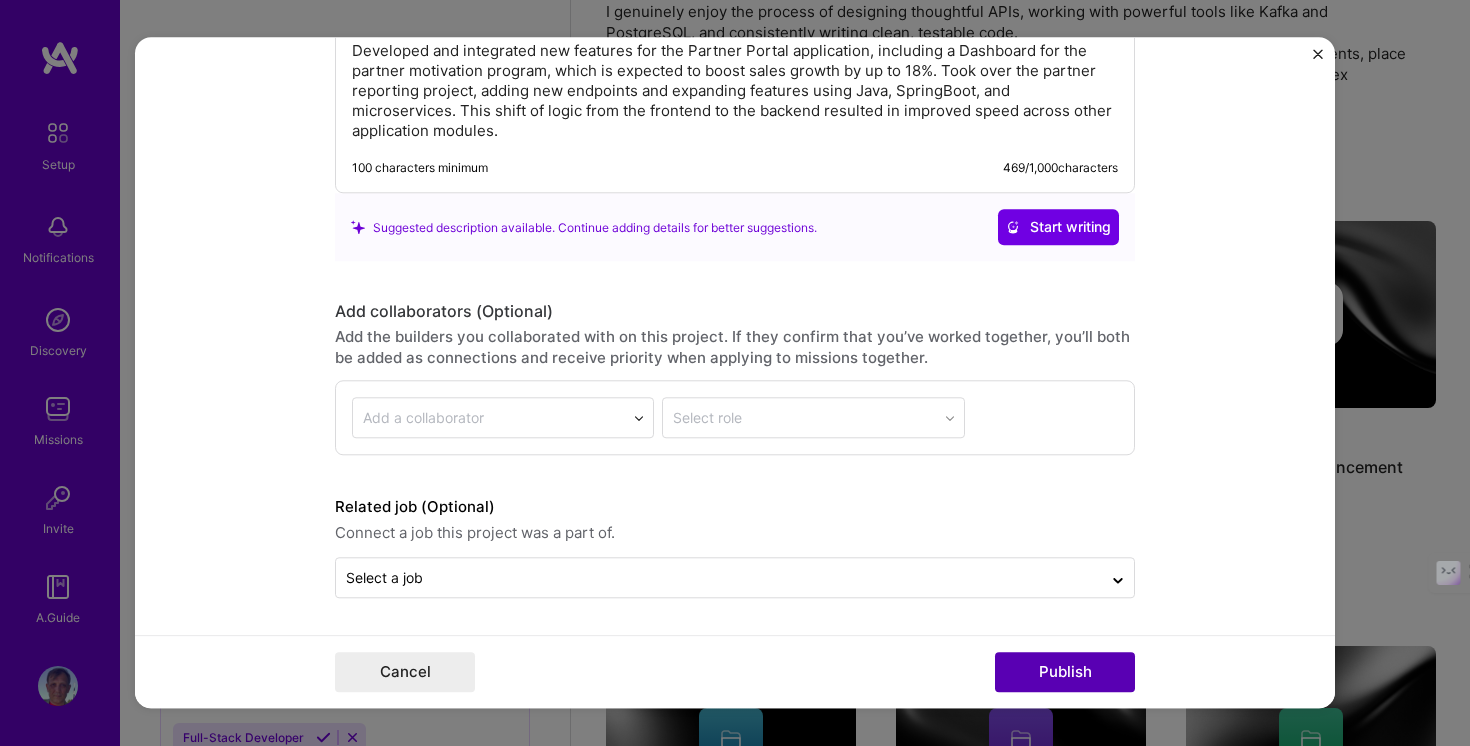 click on "Publish" at bounding box center [1065, 673] 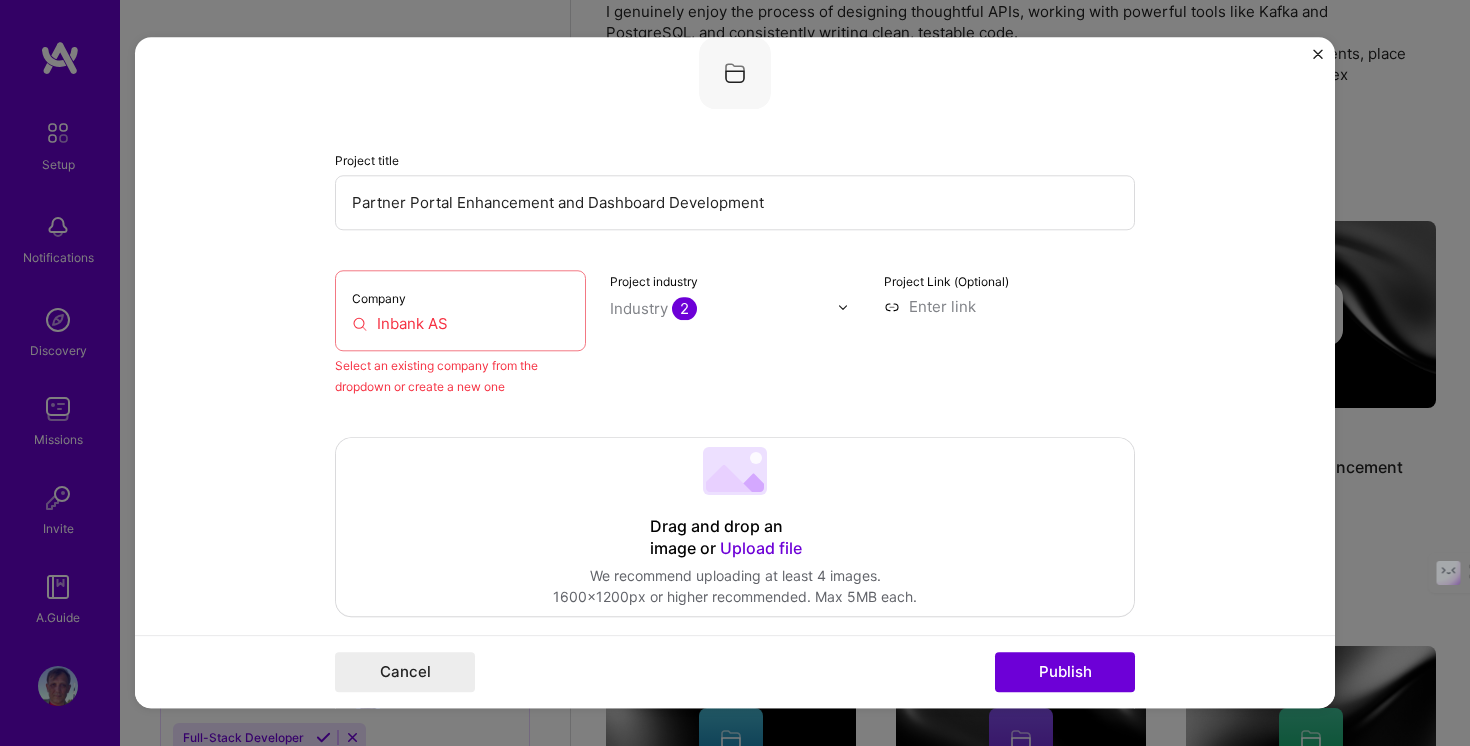 scroll, scrollTop: 131, scrollLeft: 0, axis: vertical 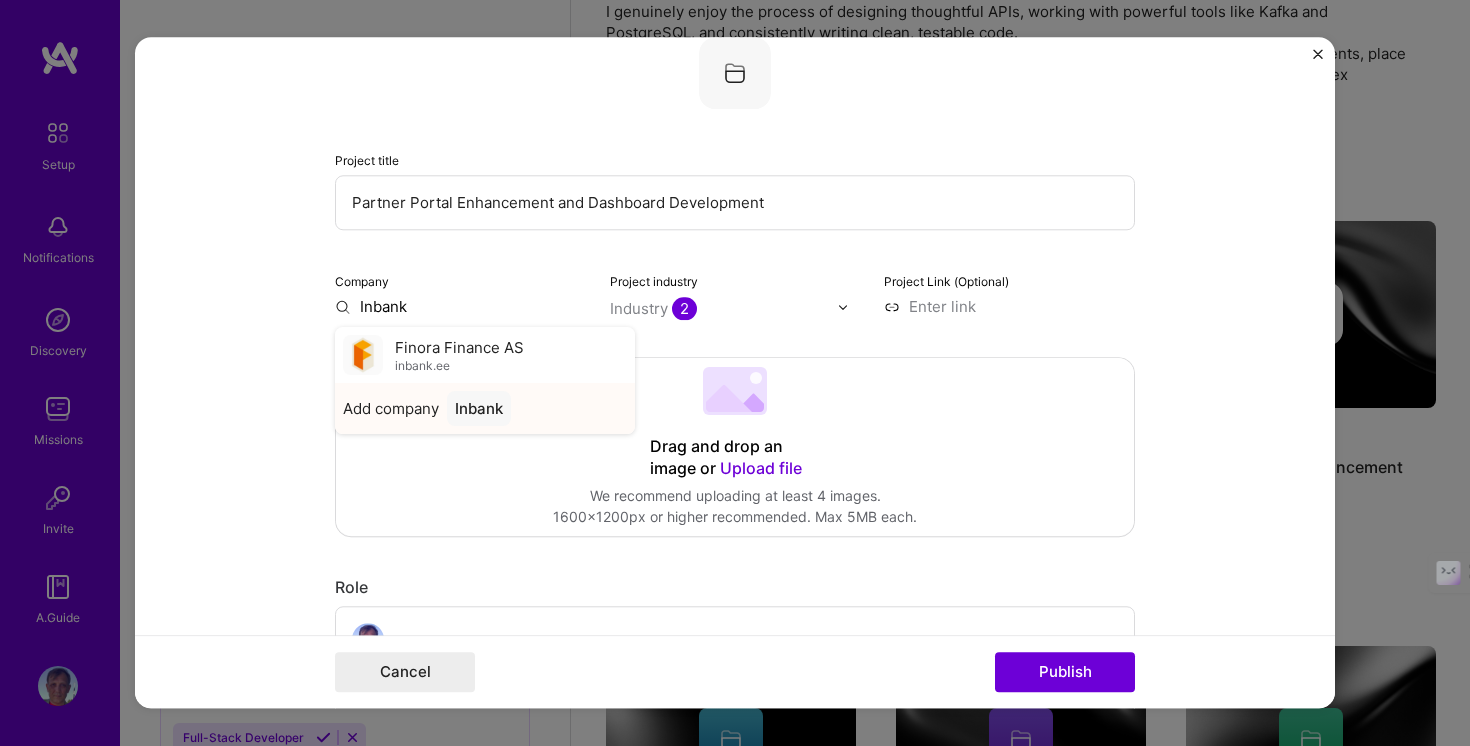 click on "Inbank" at bounding box center (479, 408) 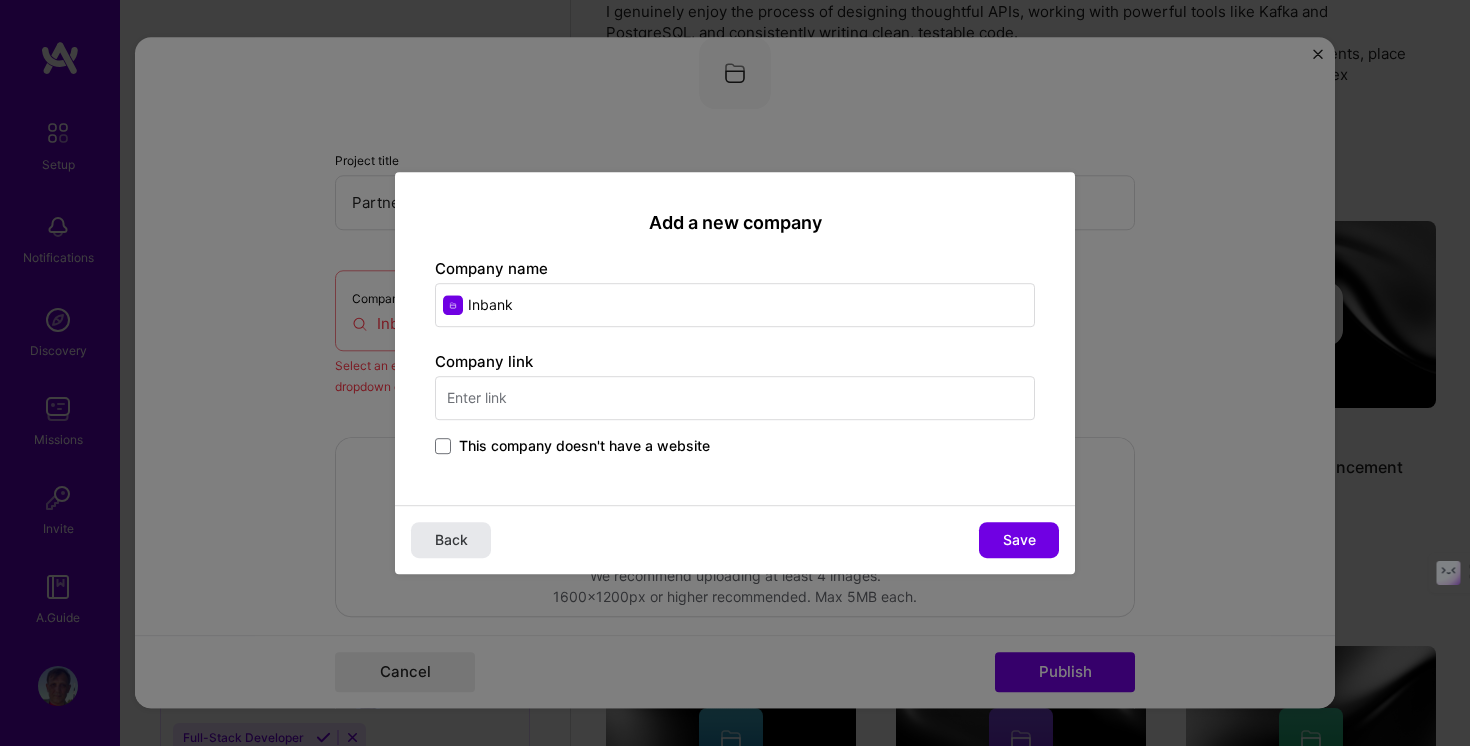 click on "Back" at bounding box center [451, 540] 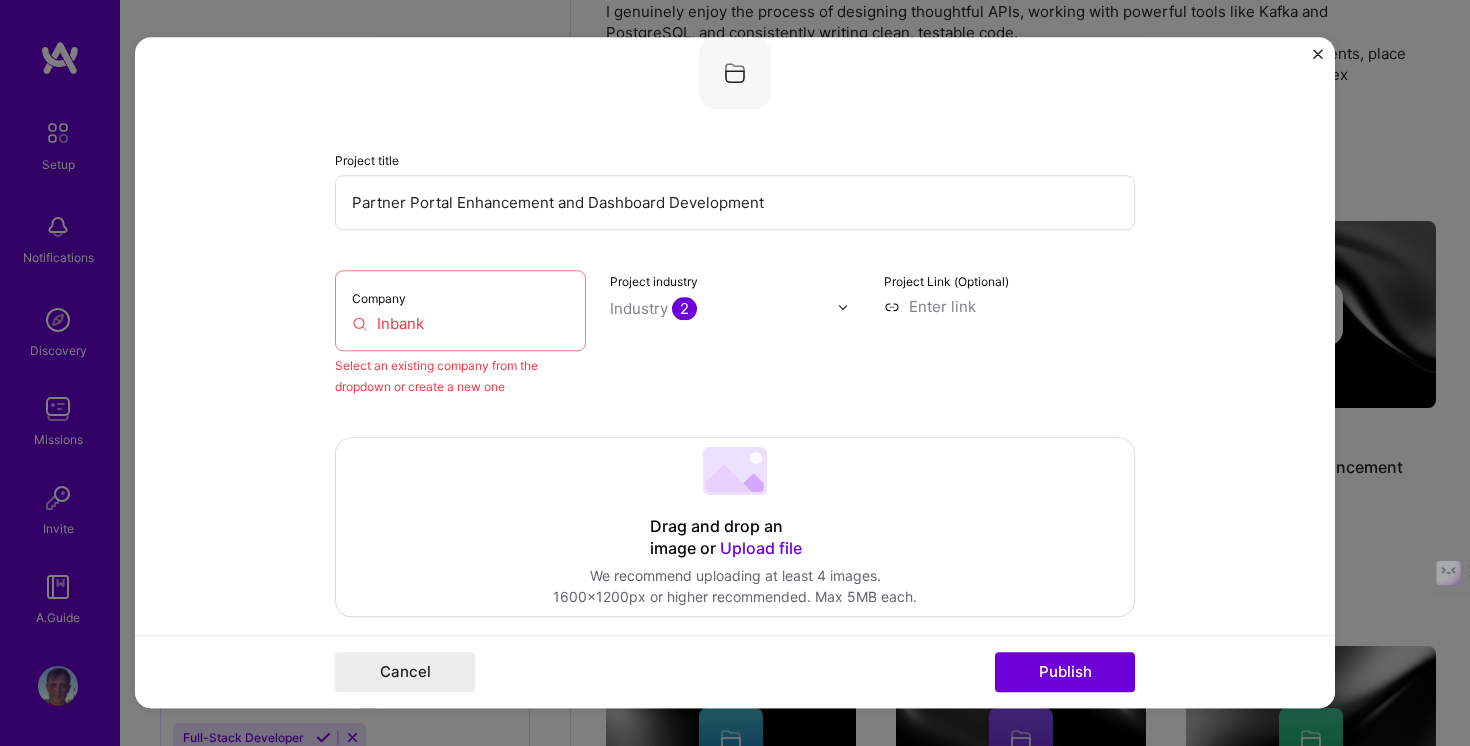click on "Company Inbank" at bounding box center [460, 310] 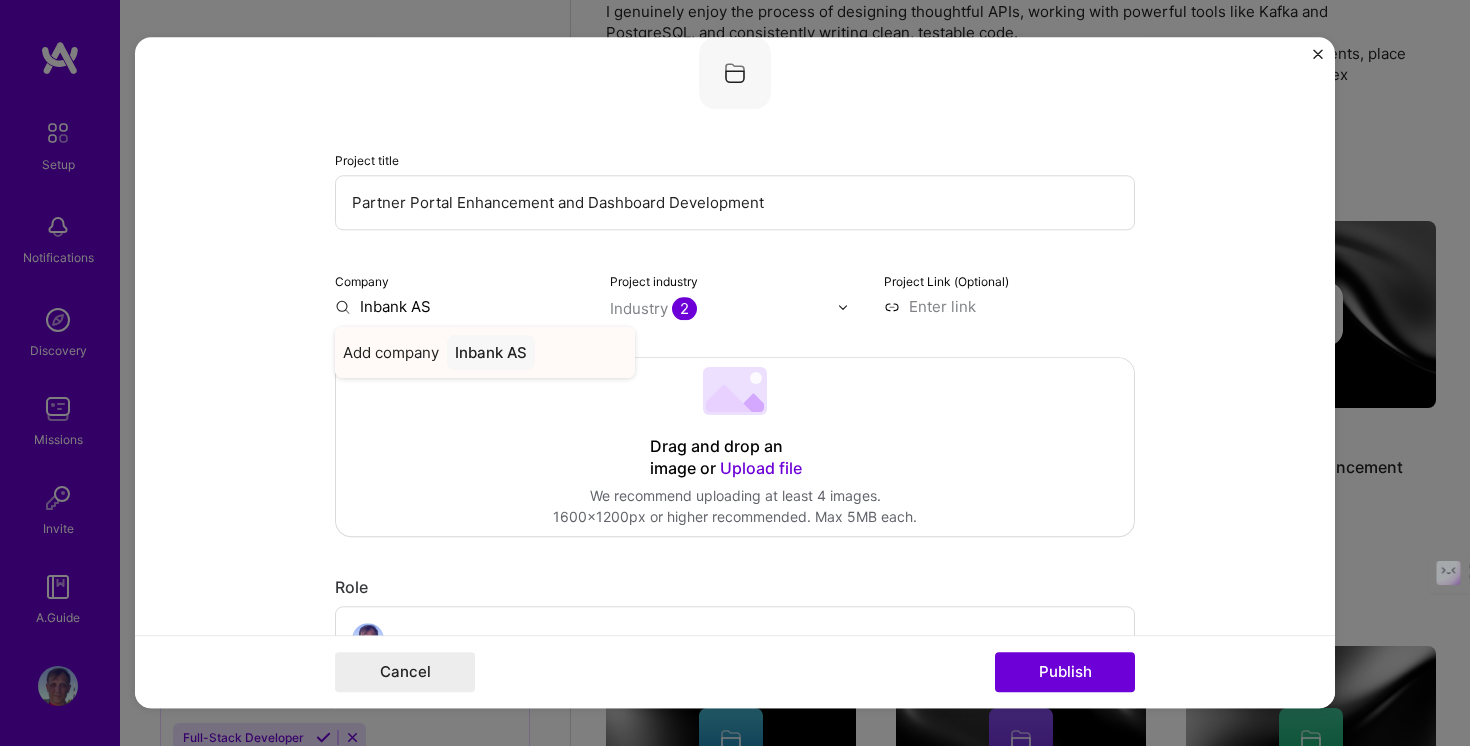 type on "Inbank AS" 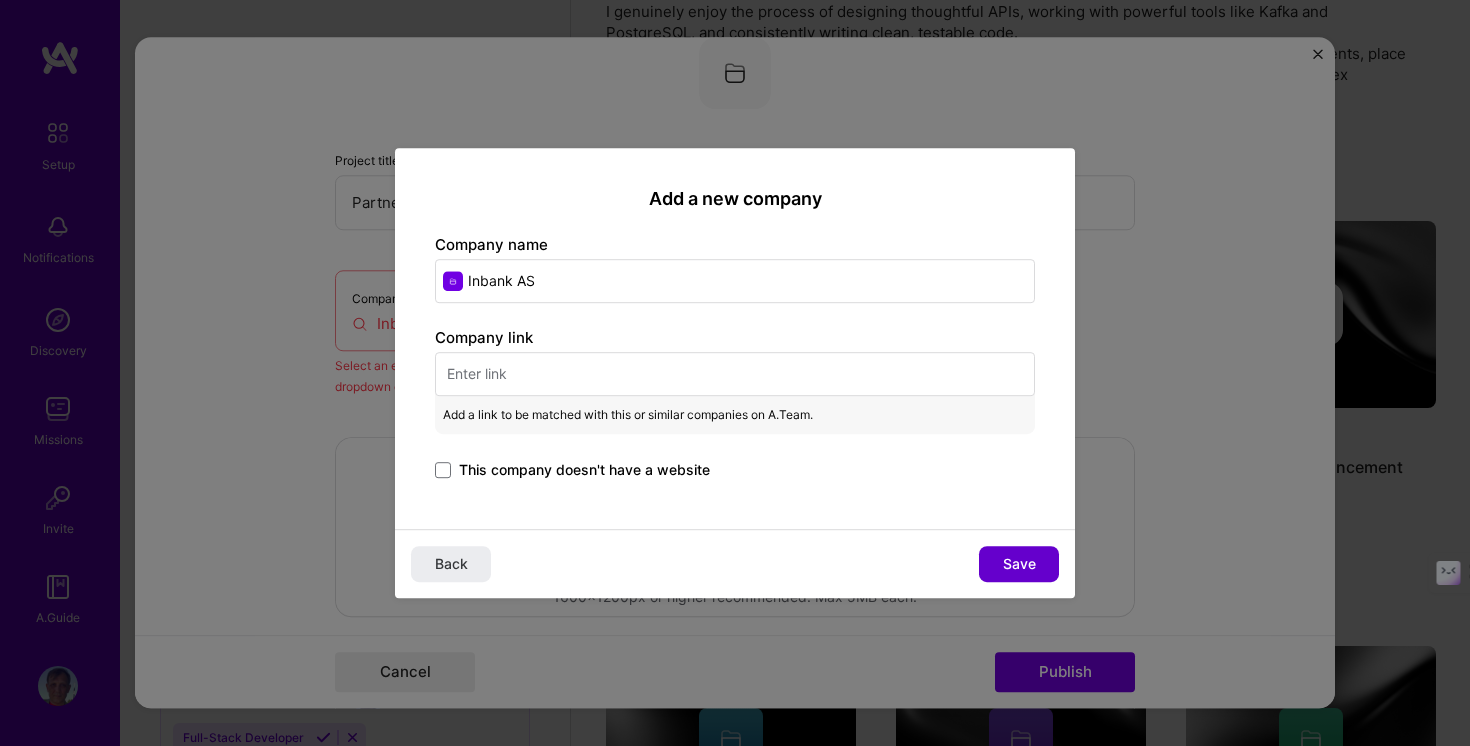 click on "Save" at bounding box center [1019, 564] 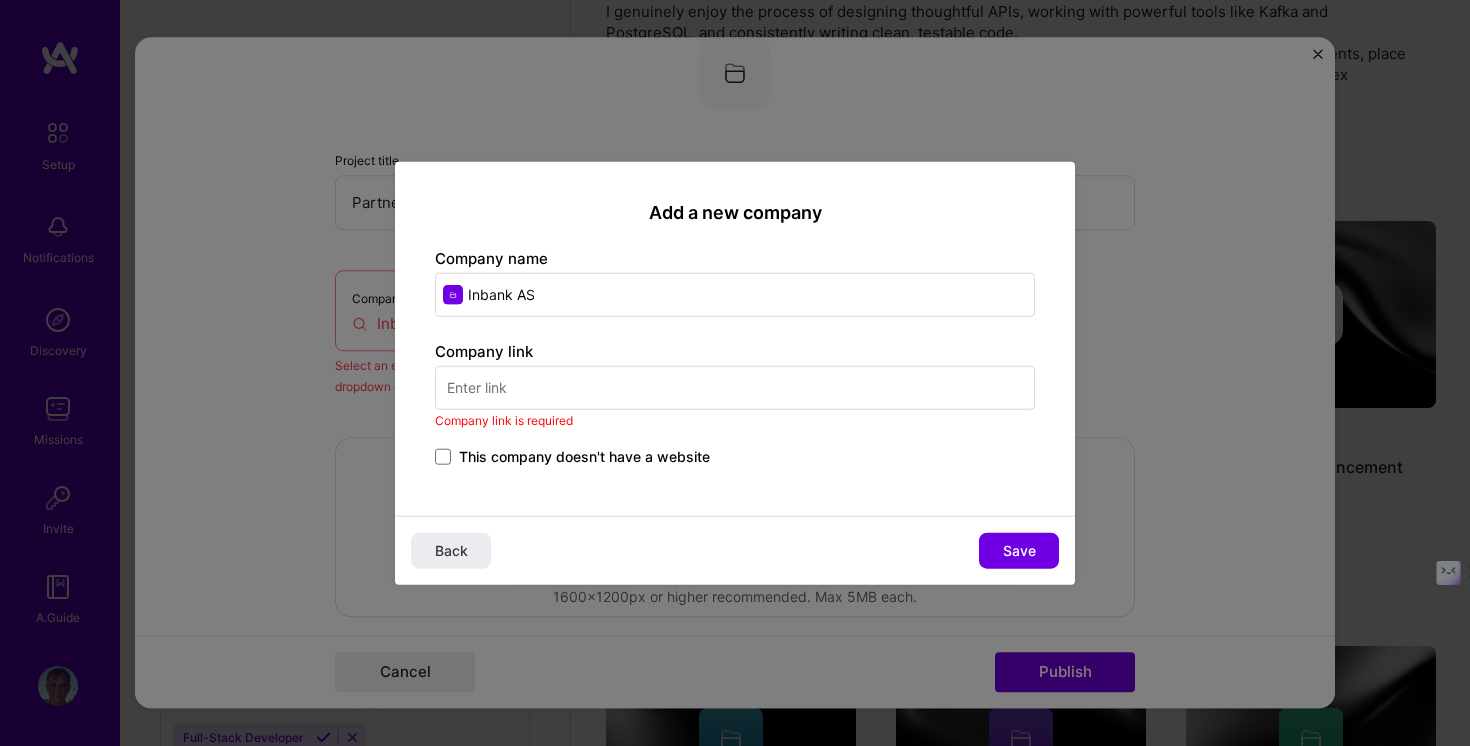 click at bounding box center [735, 387] 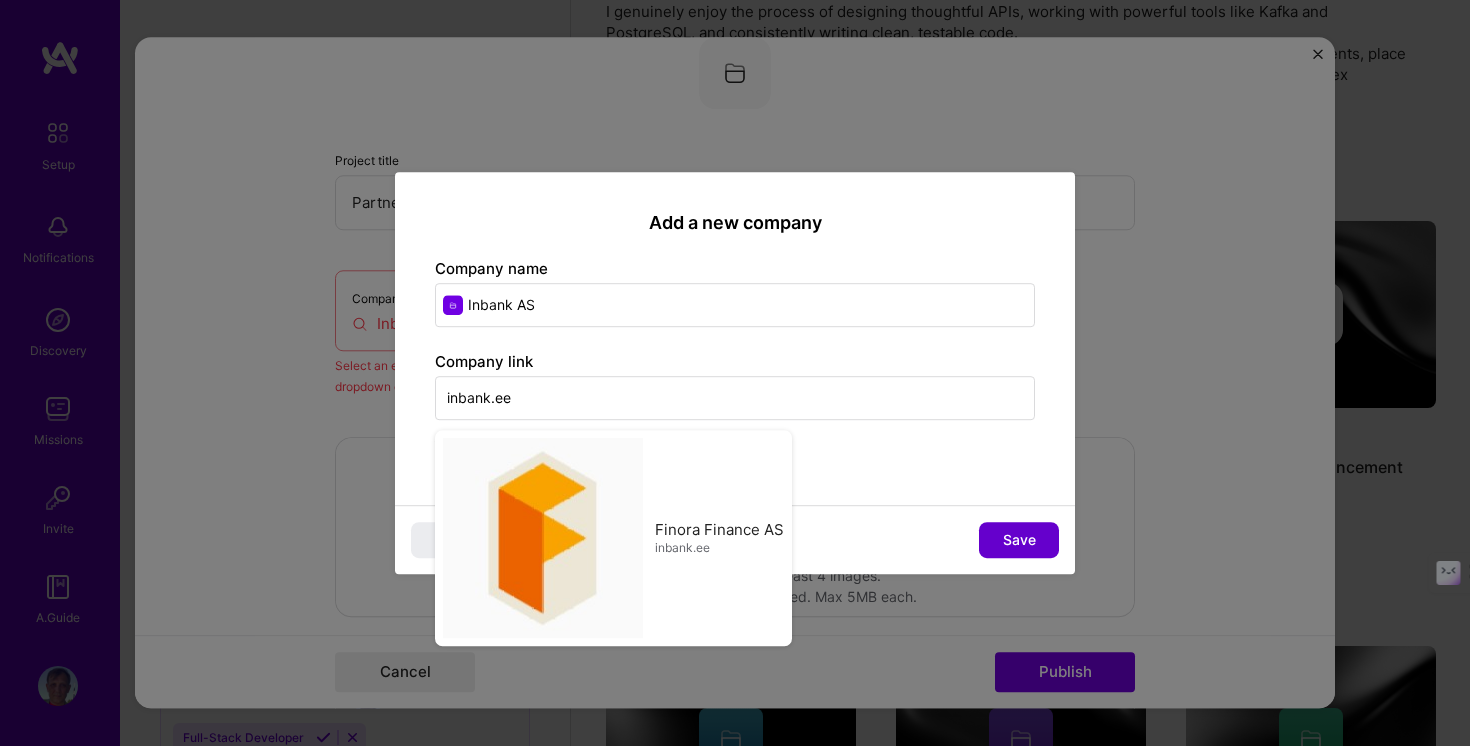 type on "inbank.ee" 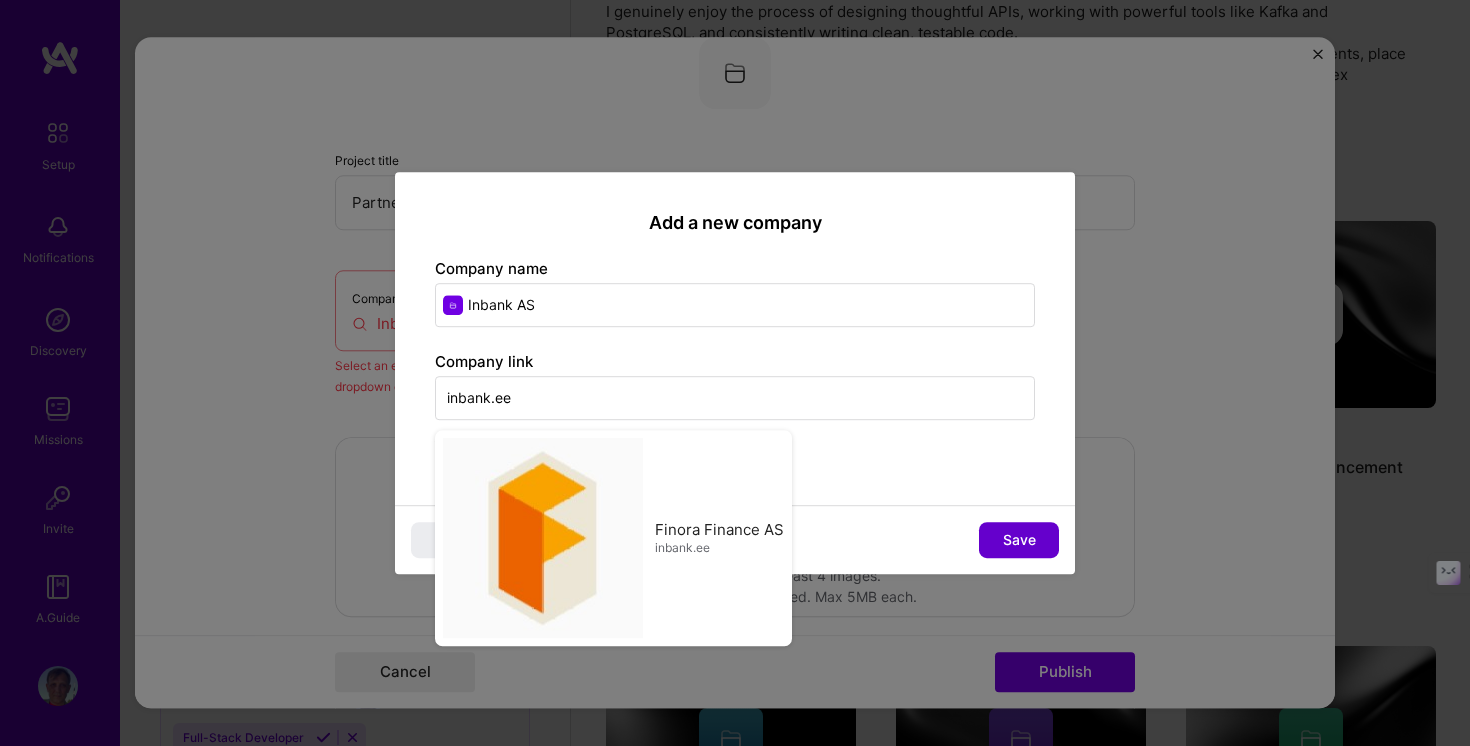 click on "Save" at bounding box center [1019, 540] 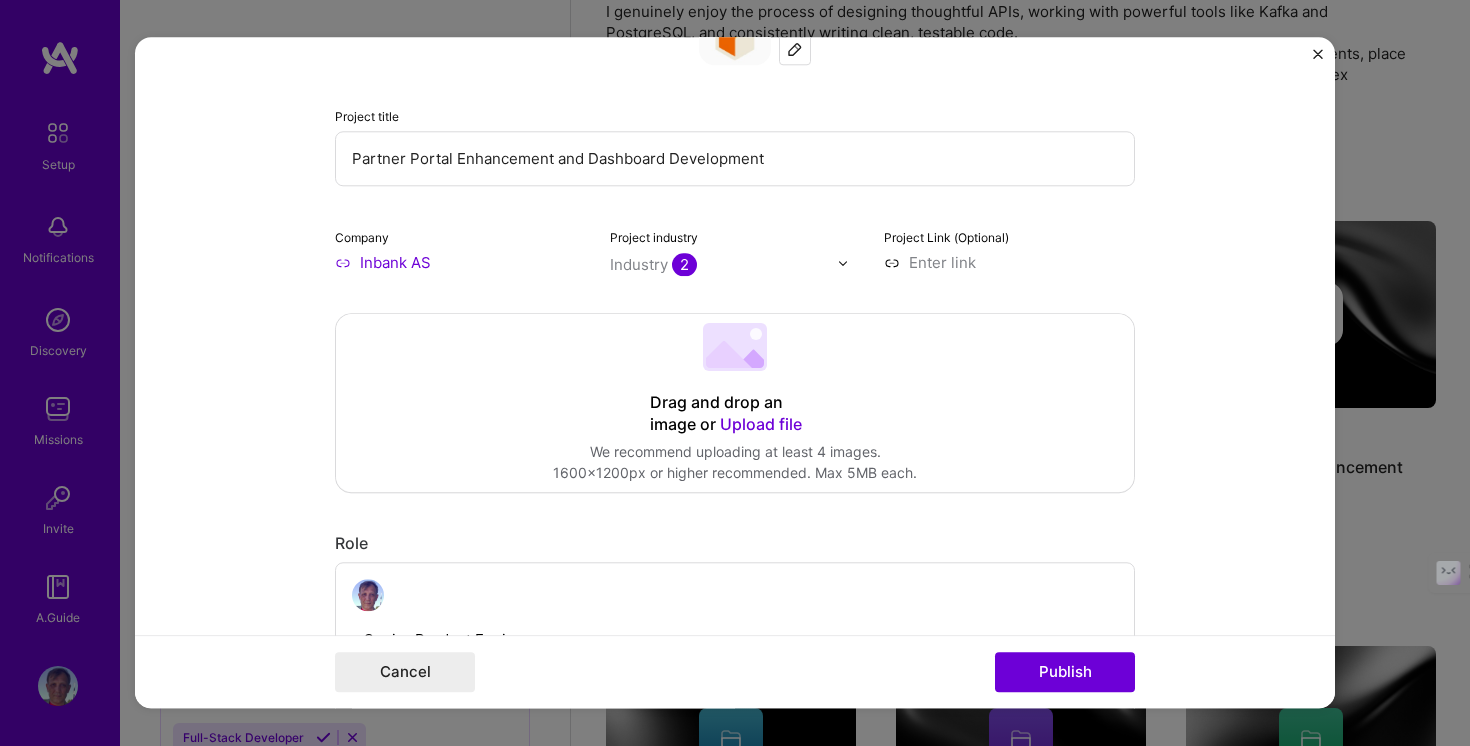 scroll, scrollTop: 188, scrollLeft: 0, axis: vertical 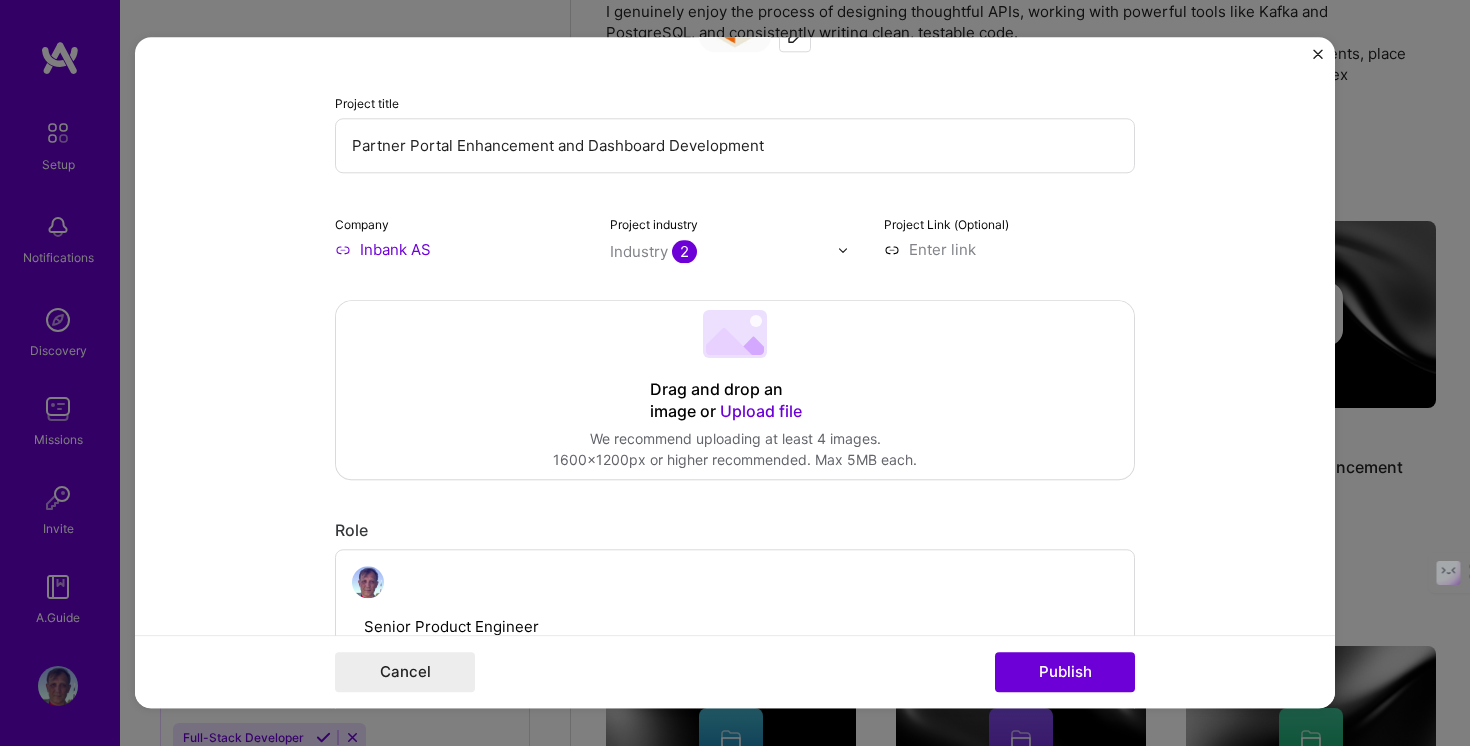 click on "Cancel Publish" at bounding box center [735, 672] 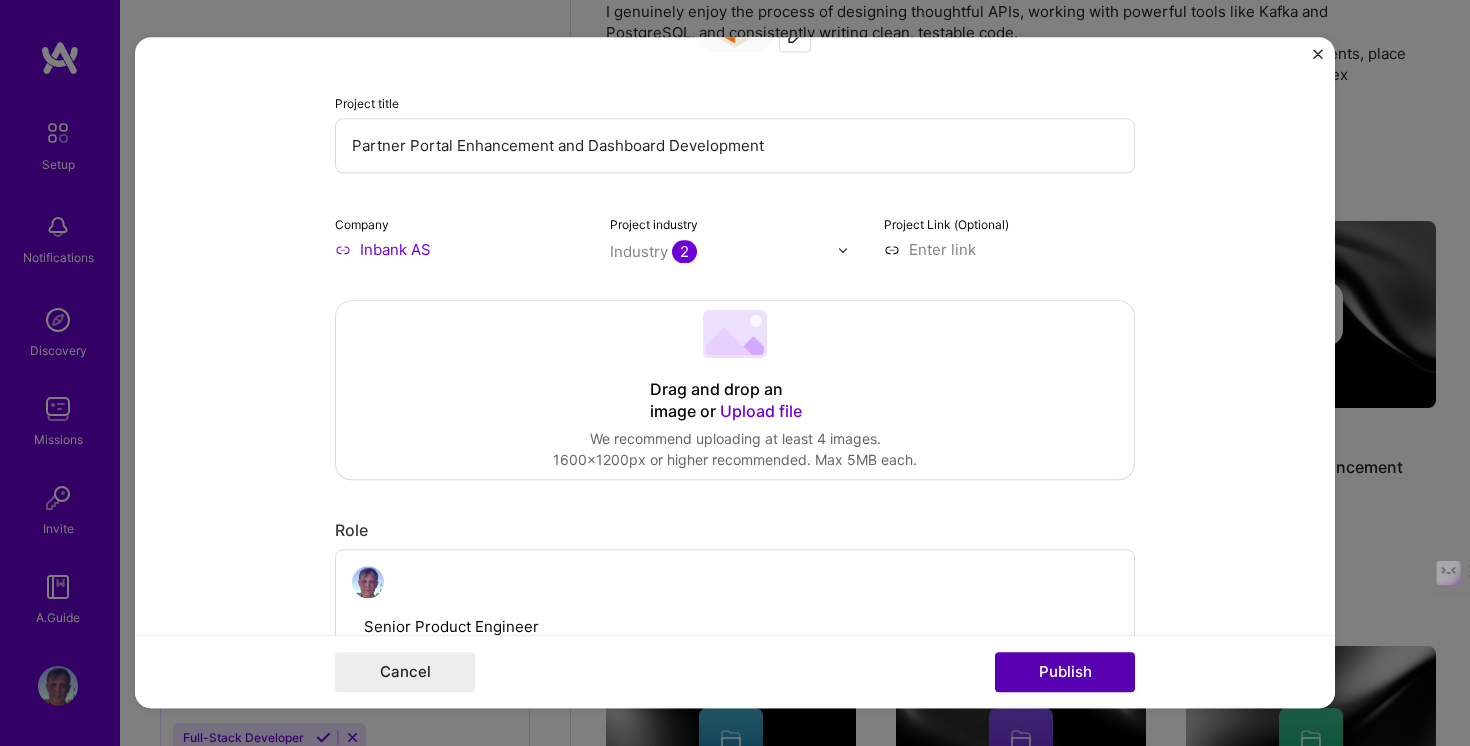 click on "Publish" at bounding box center (1065, 673) 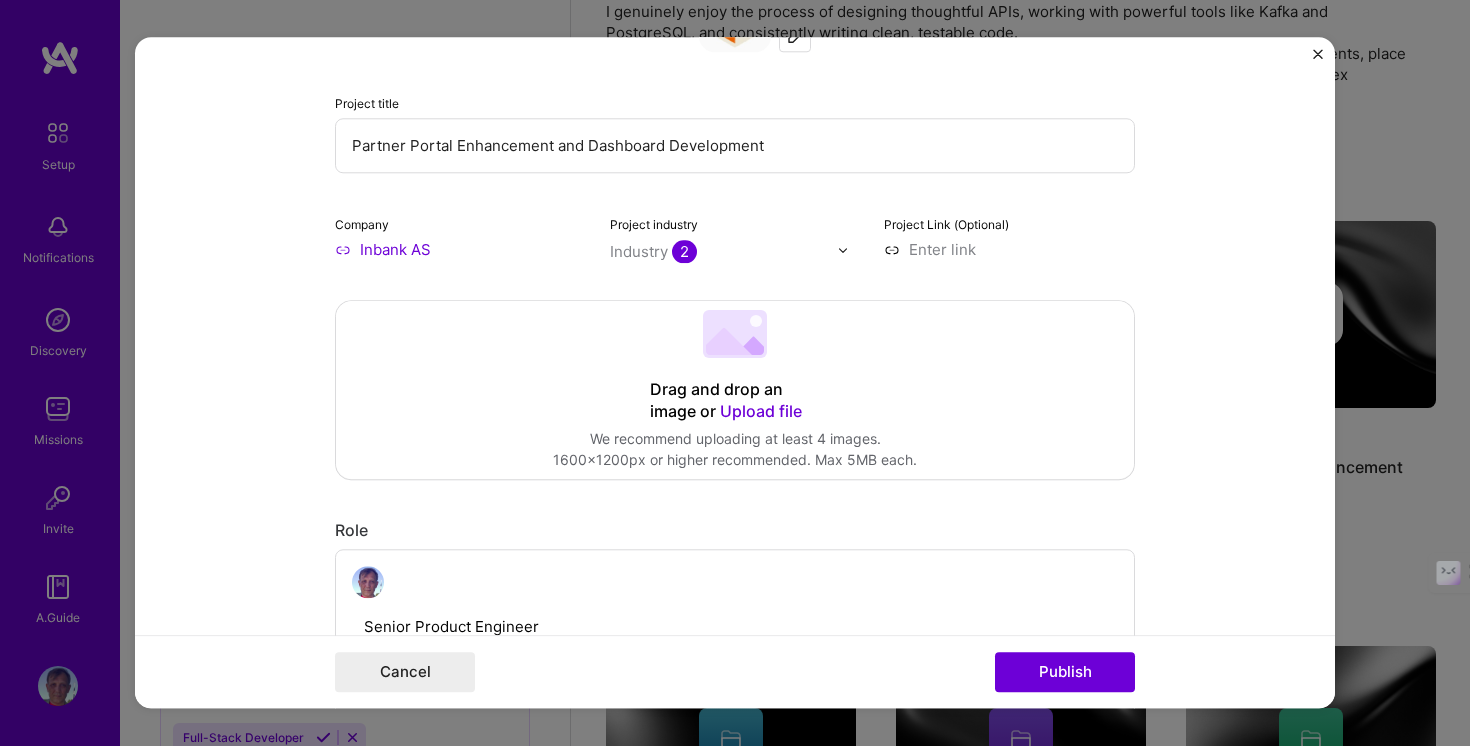 type 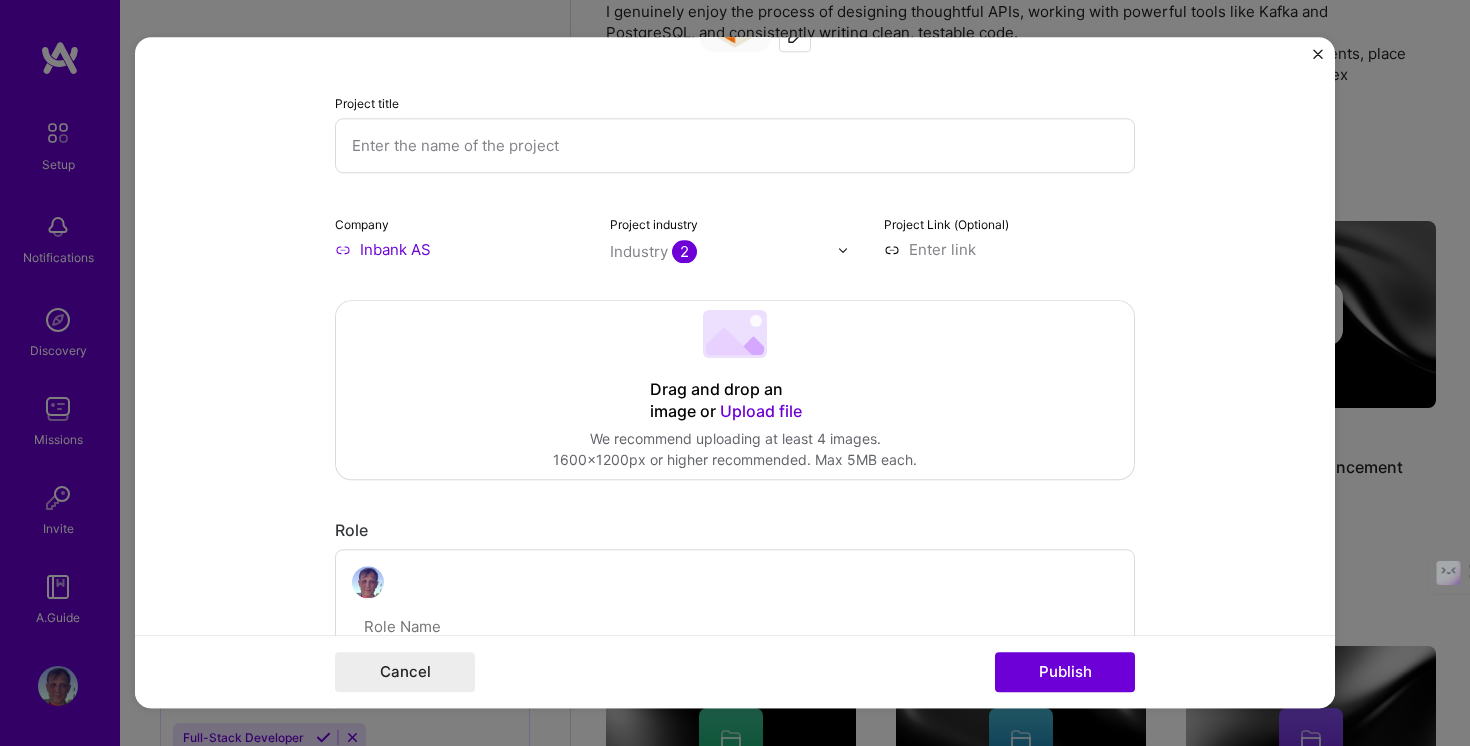 scroll, scrollTop: 97, scrollLeft: 0, axis: vertical 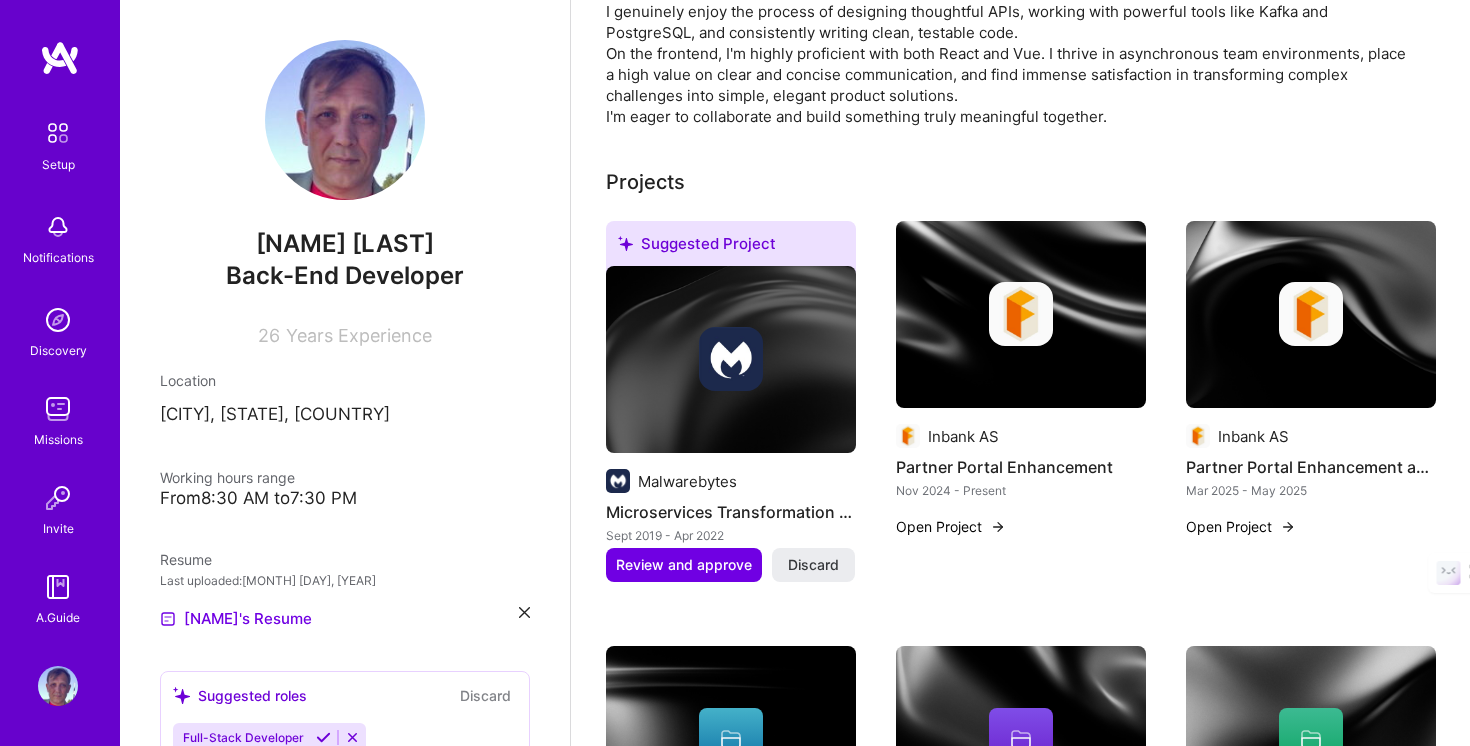 click on "Open Project" at bounding box center [951, 526] 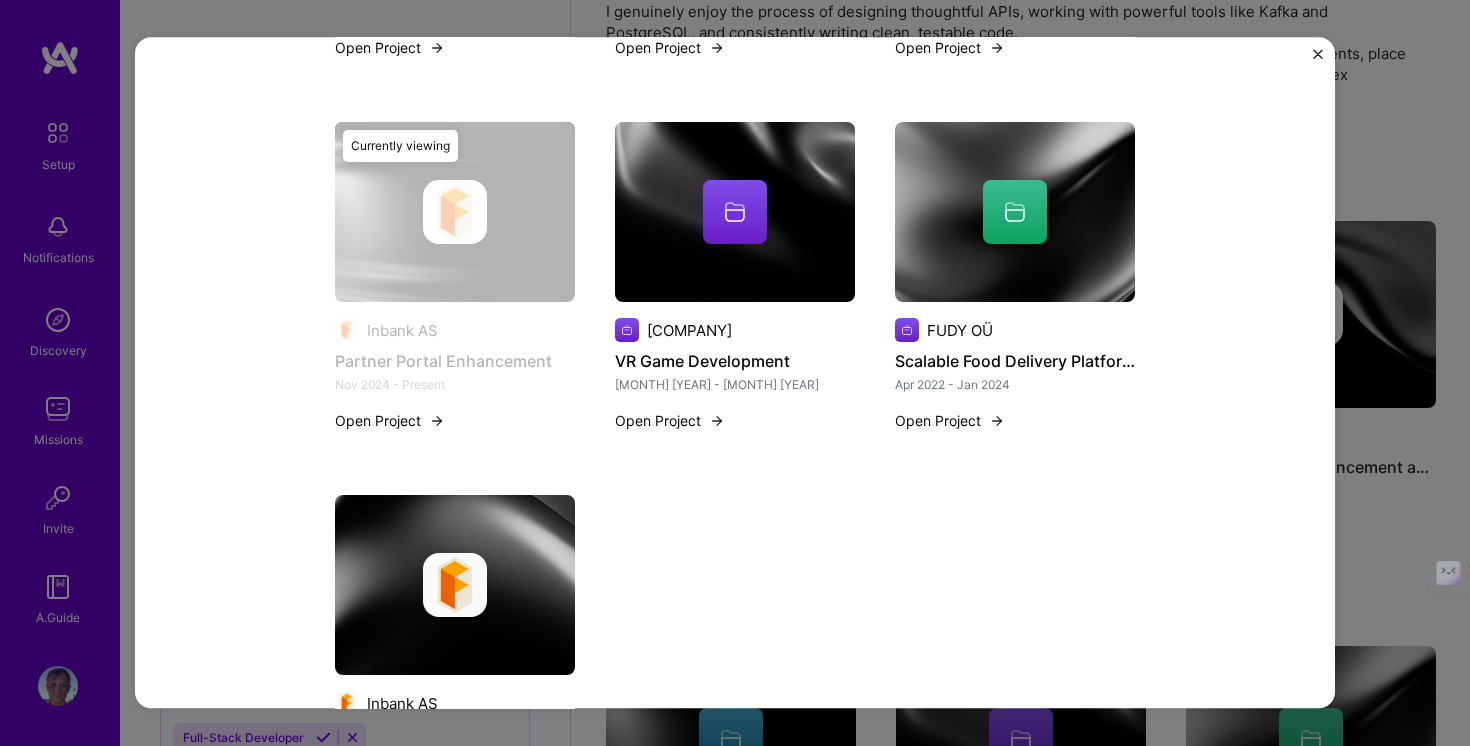 scroll, scrollTop: 1583, scrollLeft: 0, axis: vertical 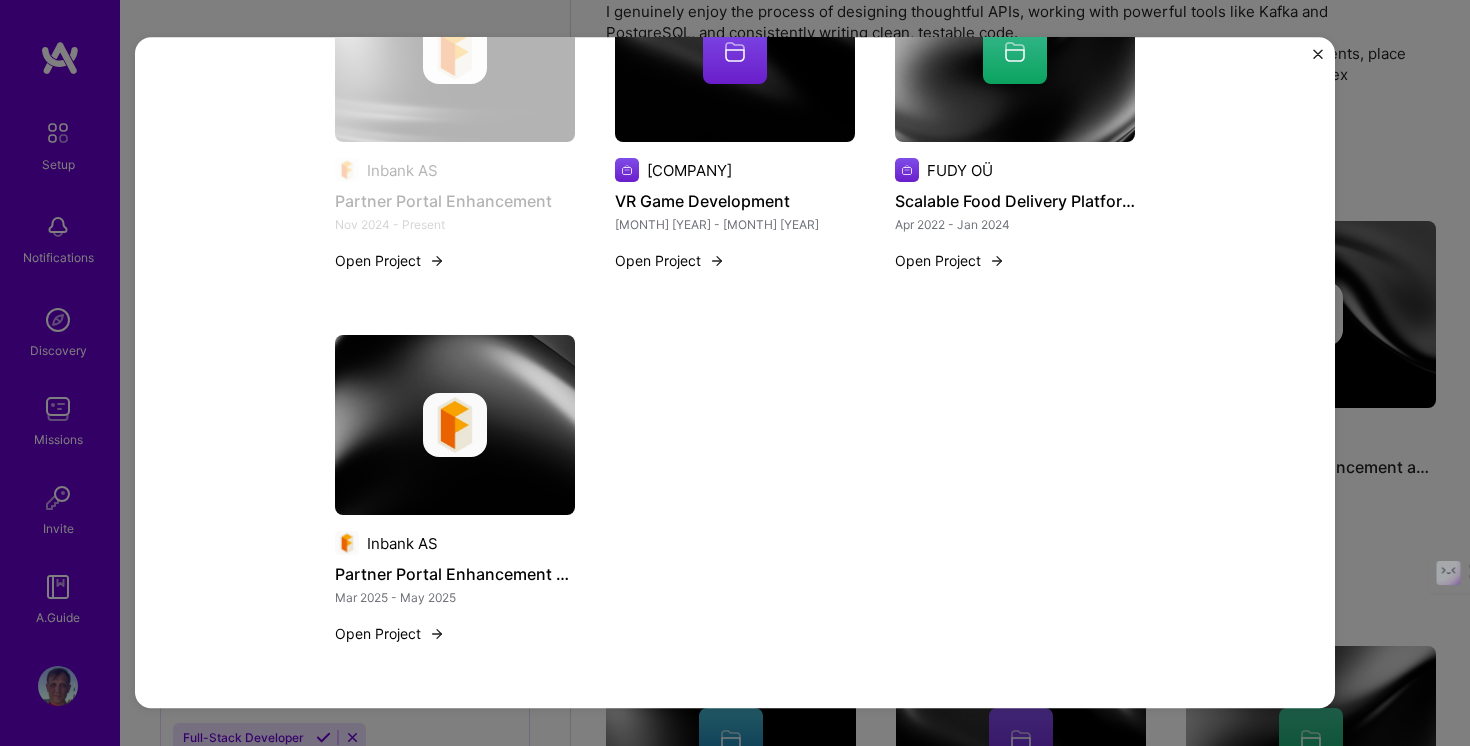 click at bounding box center [1318, 54] 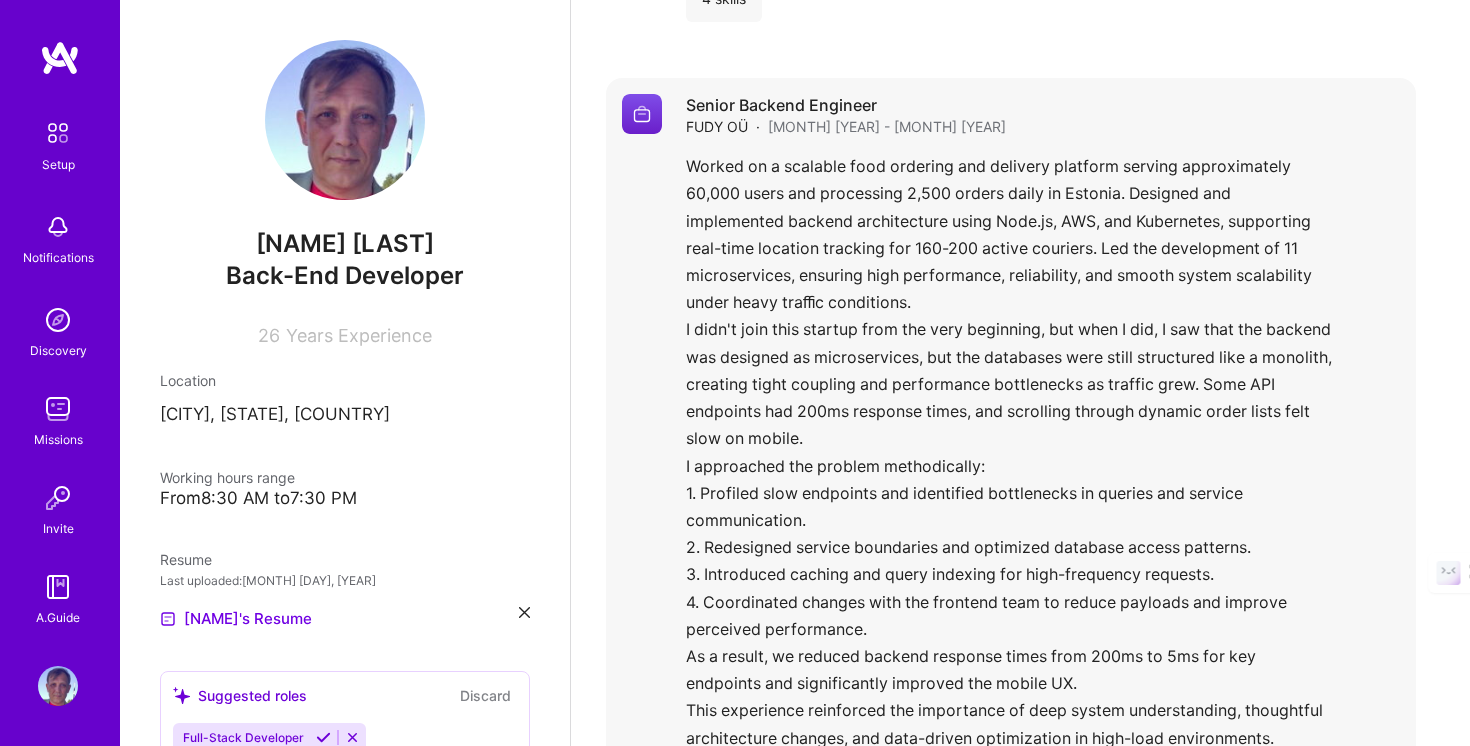 scroll, scrollTop: 3149, scrollLeft: 0, axis: vertical 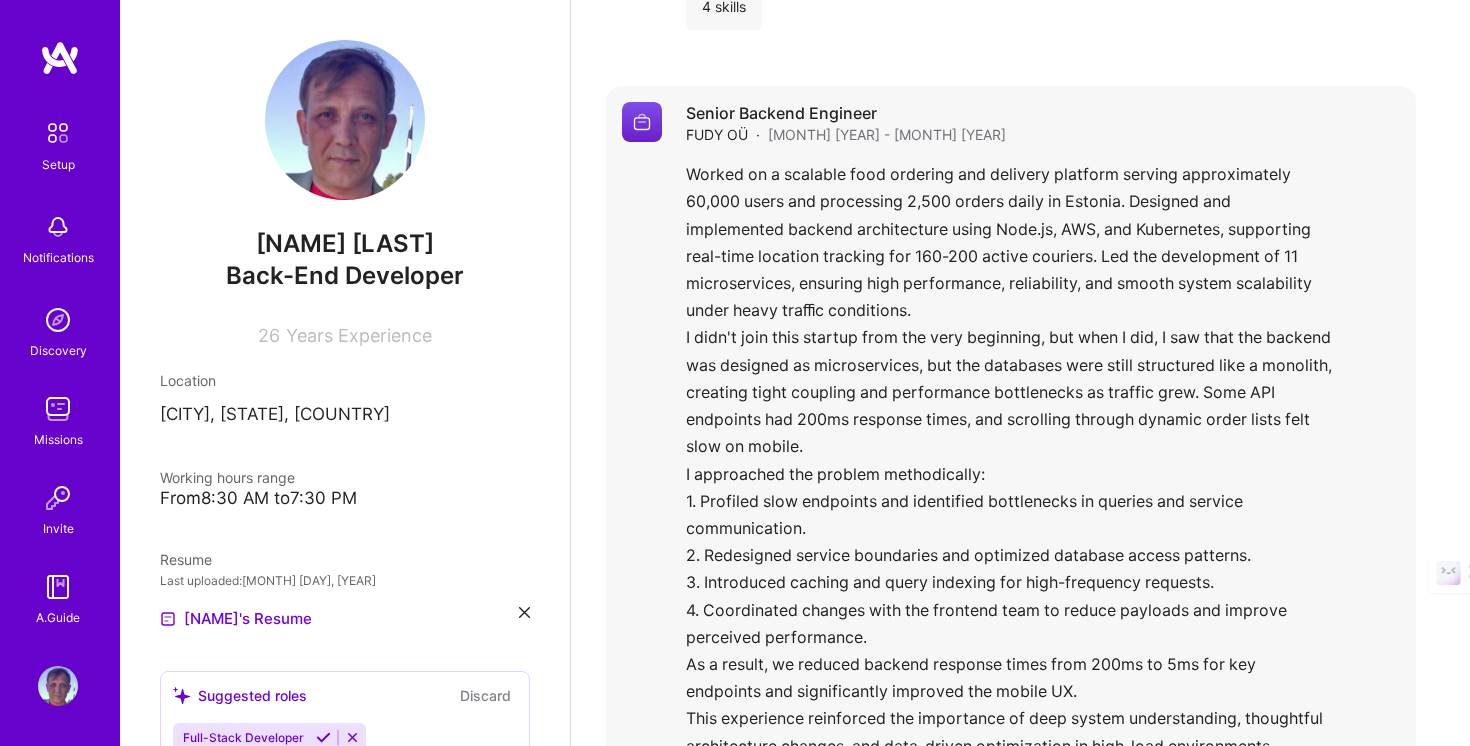 click on "Worked on a scalable food ordering and delivery platform serving approximately 60,000 users and processing 2,500 orders daily in [COUNTRY]. Designed and implemented backend architecture using Node.js, AWS, and Kubernetes, supporting real-time location tracking for 160-200 active couriers. Led the development of 11 microservices, ensuring high performance, reliability, and smooth system scalability under heavy traﬃc conditions. I didn't join this startup from the very beginning, but when I did, I saw that the backend was designed as microservices, but the databases were still structured like a monolith, creating tight coupling and performance bottlenecks as traffic grew. Some API endpoints had 200ms response times, and scrolling through dynamic order lists felt slow on mobile. I approached the problem methodically:  1. Profiled slow endpoints and identified bottlenecks in queries and service communication.  2. Redesigned service boundaries and optimized database access patterns.  Read less" at bounding box center [1043, 479] 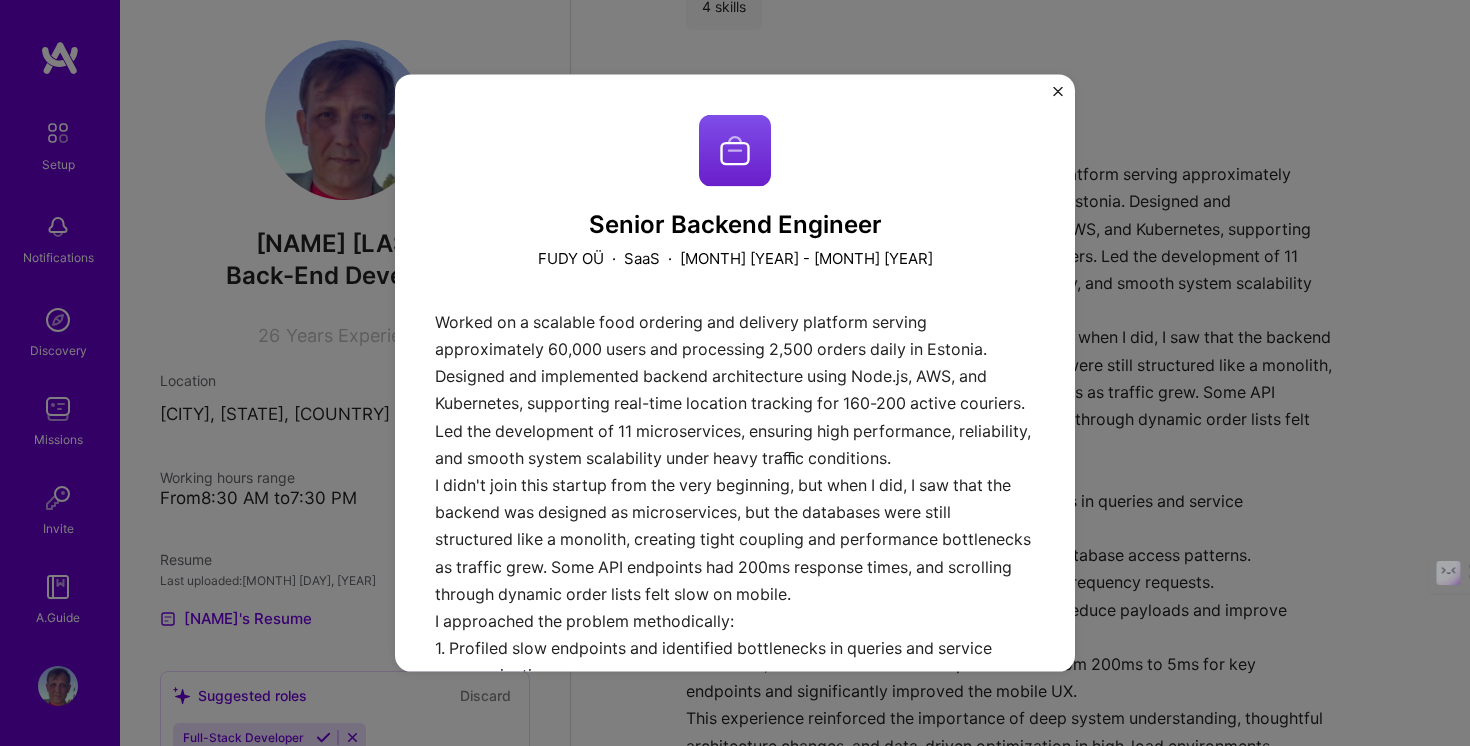 click at bounding box center (1058, 92) 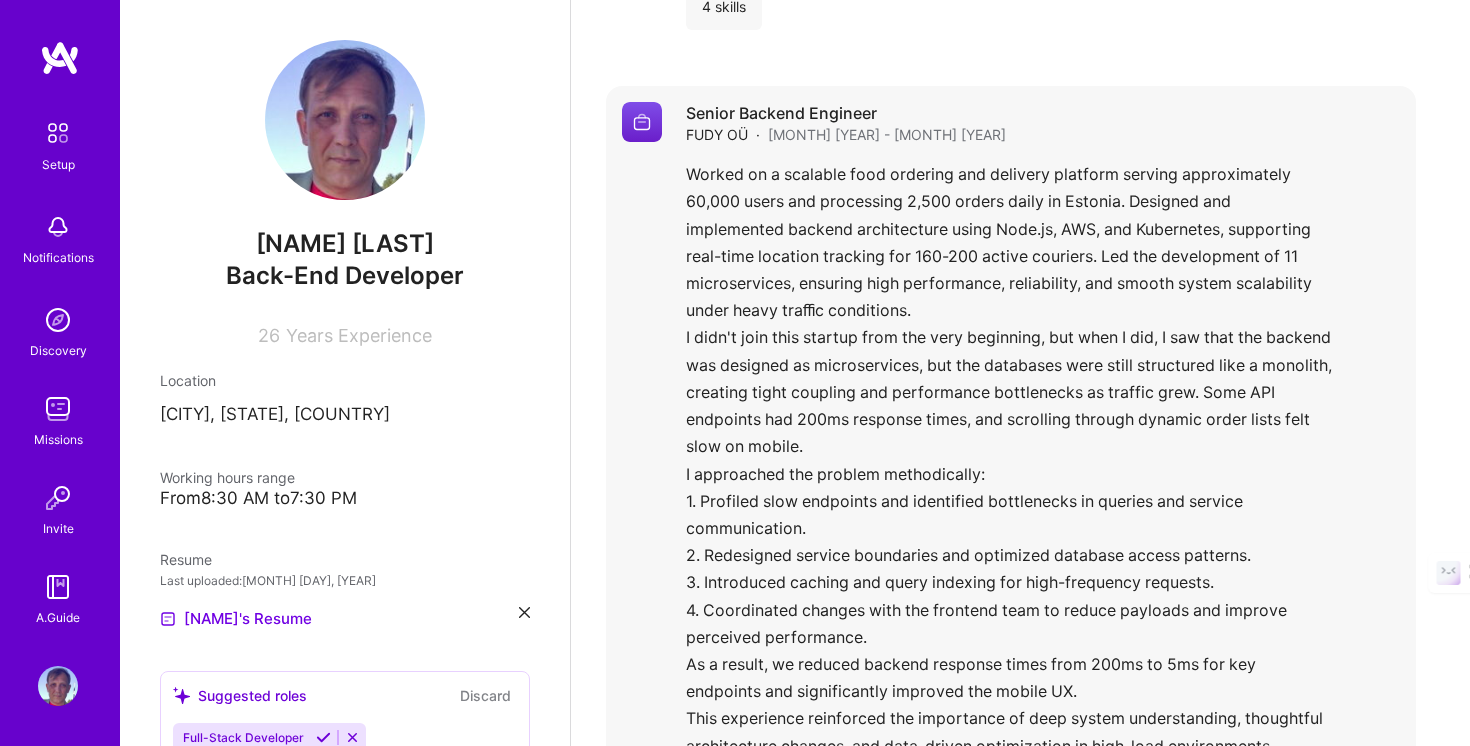 click on "Worked on a scalable food ordering and delivery platform serving approximately 60,000 users and processing 2,500 orders daily in [COUNTRY]. Designed and implemented backend architecture using Node.js, AWS, and Kubernetes, supporting real-time location tracking for 160-200 active couriers. Led the development of 11 microservices, ensuring high performance, reliability, and smooth system scalability under heavy traﬃc conditions. I didn't join this startup from the very beginning, but when I did, I saw that the backend was designed as microservices, but the databases were still structured like a monolith, creating tight coupling and performance bottlenecks as traffic grew. Some API endpoints had 200ms response times, and scrolling through dynamic order lists felt slow on mobile. I approached the problem methodically:  1. Profiled slow endpoints and identified bottlenecks in queries and service communication.  2. Redesigned service boundaries and optimized database access patterns.  Read less" at bounding box center [1043, 479] 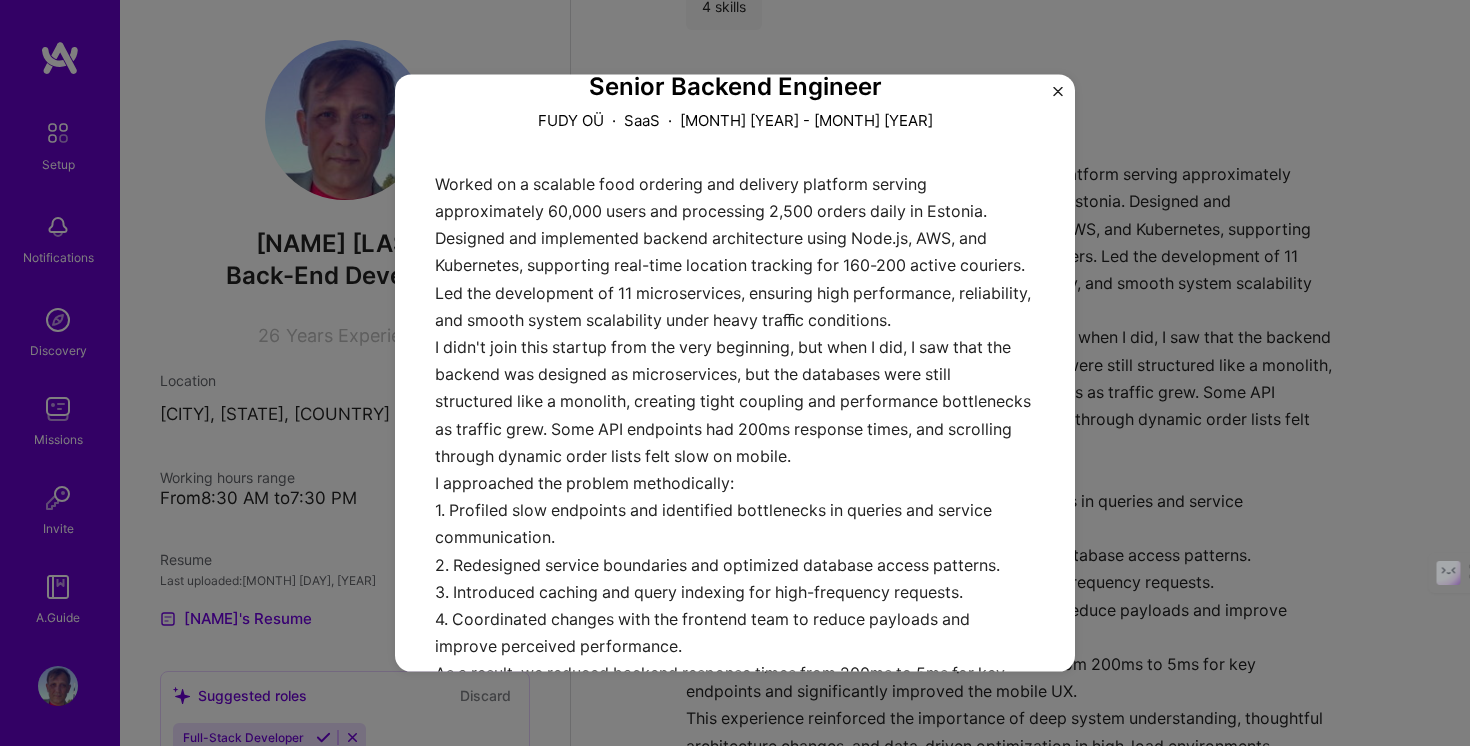 scroll, scrollTop: 149, scrollLeft: 0, axis: vertical 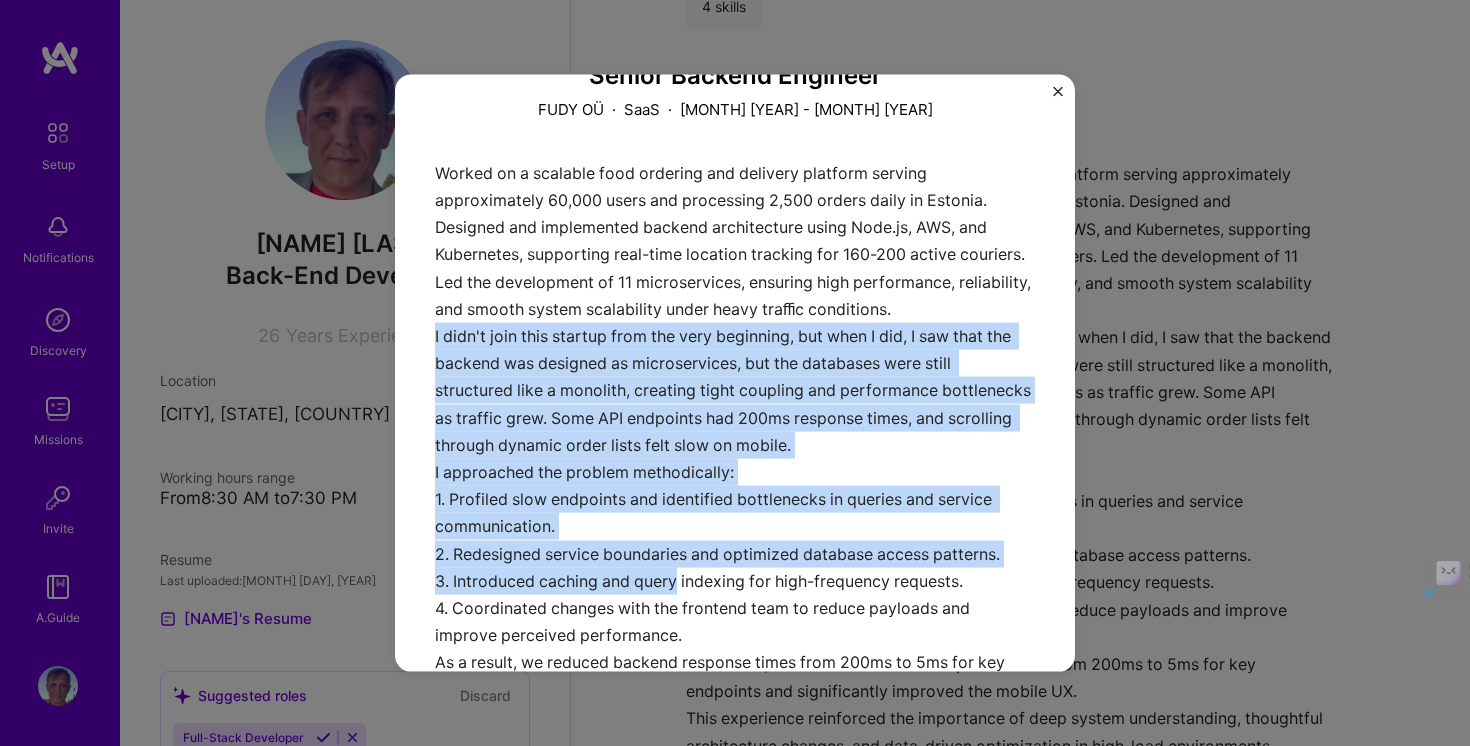 drag, startPoint x: 431, startPoint y: 328, endPoint x: 681, endPoint y: 590, distance: 362.1381 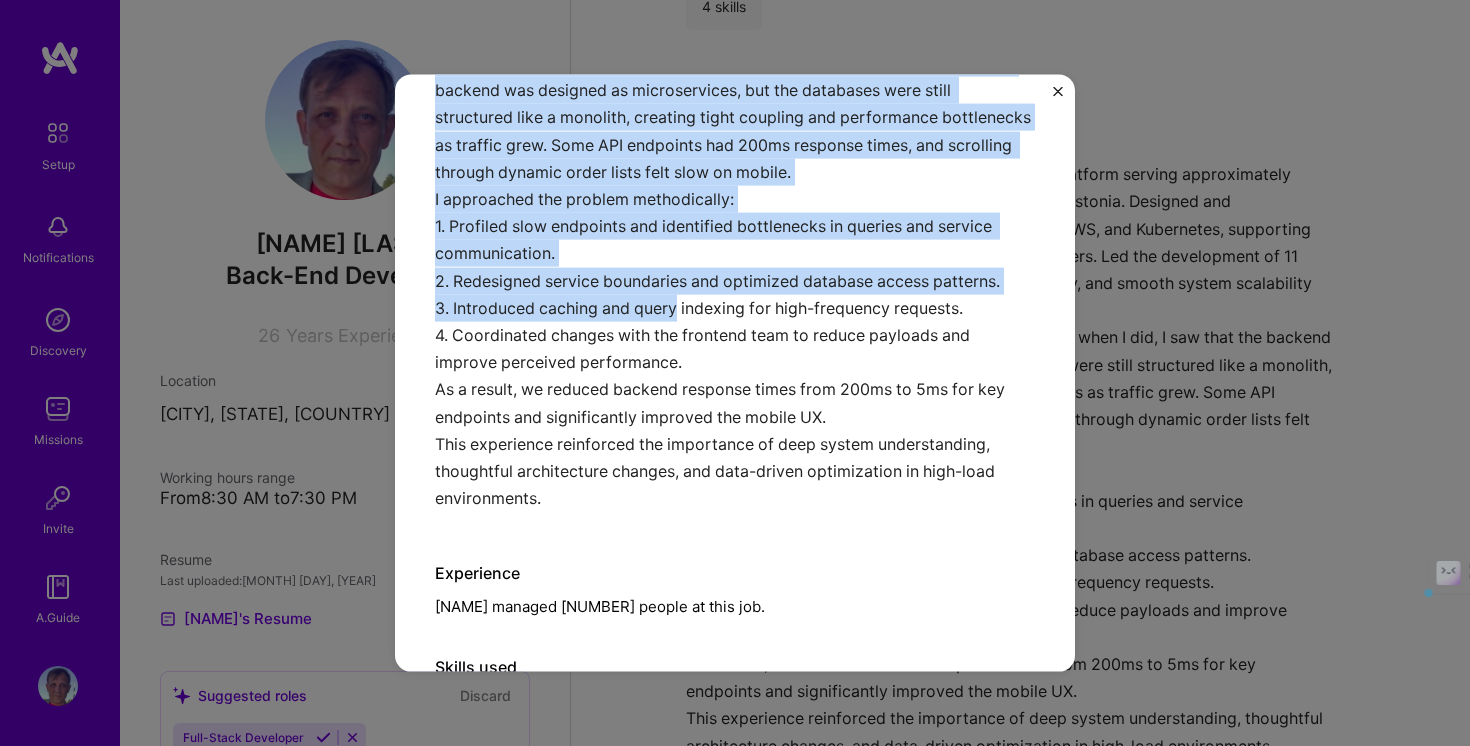 scroll, scrollTop: 424, scrollLeft: 0, axis: vertical 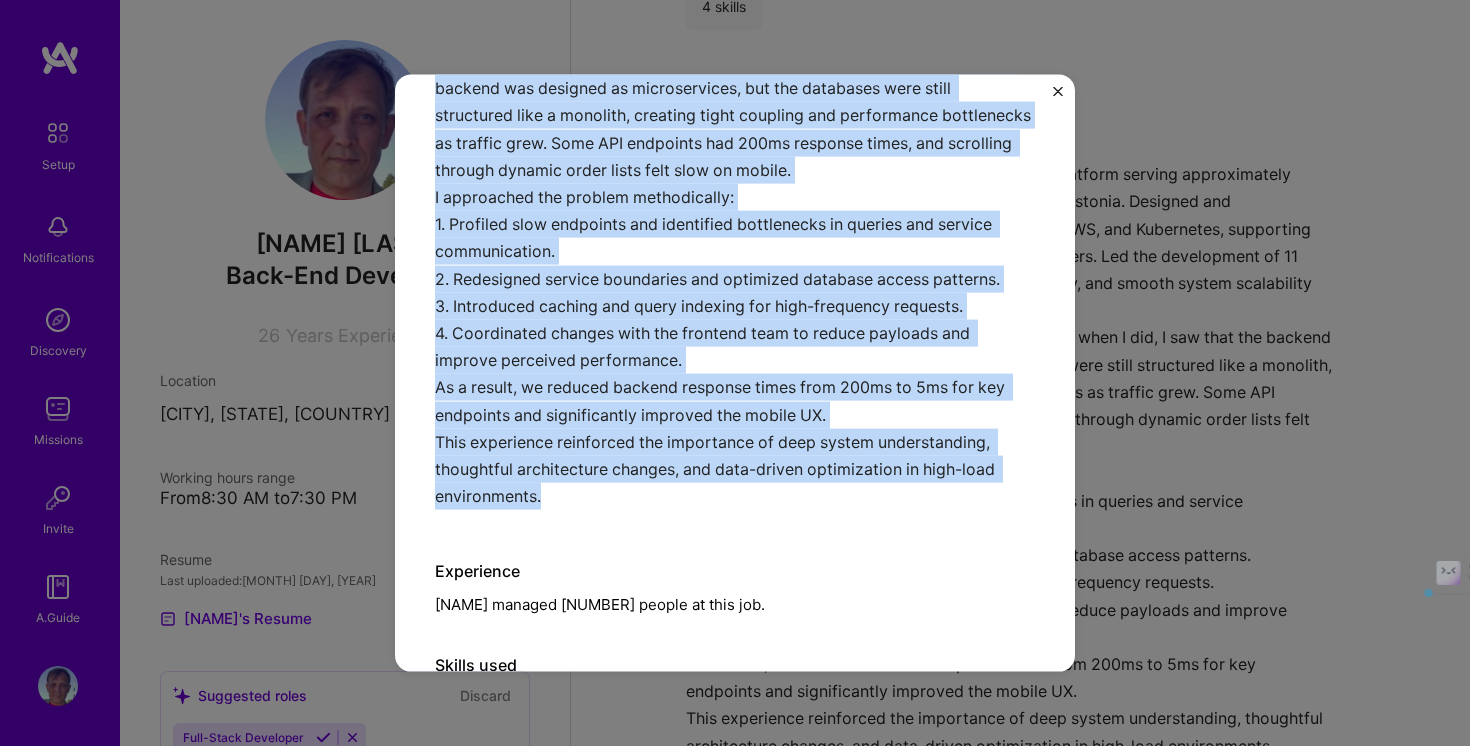 click on "Worked on a scalable food ordering and delivery platform serving approximately [NUMBER] users and processing [NUMBER] orders daily in Estonia. Designed and implemented backend architecture using Node.js, AWS, and Kubernetes, supporting real-time location tracking for [NUMBER]-[NUMBER] active couriers. Led the development of [NUMBER] microservices, ensuring high performance, reliability, and smooth system scalability under heavy traﬃc conditions. I didn't join this startup from the very beginning, but when I did, I saw that the backend was designed as microservices, but the databases were still structured like a monolith, creating tight coupling and performance bottlenecks as traffic grew. Some API endpoints had [NUMBER]ms response times, and scrolling through dynamic order lists felt slow on mobile. I approached the problem methodically:  1. Profiled slow endpoints and identified bottlenecks in queries and service communication.  2. Redesigned service boundaries and optimized database access patterns." at bounding box center [735, 202] 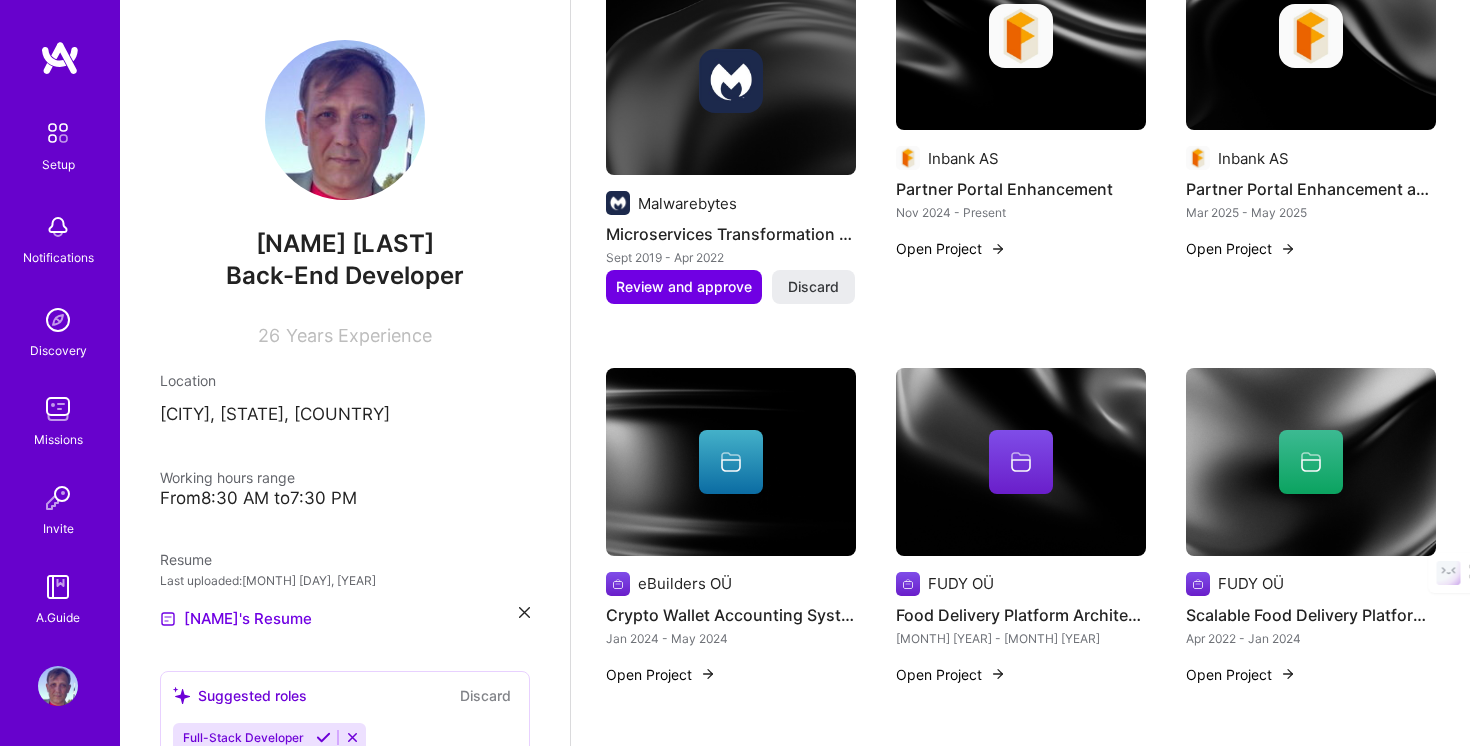 scroll, scrollTop: 918, scrollLeft: 0, axis: vertical 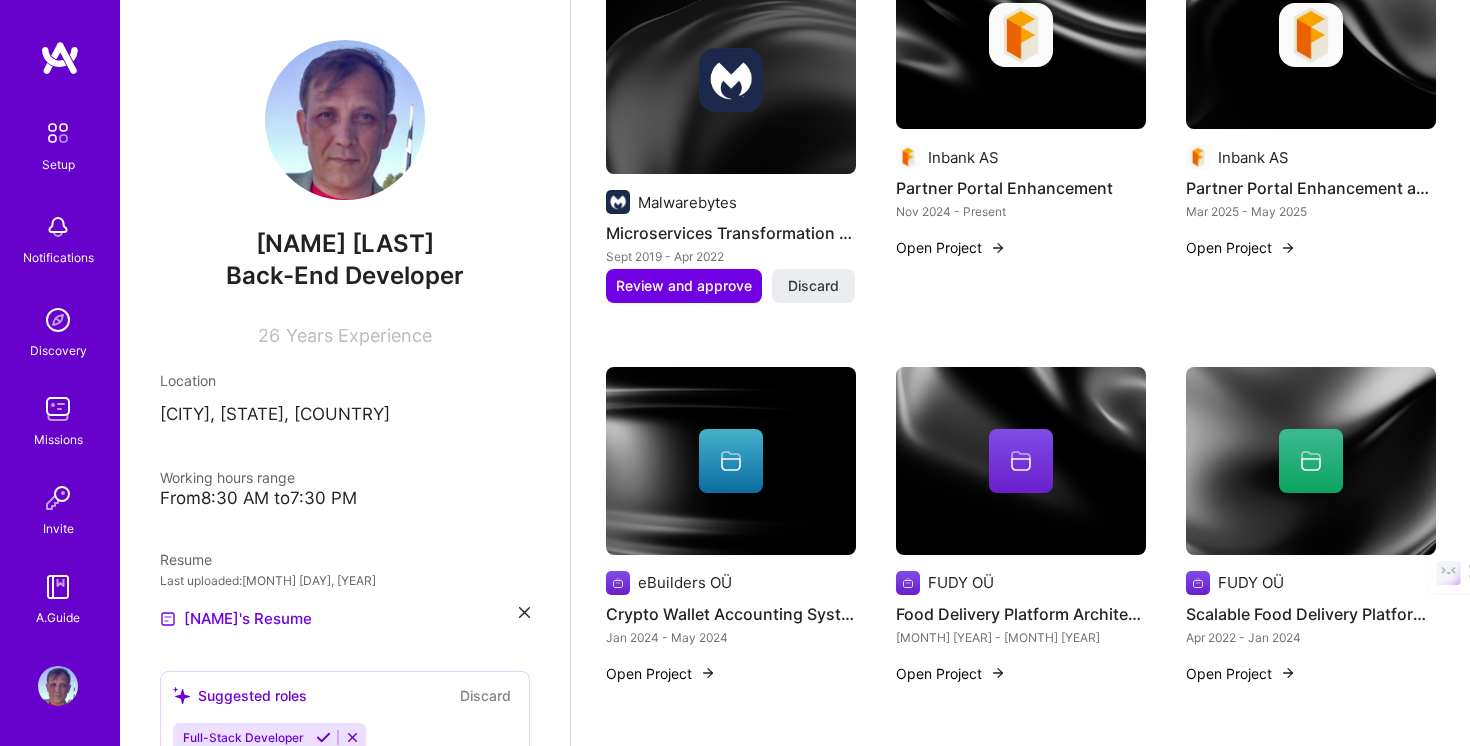 click at bounding box center (1311, 461) 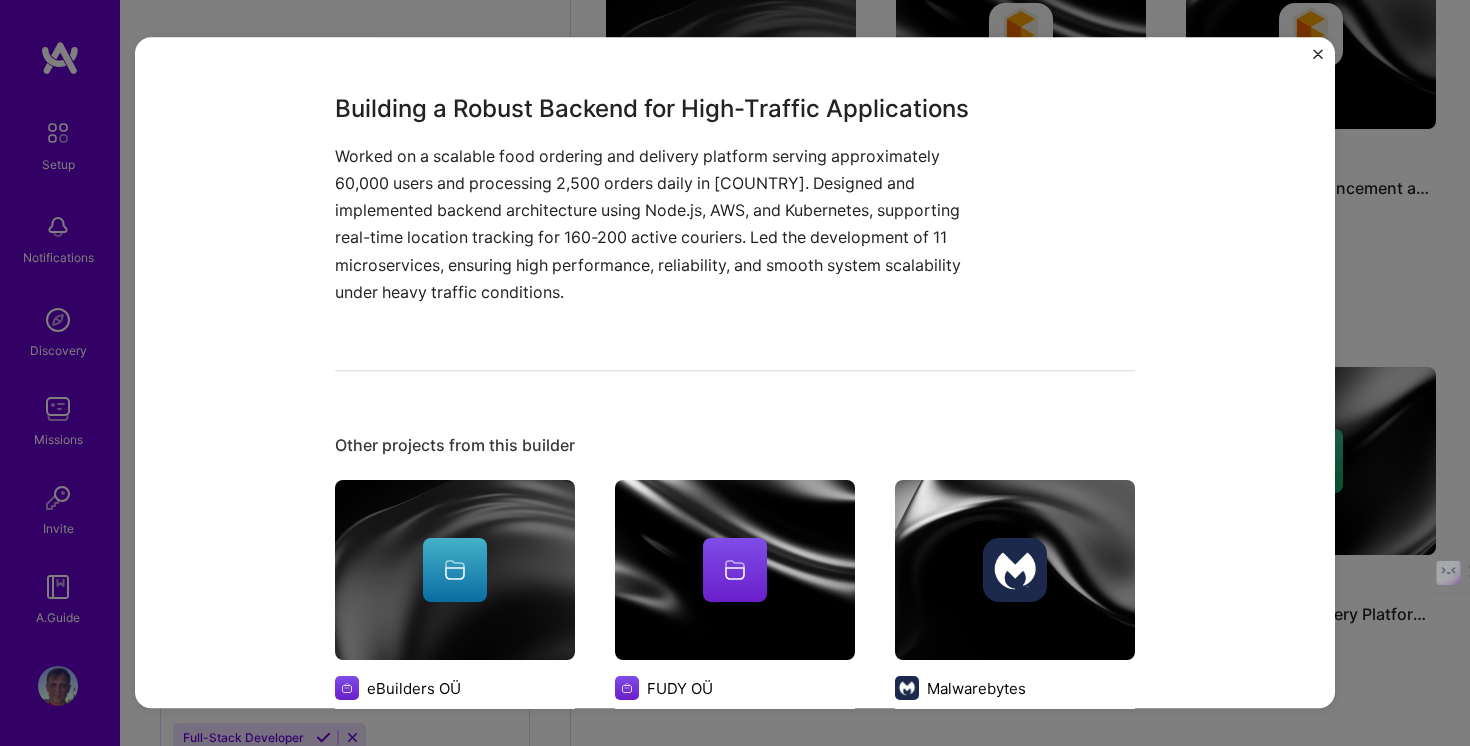 scroll, scrollTop: 905, scrollLeft: 0, axis: vertical 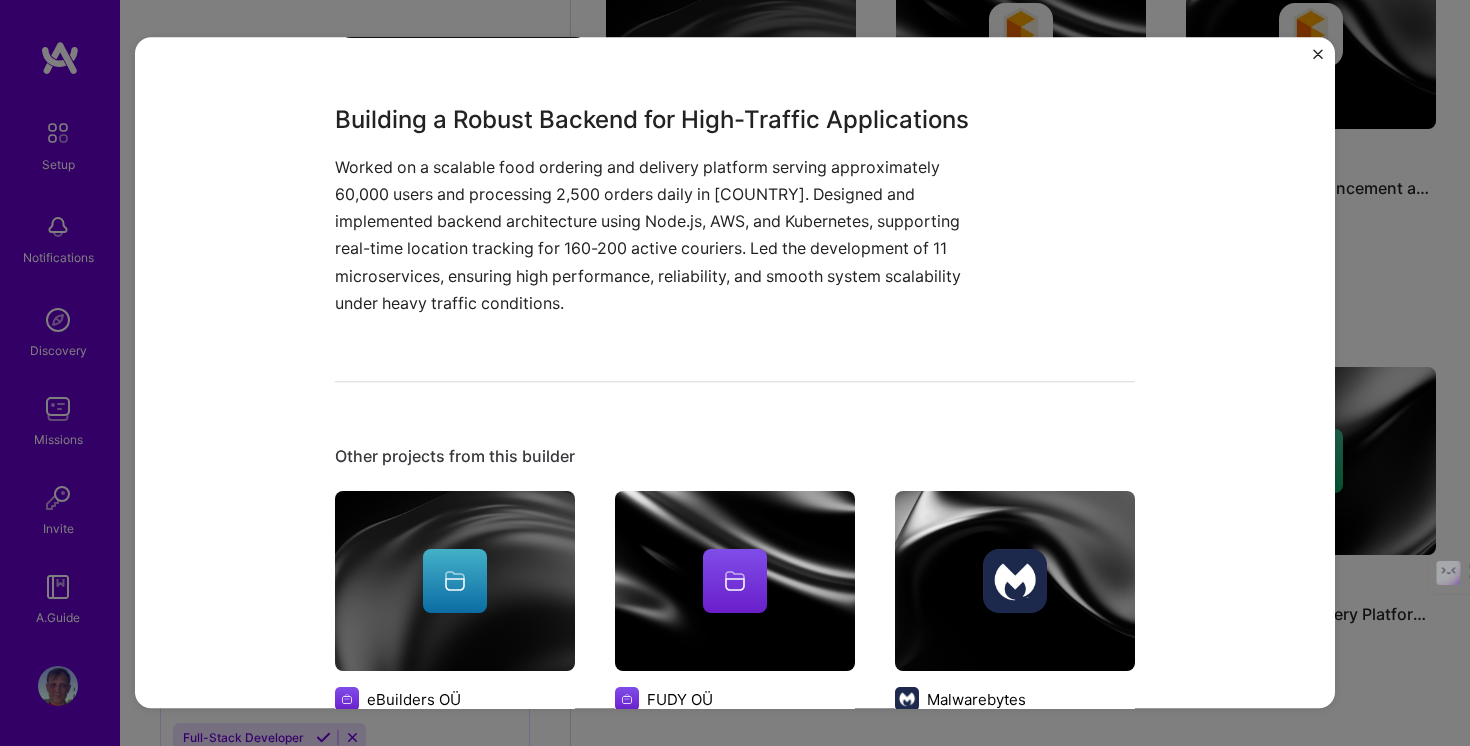 click on "Worked on a scalable food ordering and delivery platform serving approximately 60,000 users and processing 2,500 orders daily in [COUNTRY]. Designed and implemented backend architecture using Node.js, AWS, and Kubernetes, supporting real-time location tracking for 160-200 active couriers. Led the development of 11 microservices, ensuring high performance, reliability, and smooth system scalability under heavy traffic conditions." at bounding box center (660, 235) 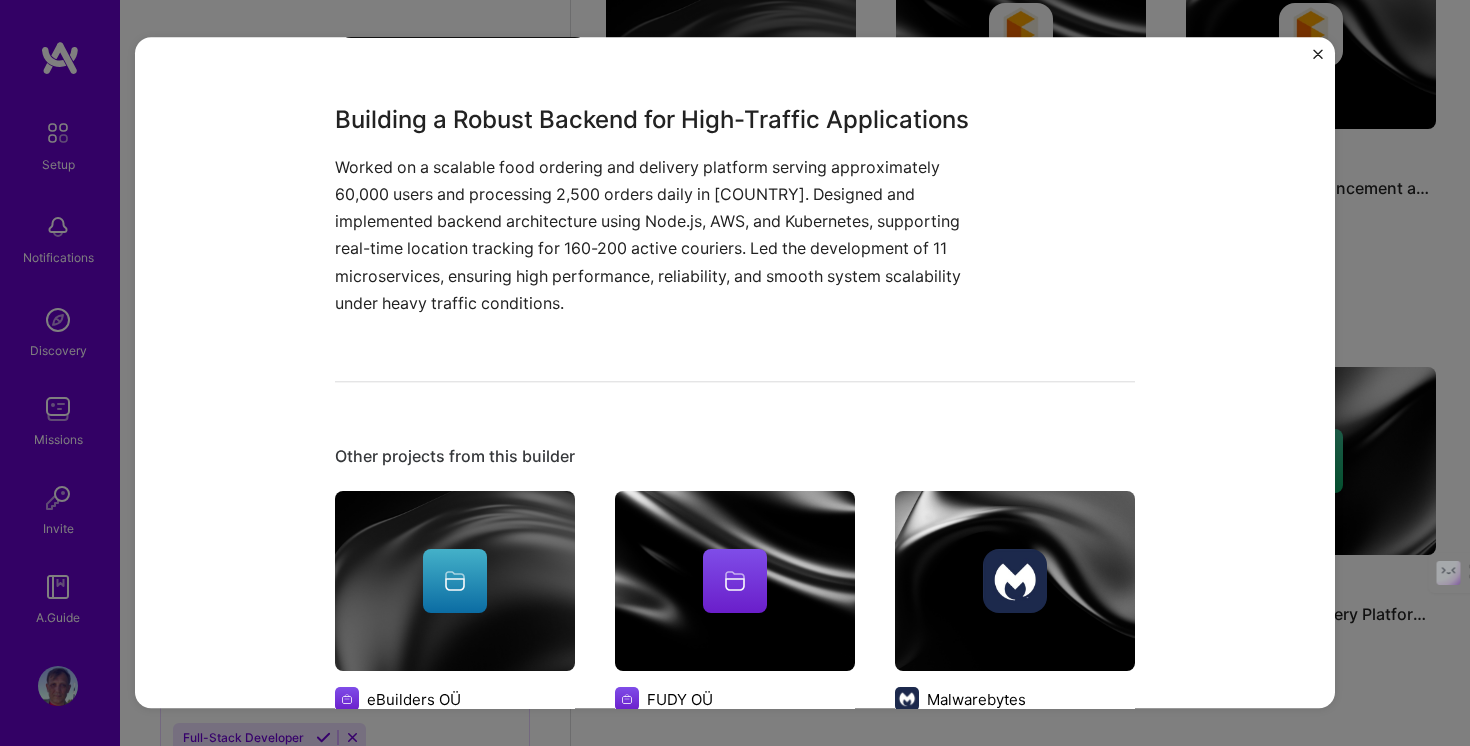 click on "Worked on a scalable food ordering and delivery platform serving approximately 60,000 users and processing 2,500 orders daily in [COUNTRY]. Designed and implemented backend architecture using Node.js, AWS, and Kubernetes, supporting real-time location tracking for 160-200 active couriers. Led the development of 11 microservices, ensuring high performance, reliability, and smooth system scalability under heavy traffic conditions." at bounding box center (660, 235) 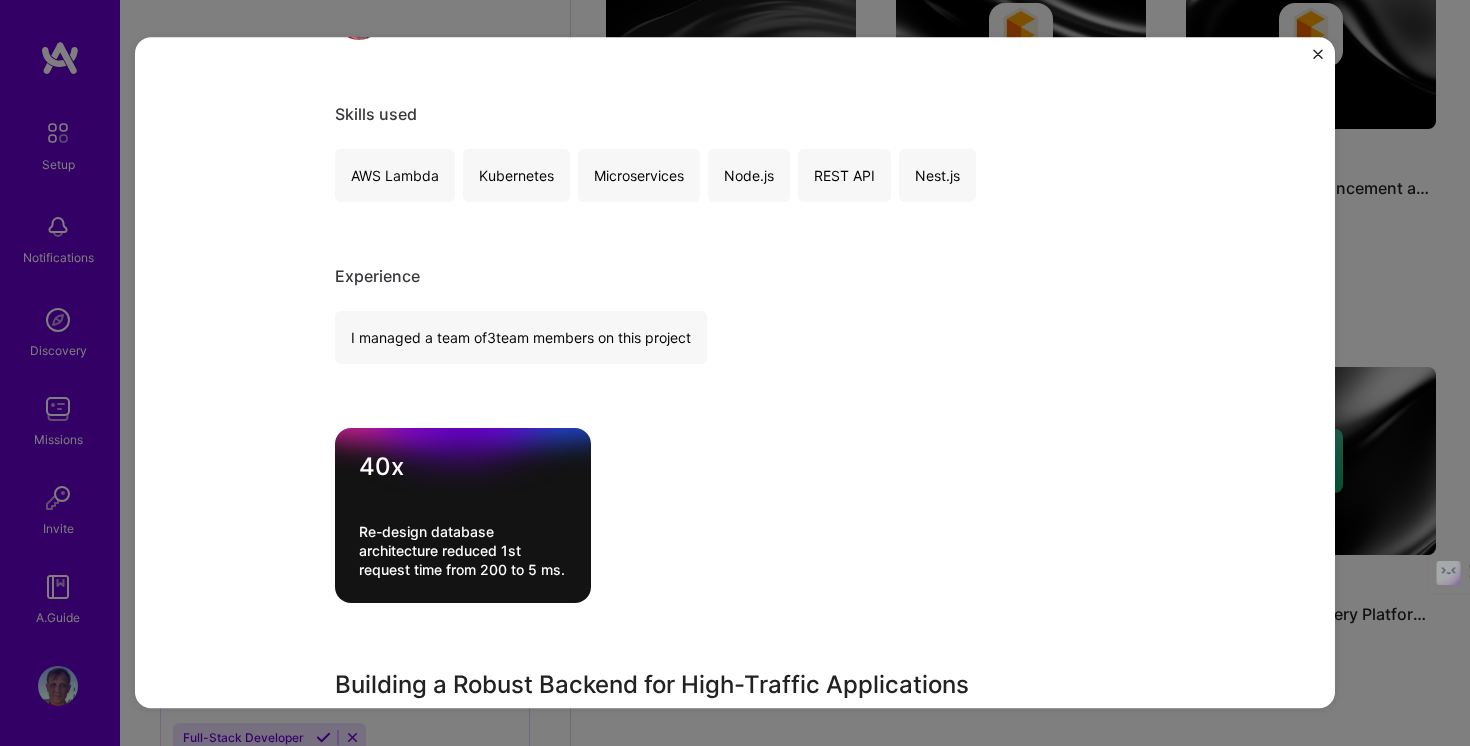 scroll, scrollTop: 0, scrollLeft: 0, axis: both 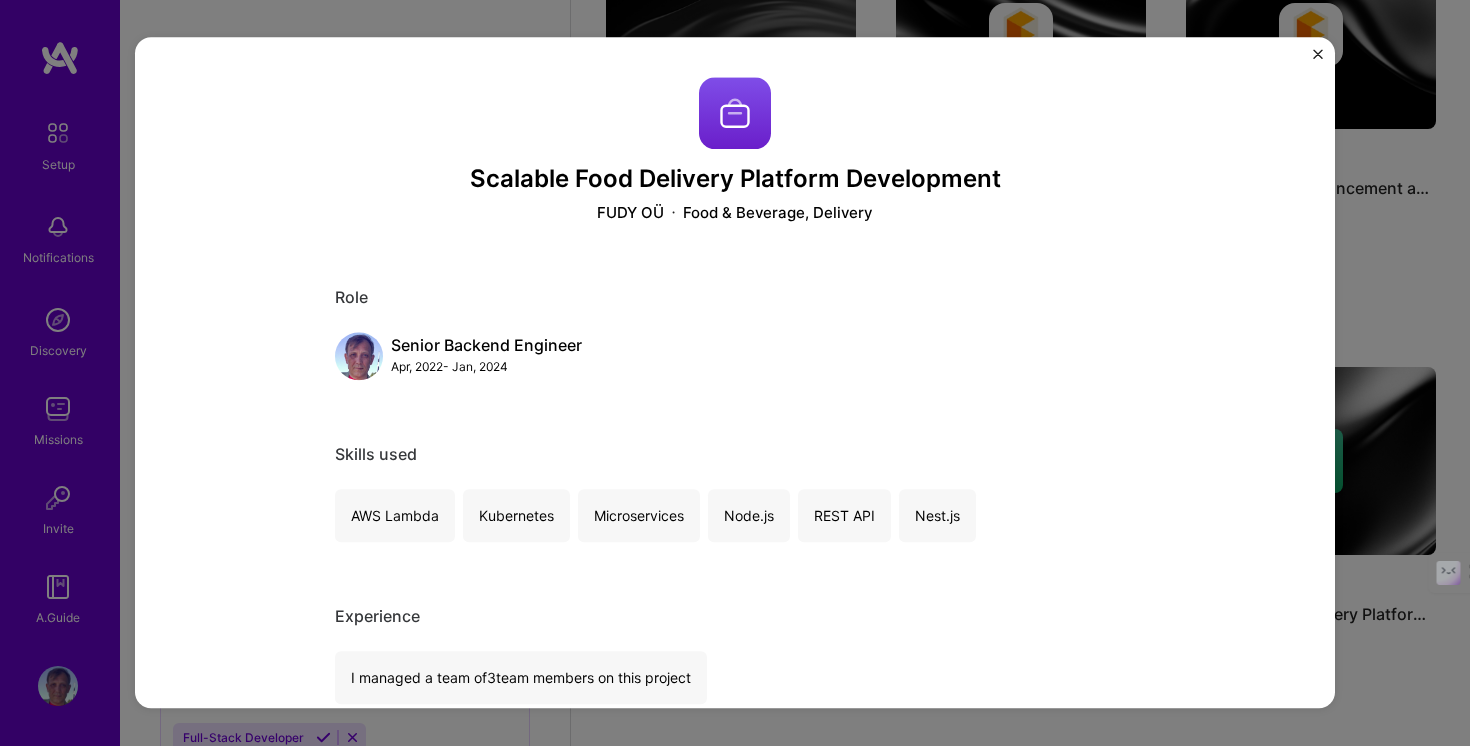 click at bounding box center (1318, 54) 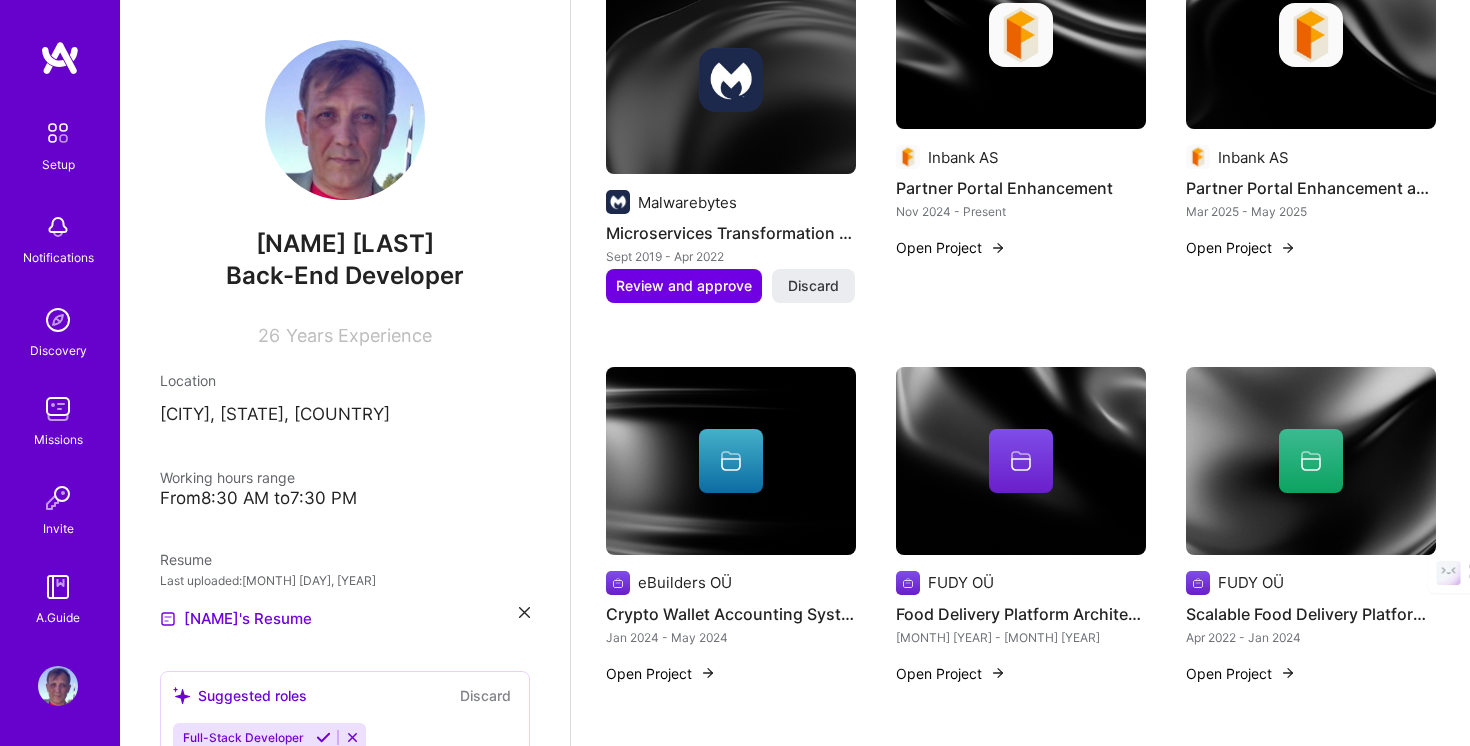 click at bounding box center (1021, 461) 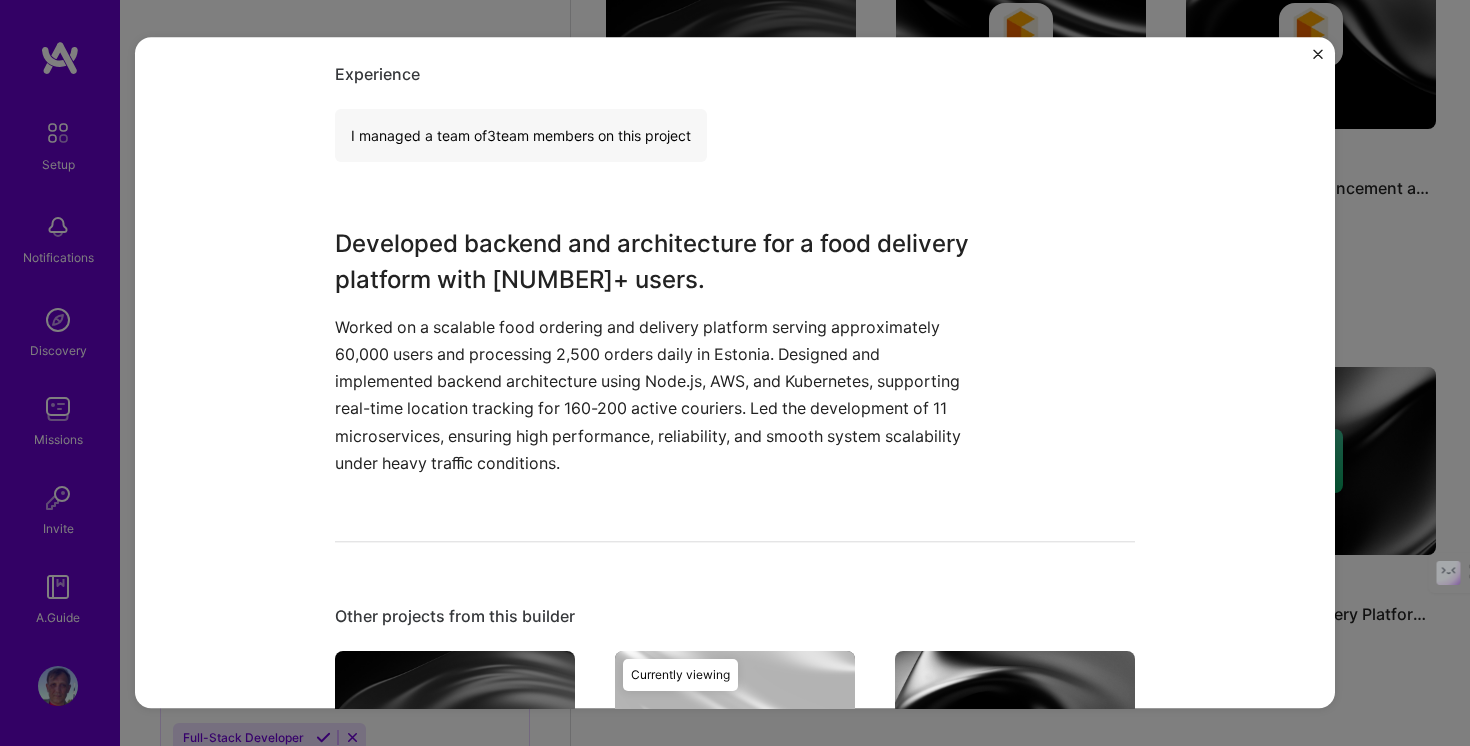 click on "Worked on a scalable food ordering and delivery platform serving approximately 60,000 users and processing 2,500 orders daily in Estonia. Designed and implemented backend architecture using Node.js, AWS, and Kubernetes, supporting real-time location tracking for 160-200 active couriers. Led the development of 11 microservices, ensuring high performance, reliability, and smooth system scalability under heavy traﬃc conditions." at bounding box center (660, 395) 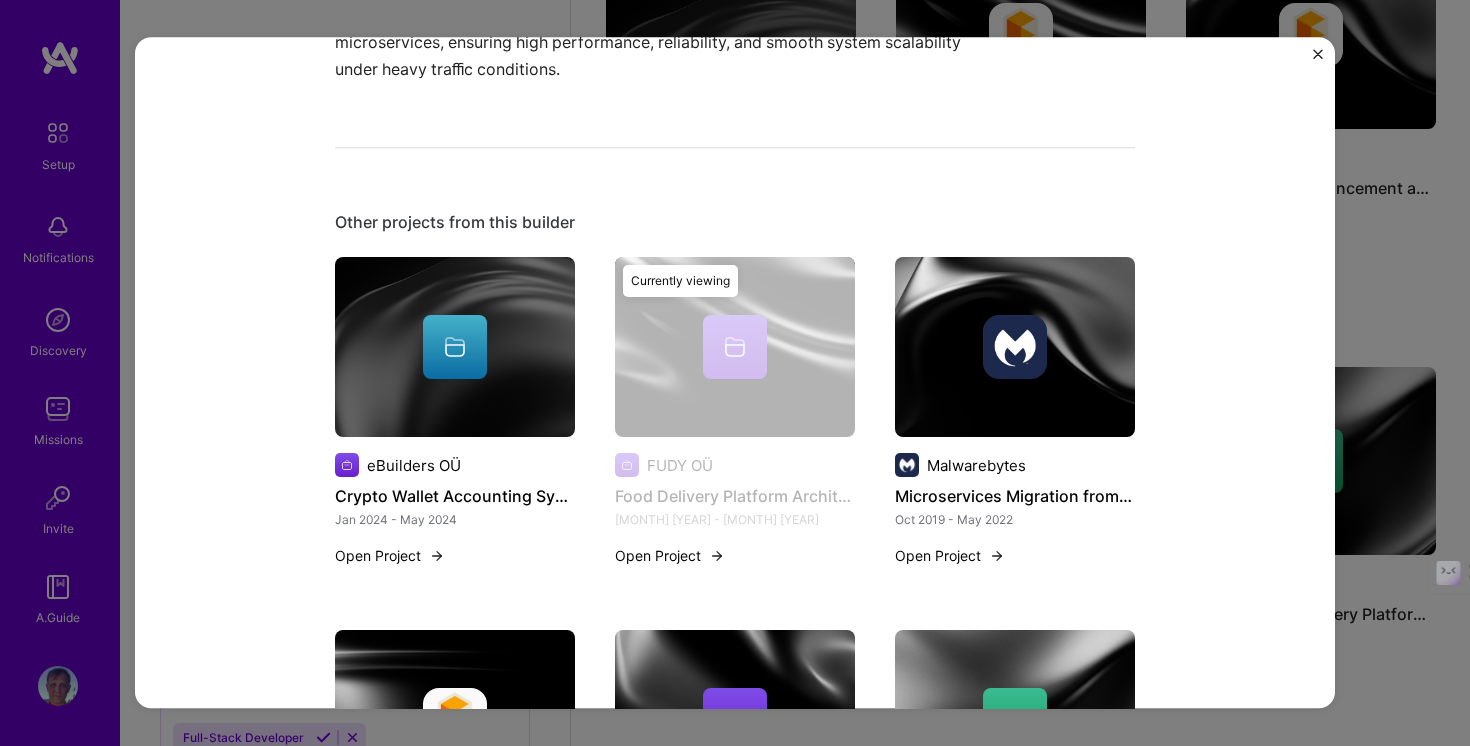 scroll, scrollTop: 999, scrollLeft: 0, axis: vertical 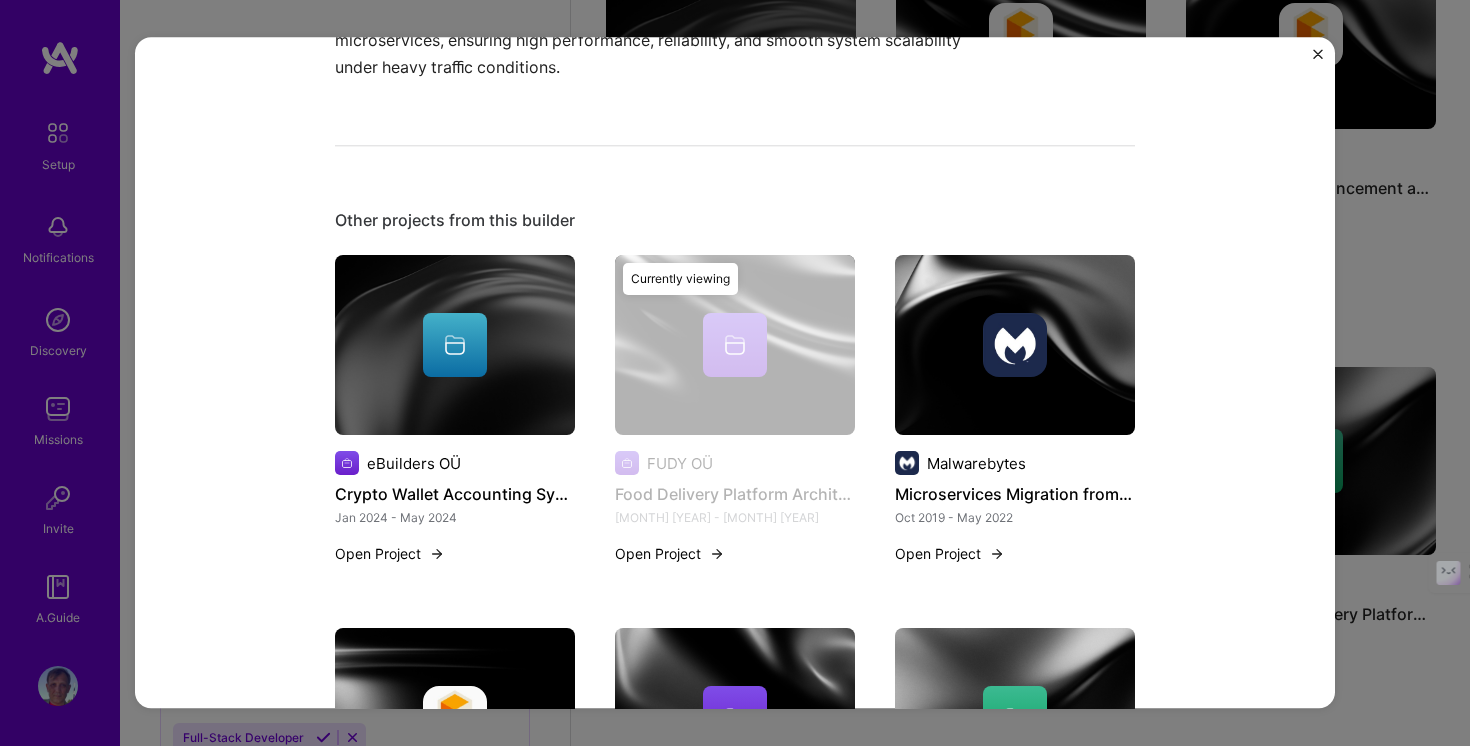 click on "Currently viewing" at bounding box center [735, 421] 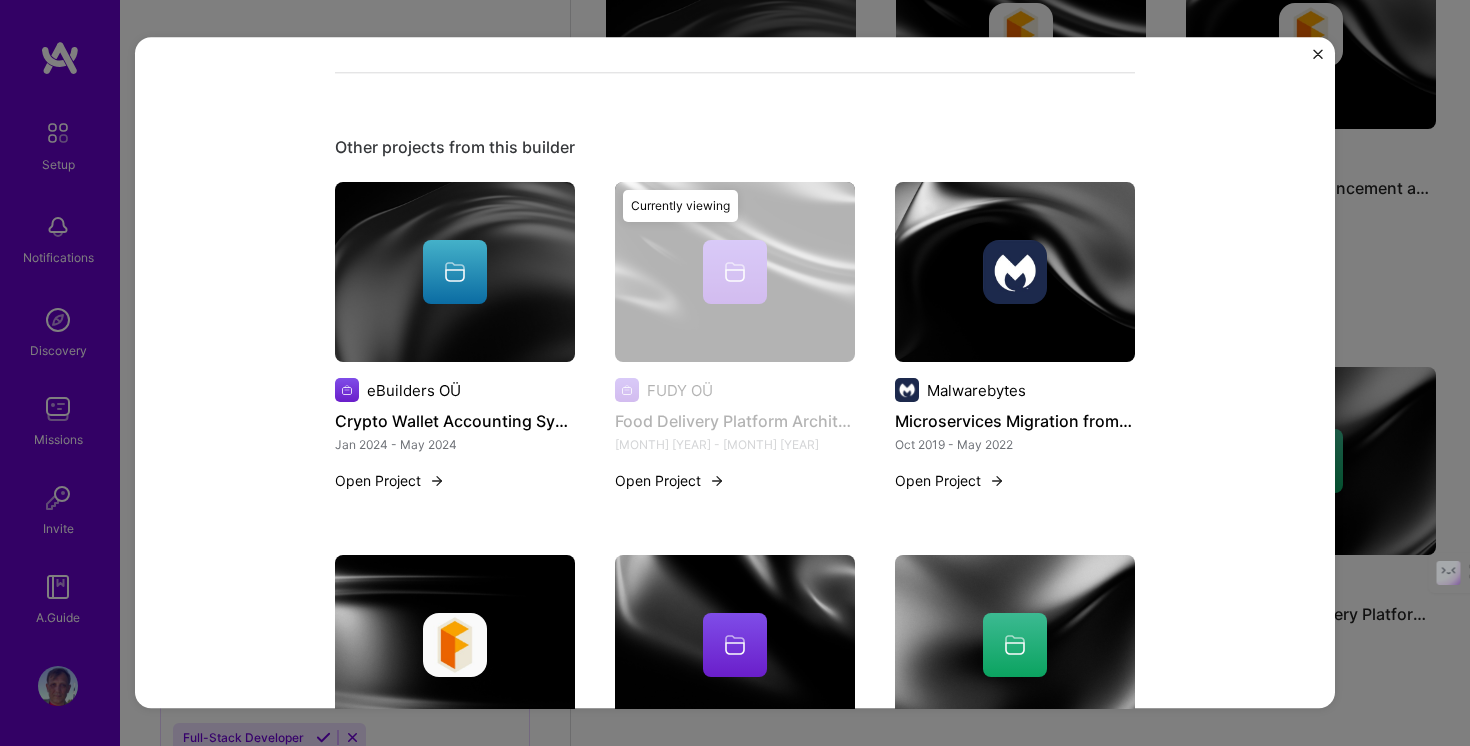 scroll, scrollTop: 1664, scrollLeft: 0, axis: vertical 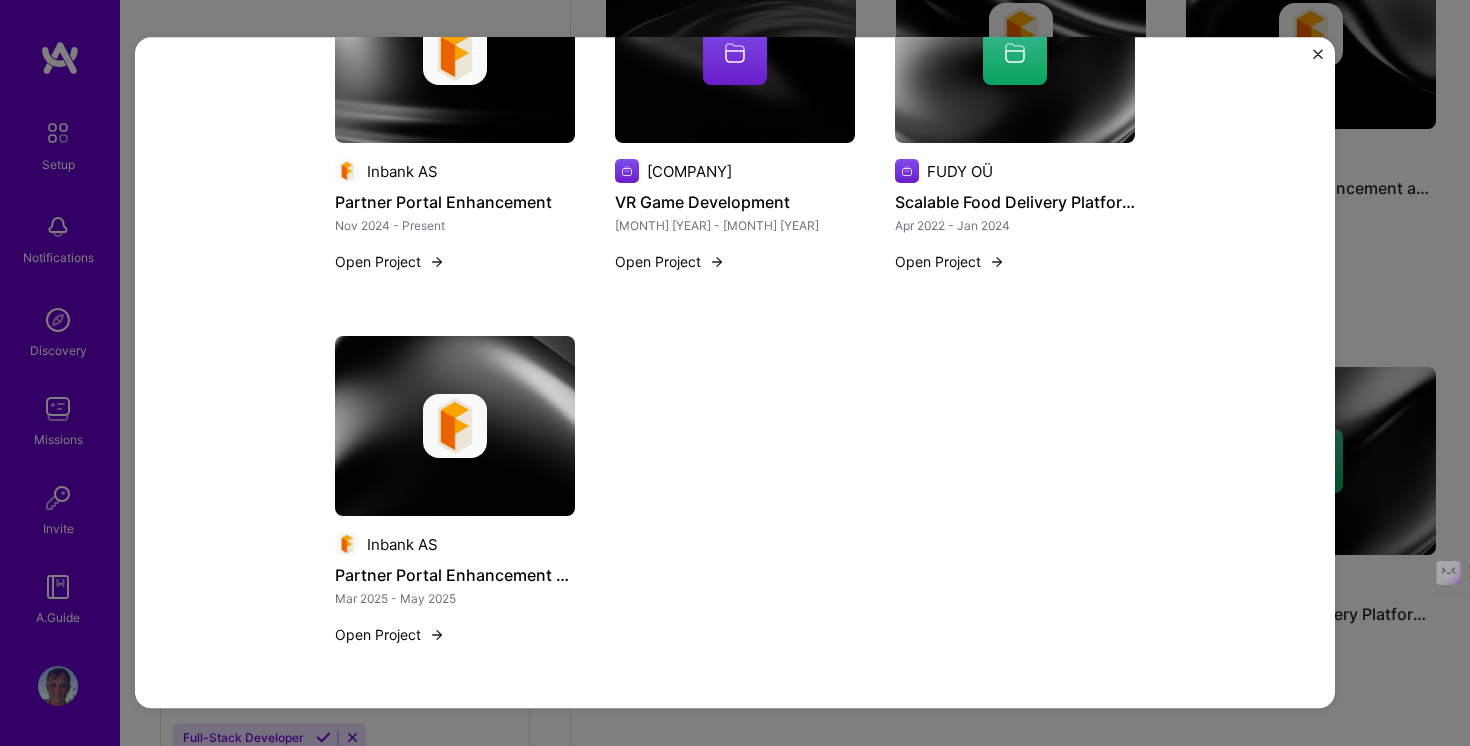 click at bounding box center [1318, 54] 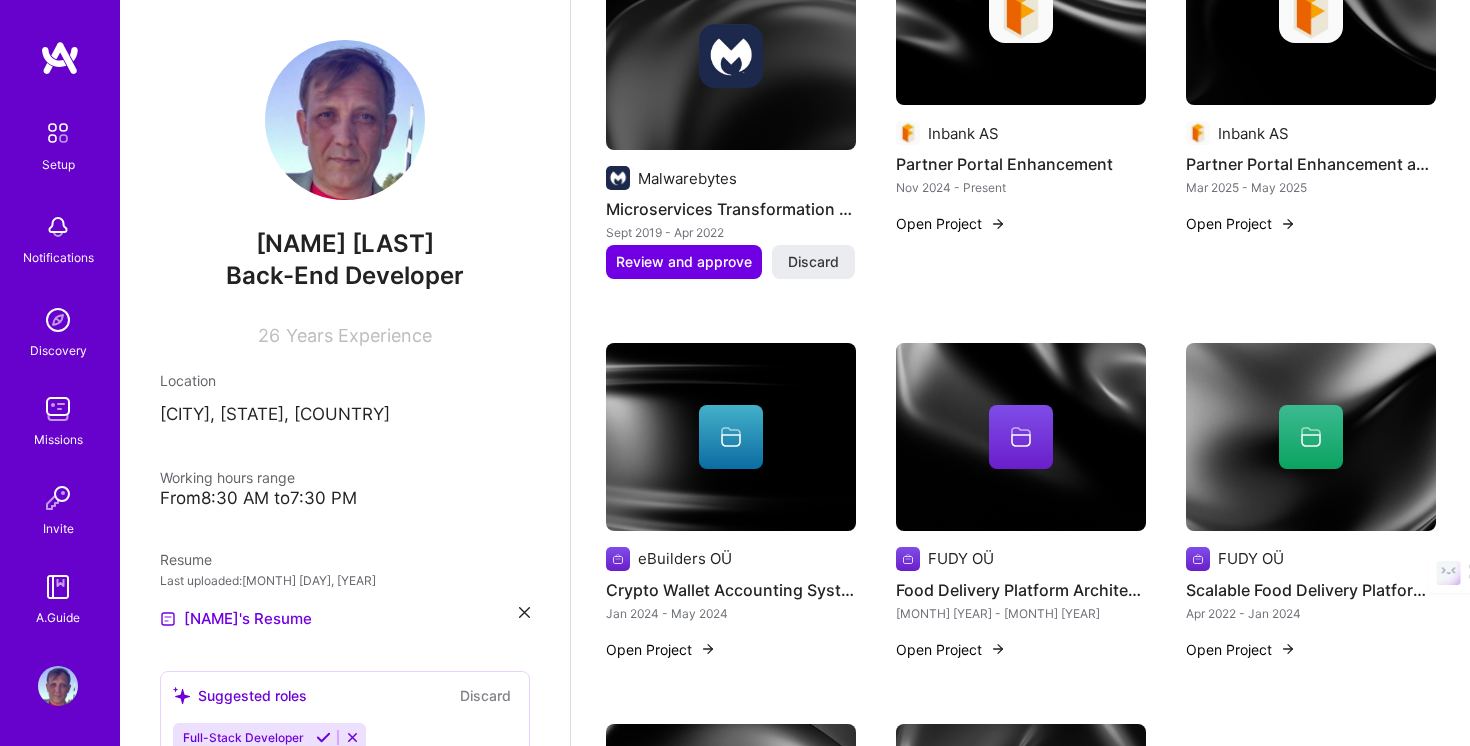 scroll, scrollTop: 0, scrollLeft: 0, axis: both 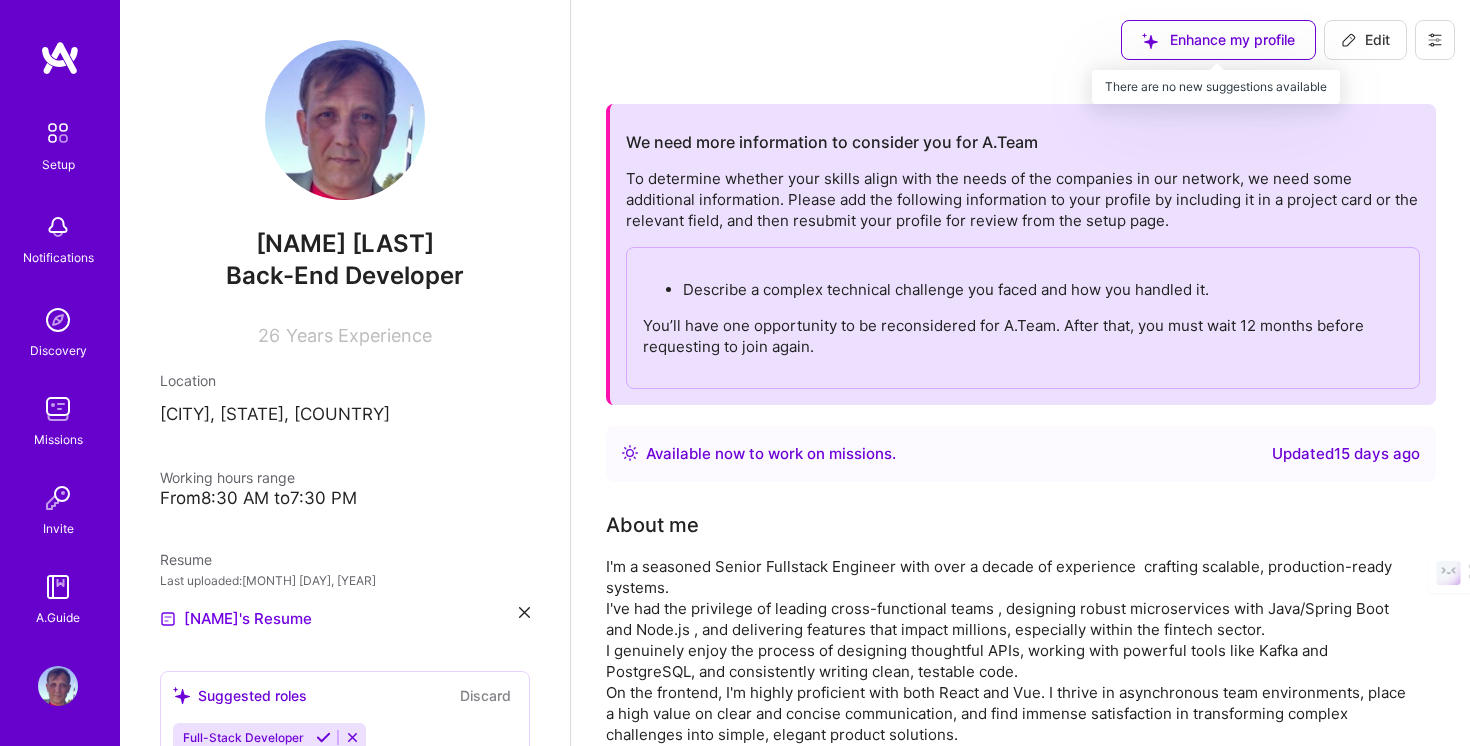 click on "Enhance my profile" at bounding box center [1218, 40] 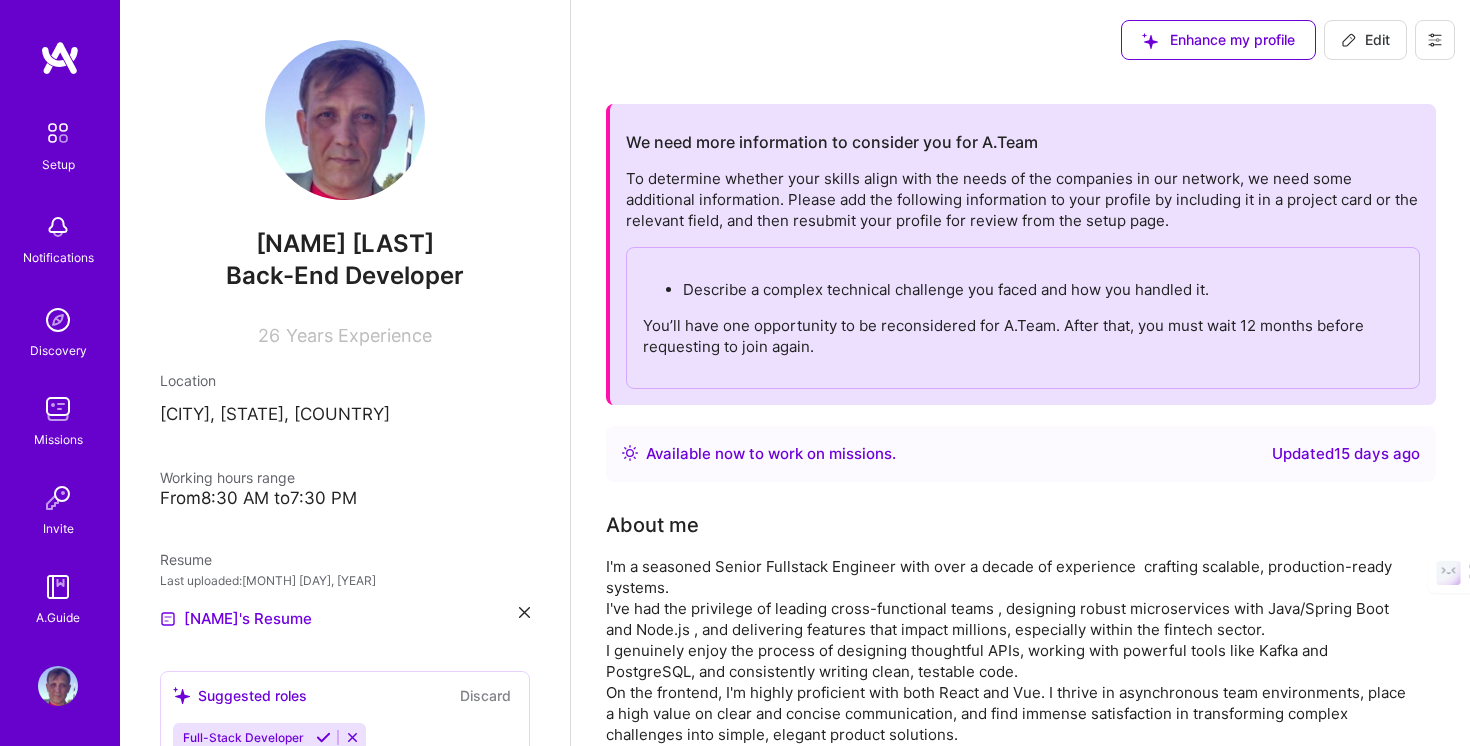 click on "Enhance my profile" at bounding box center (1218, 40) 